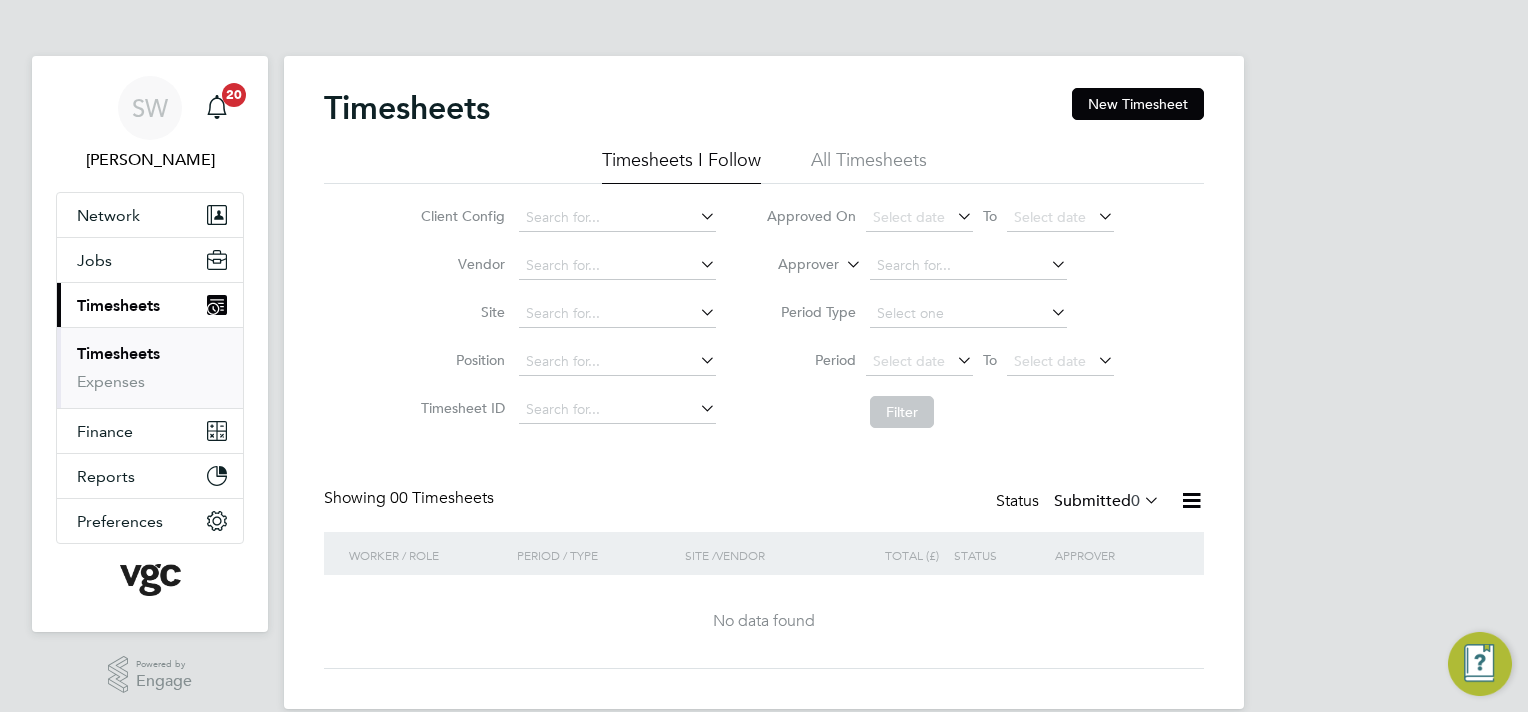 scroll, scrollTop: 0, scrollLeft: 0, axis: both 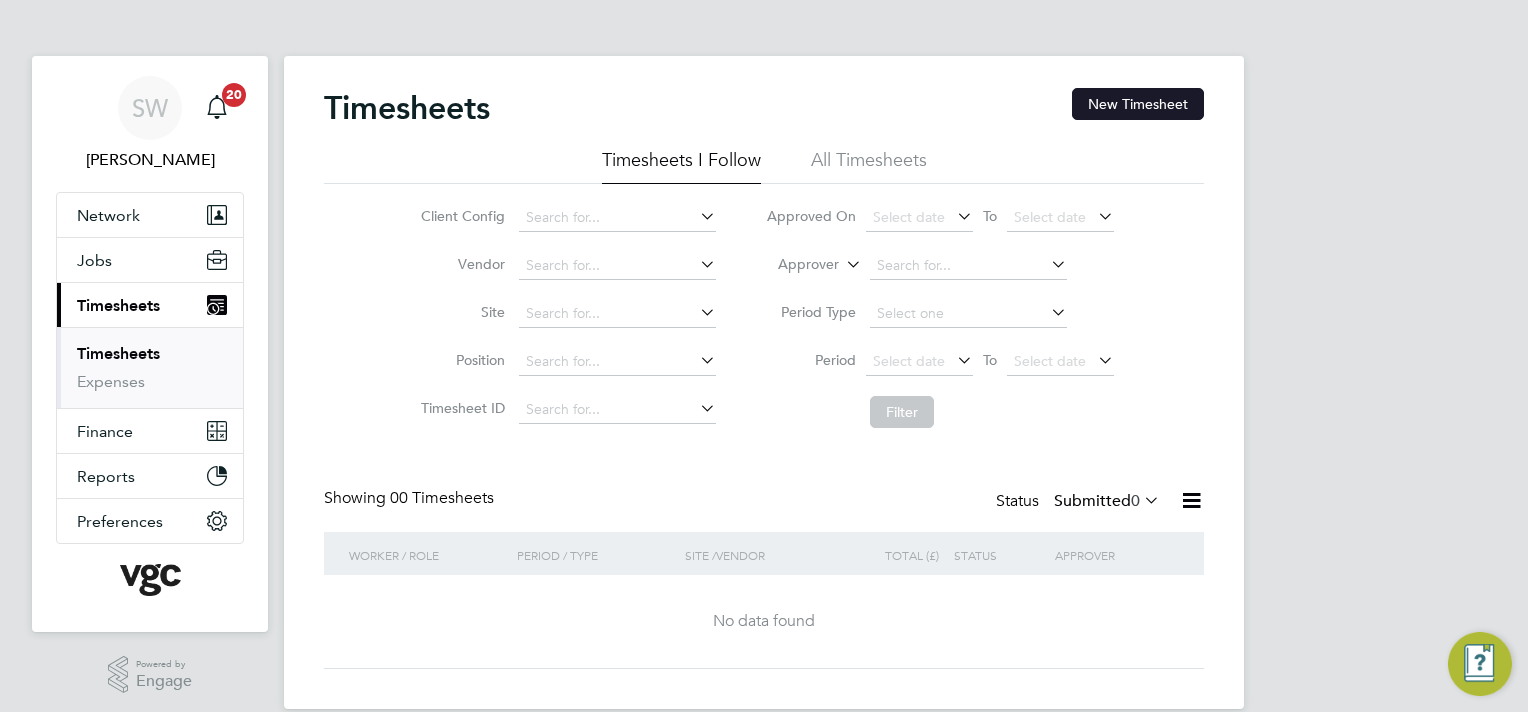 click on "New Timesheet" 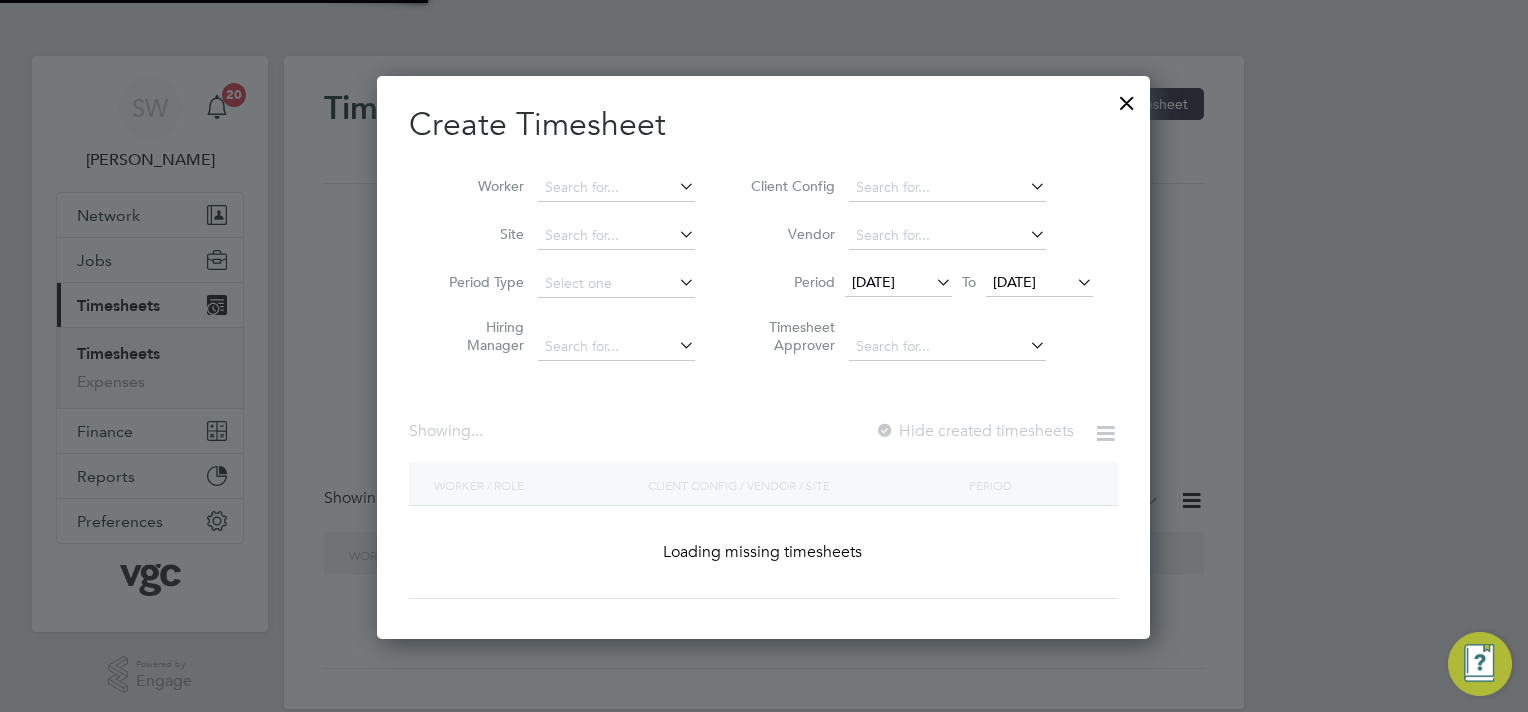 scroll, scrollTop: 10, scrollLeft: 10, axis: both 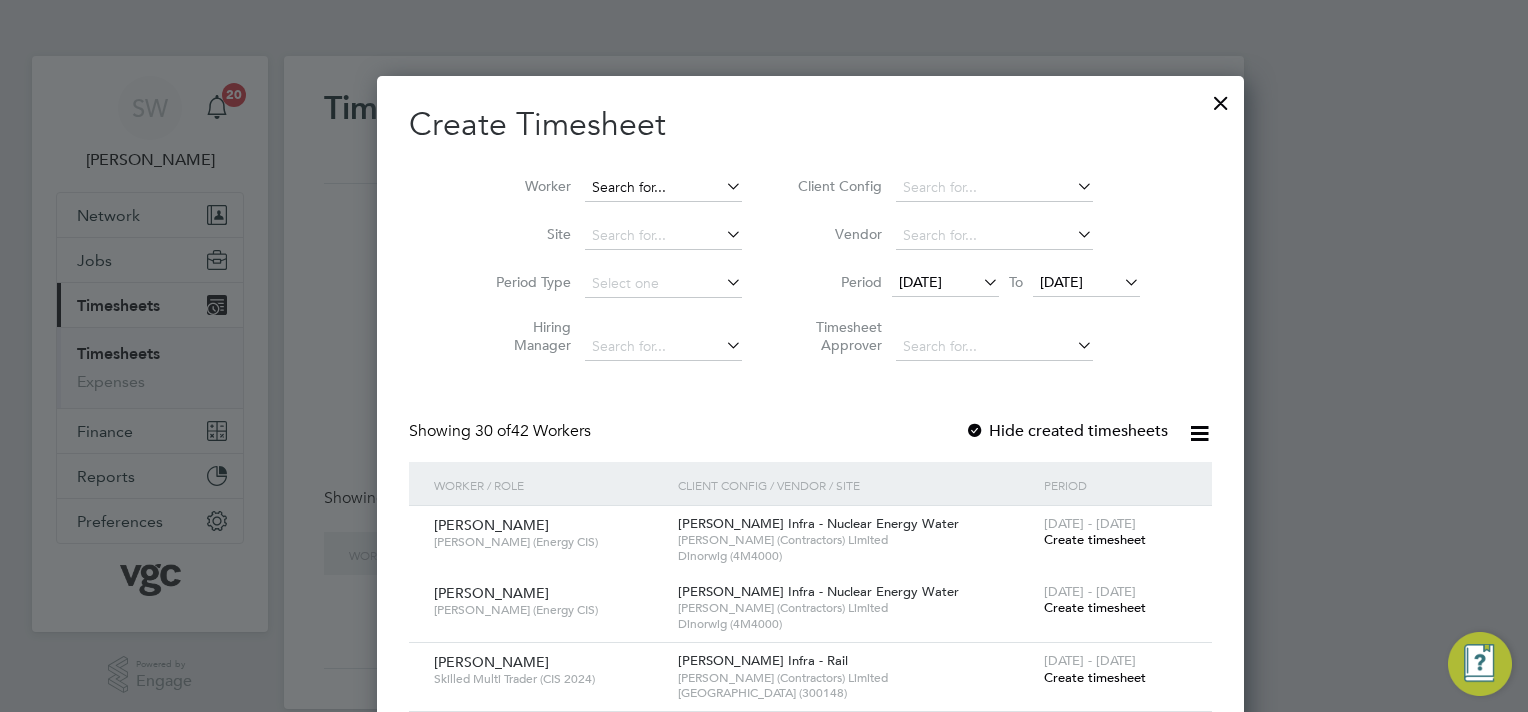 click at bounding box center [663, 188] 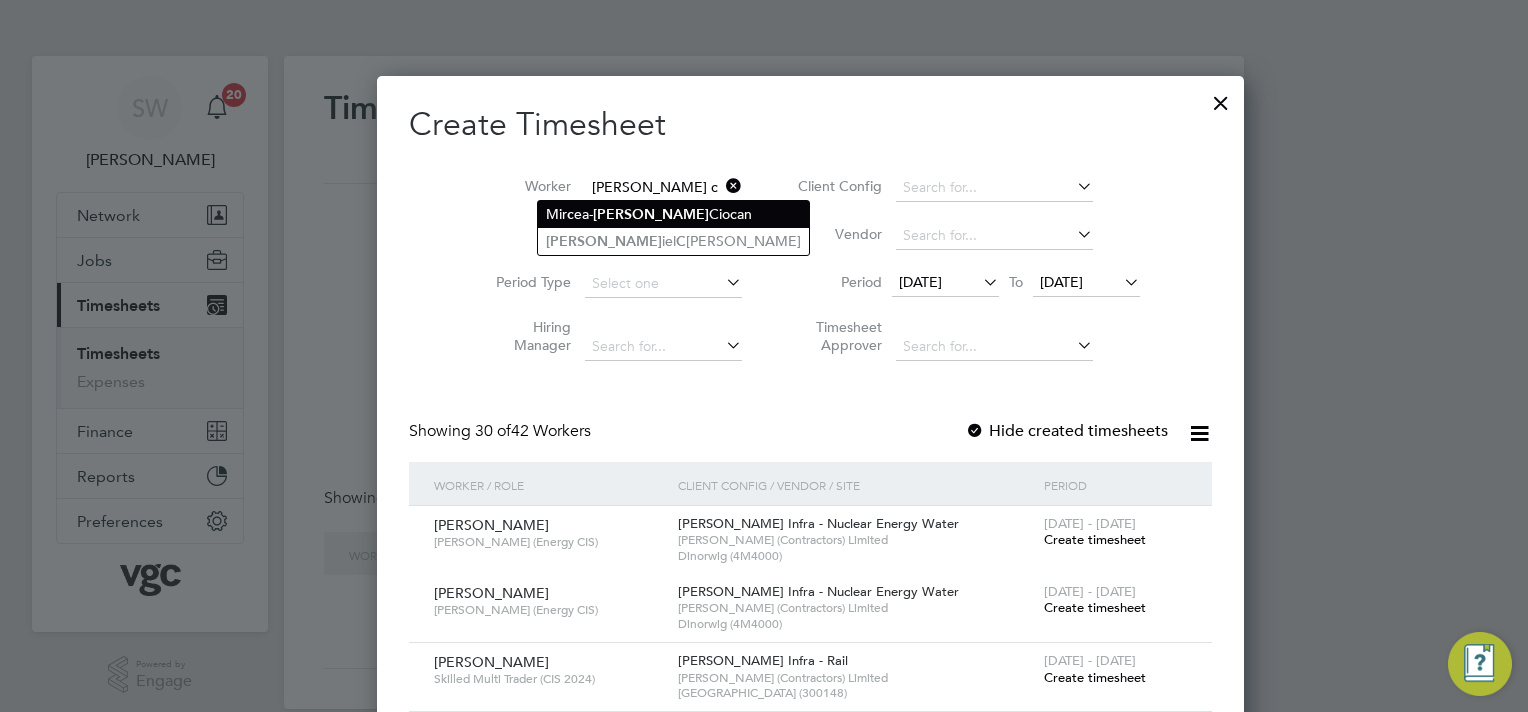 click on "[PERSON_NAME]" 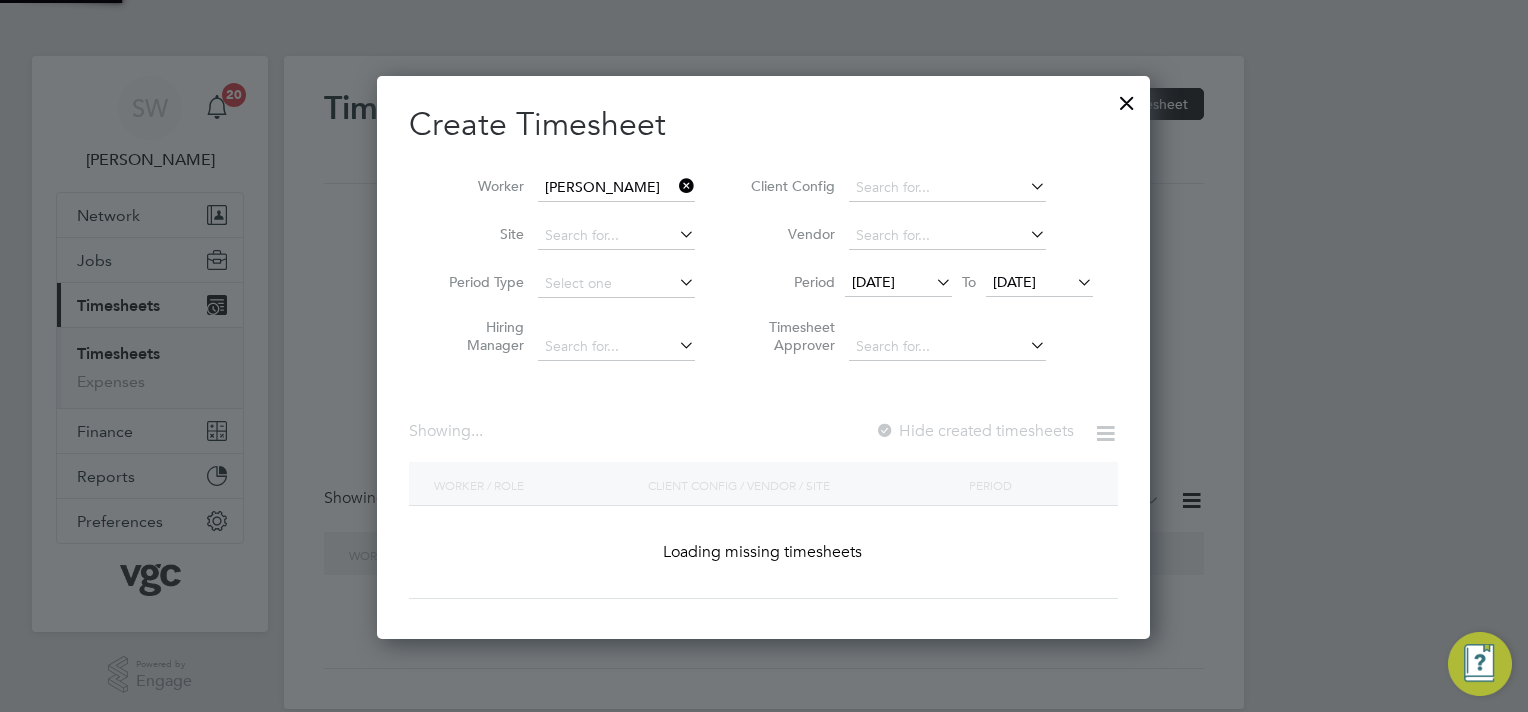 scroll, scrollTop: 10, scrollLeft: 10, axis: both 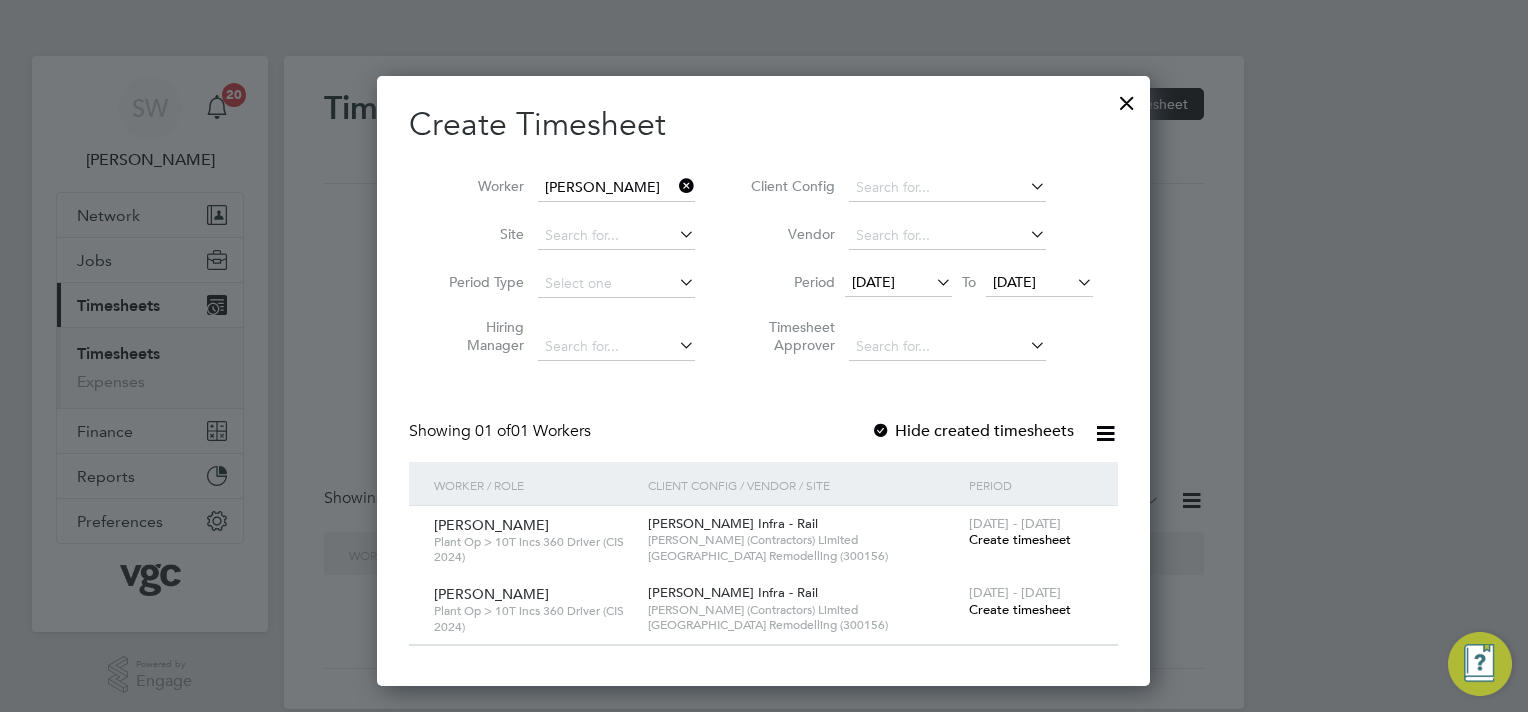 click on "[DATE]" at bounding box center [1014, 282] 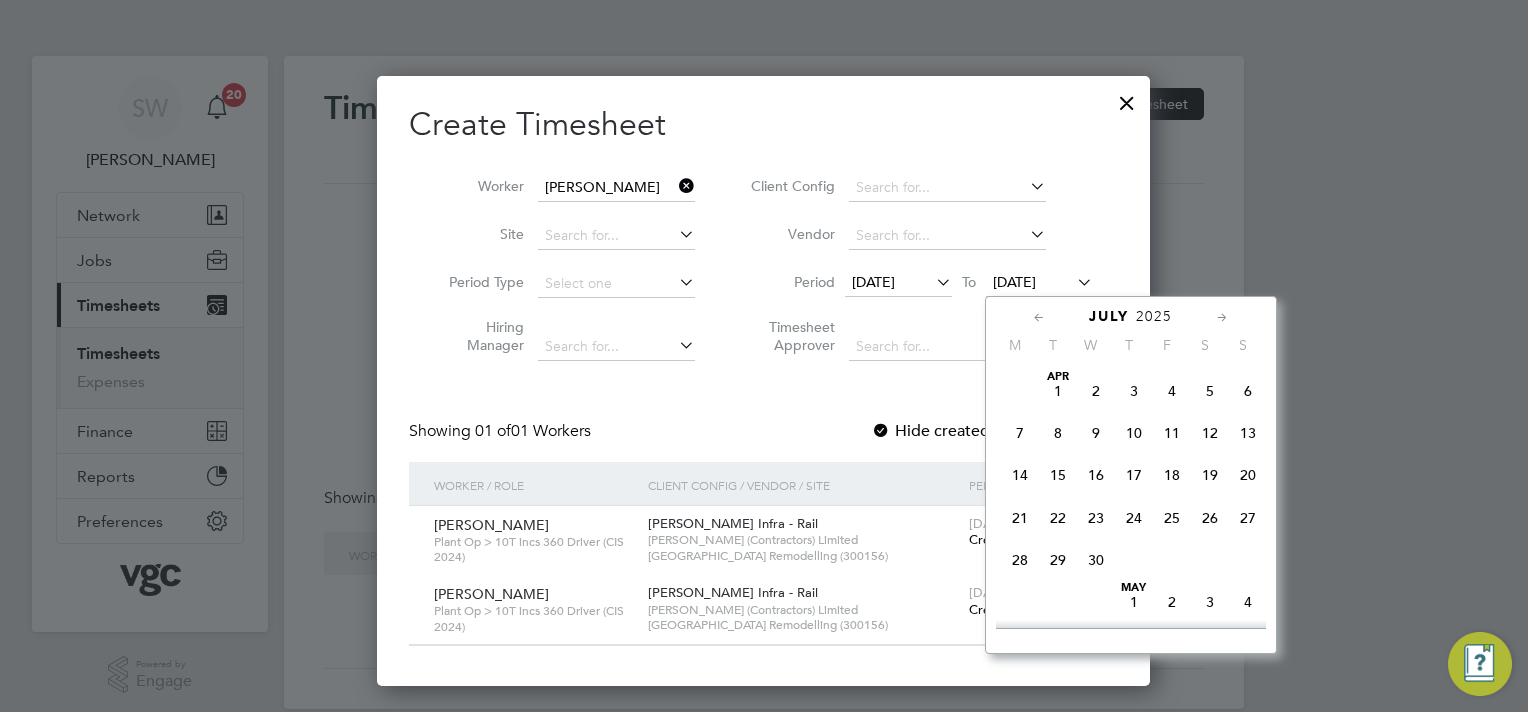 scroll, scrollTop: 609, scrollLeft: 0, axis: vertical 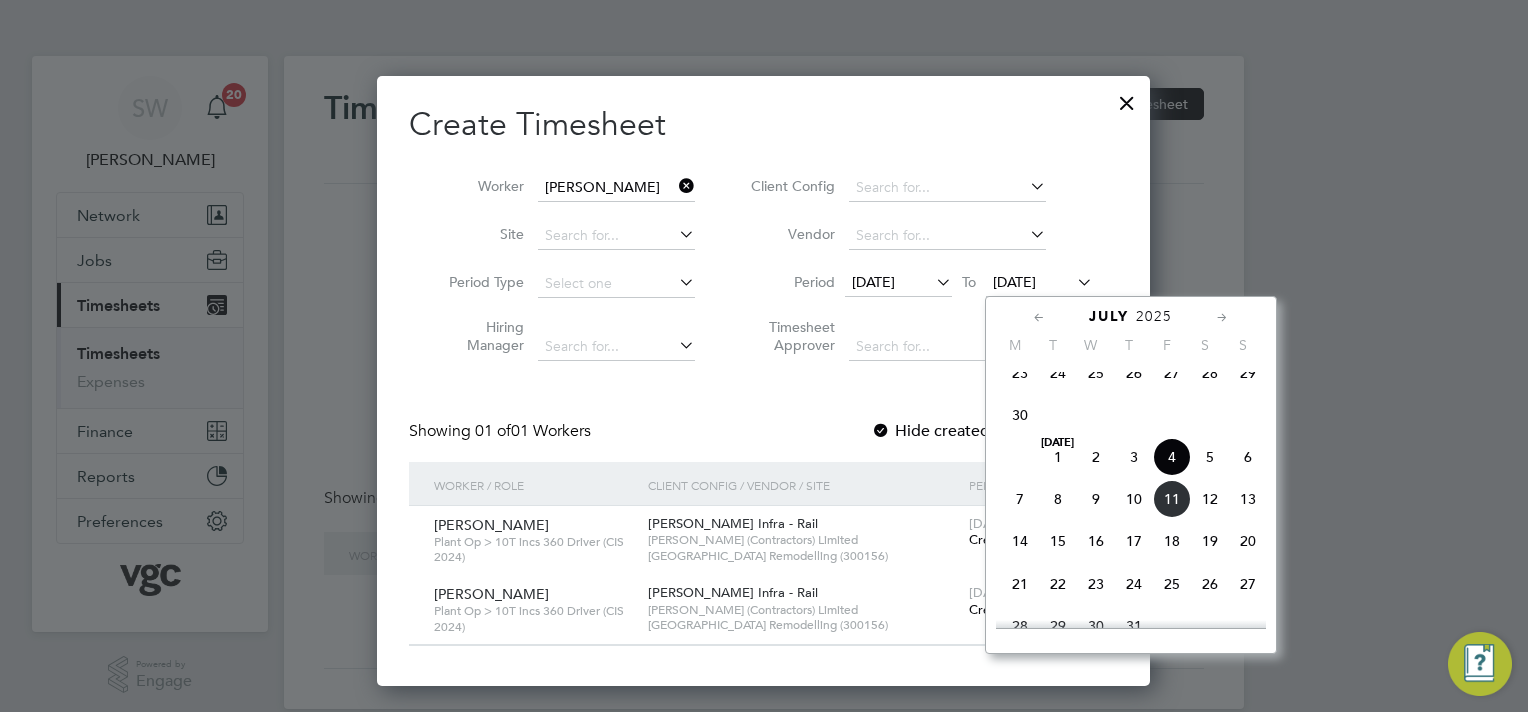 click on "11" 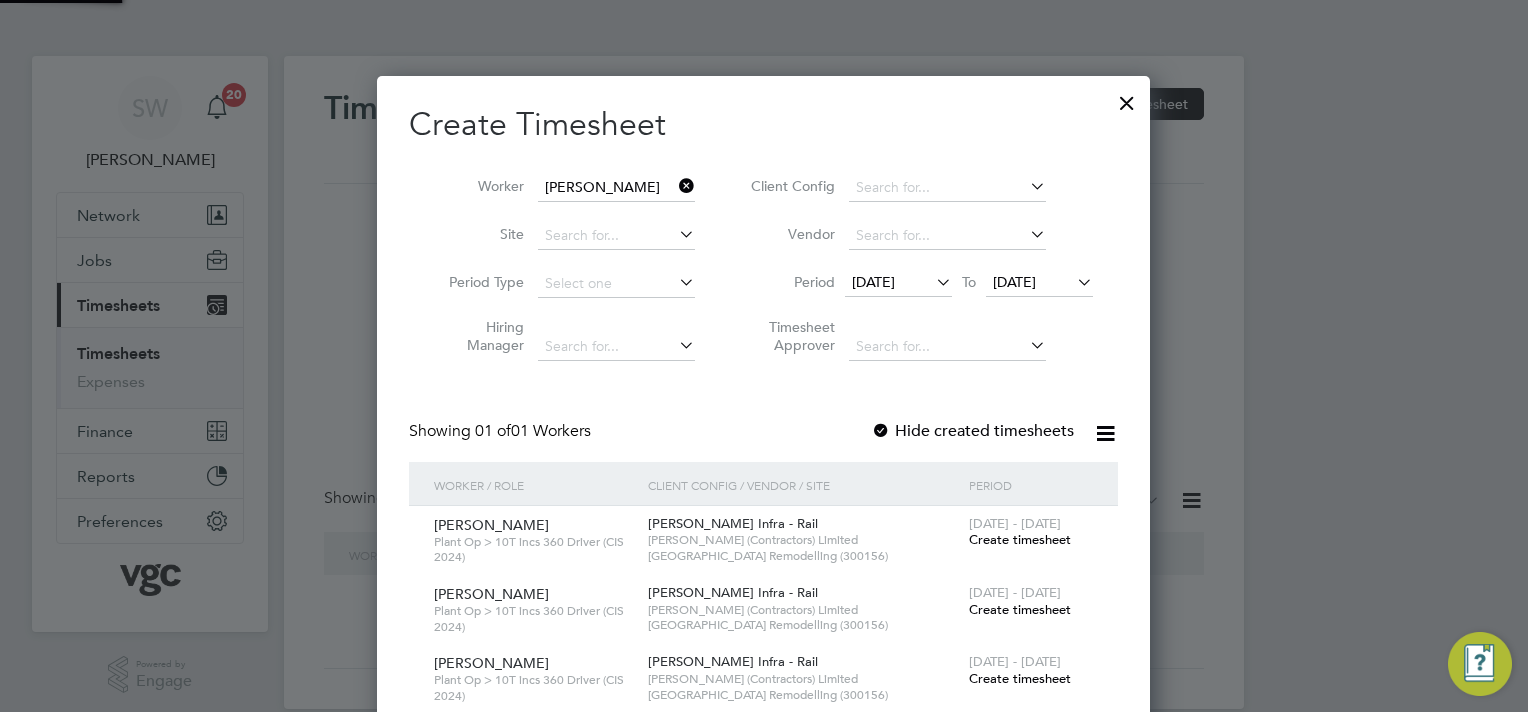 scroll, scrollTop: 9, scrollLeft: 10, axis: both 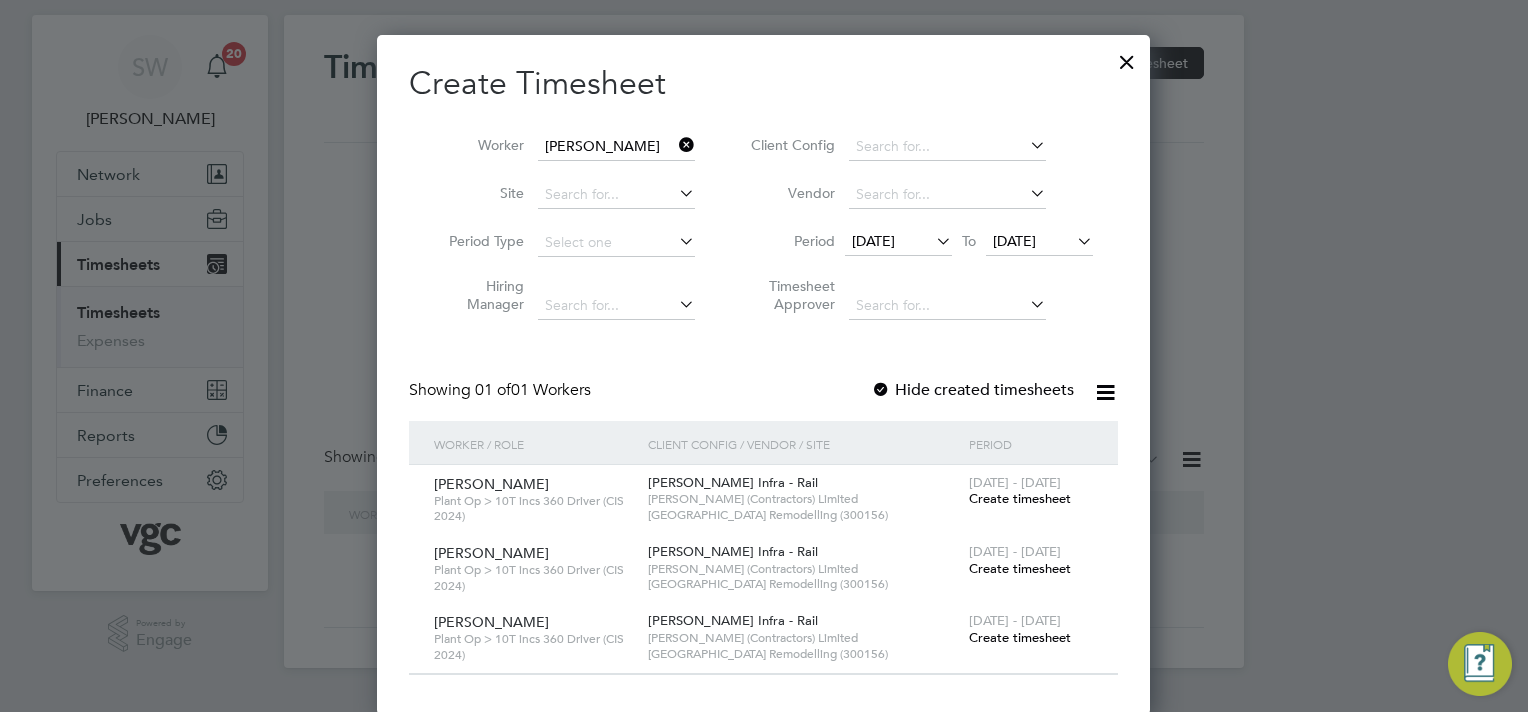 click on "Create timesheet" at bounding box center [1020, 637] 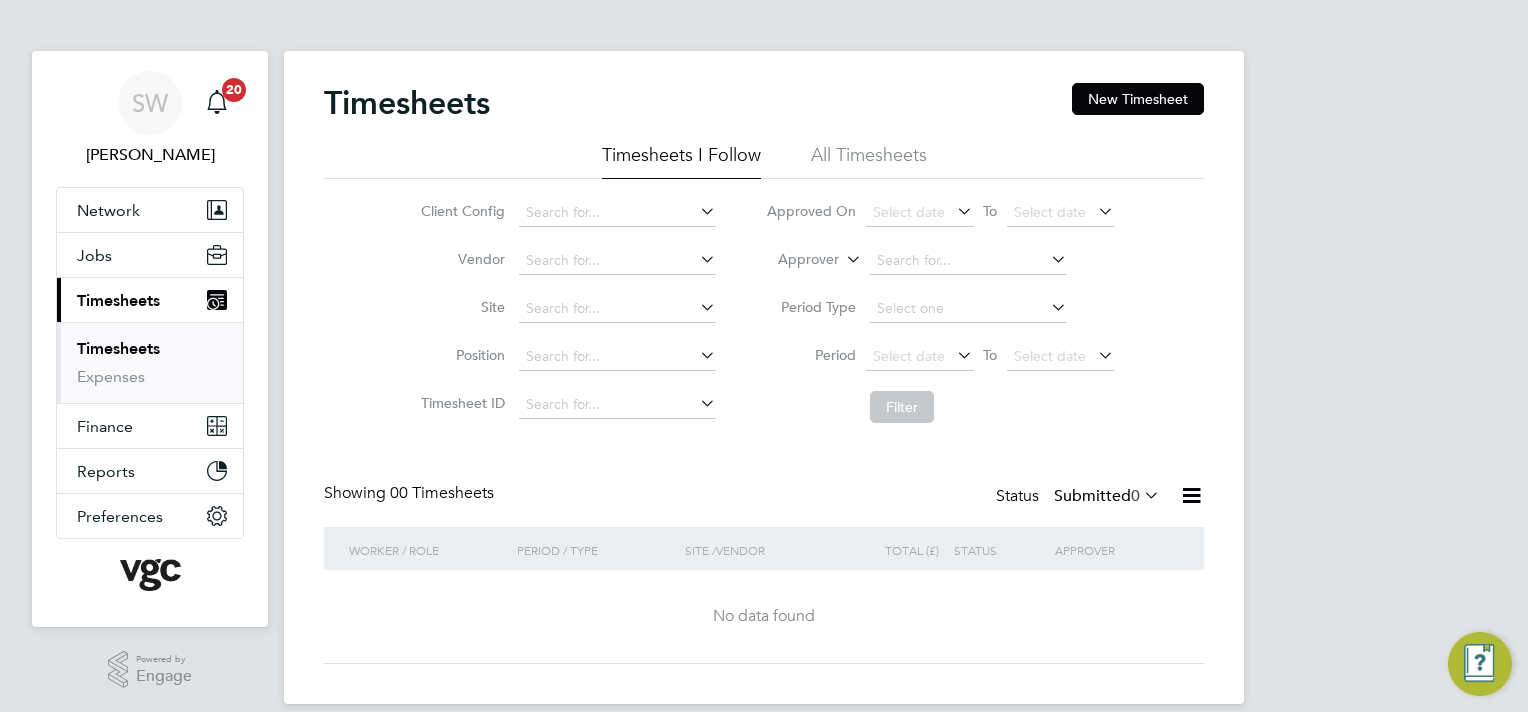 scroll, scrollTop: 0, scrollLeft: 0, axis: both 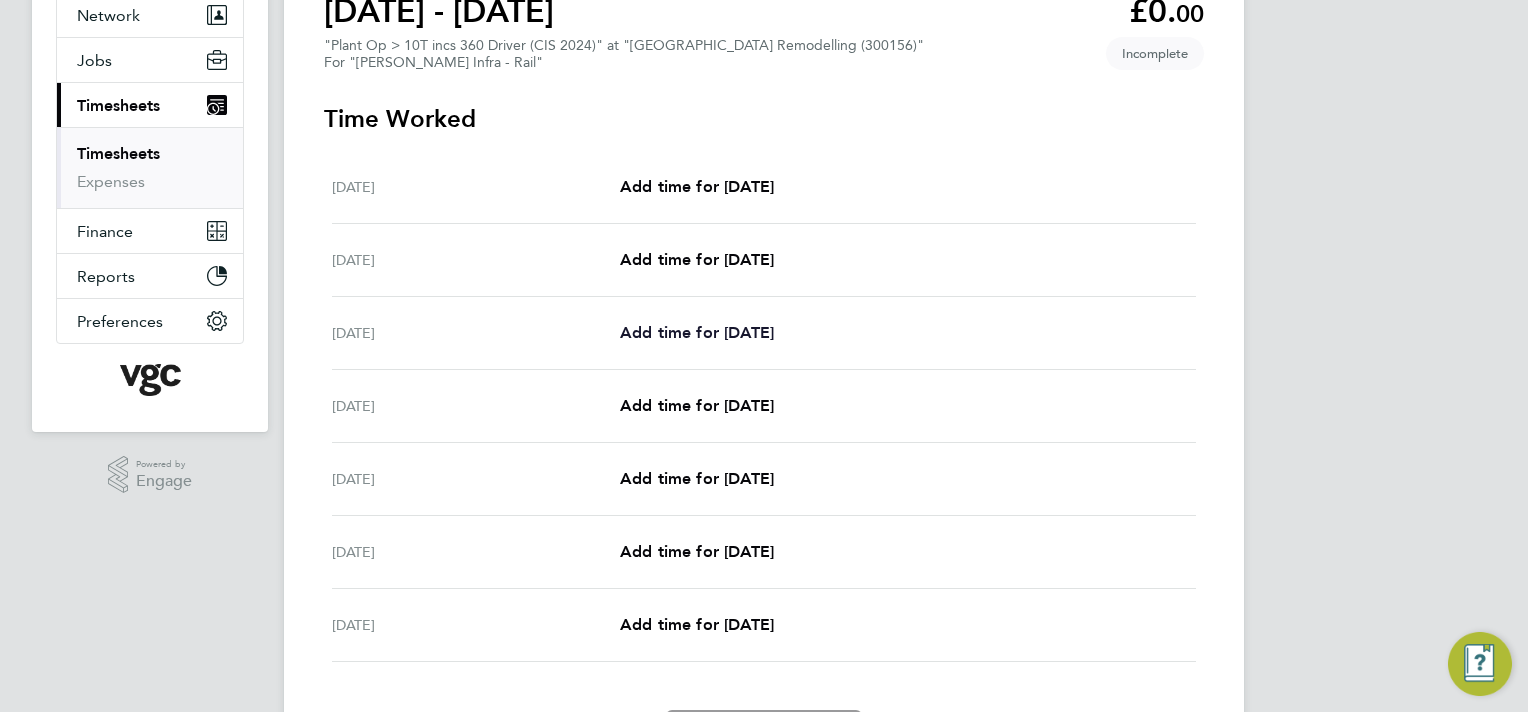 click on "Add time for [DATE]" at bounding box center [697, 332] 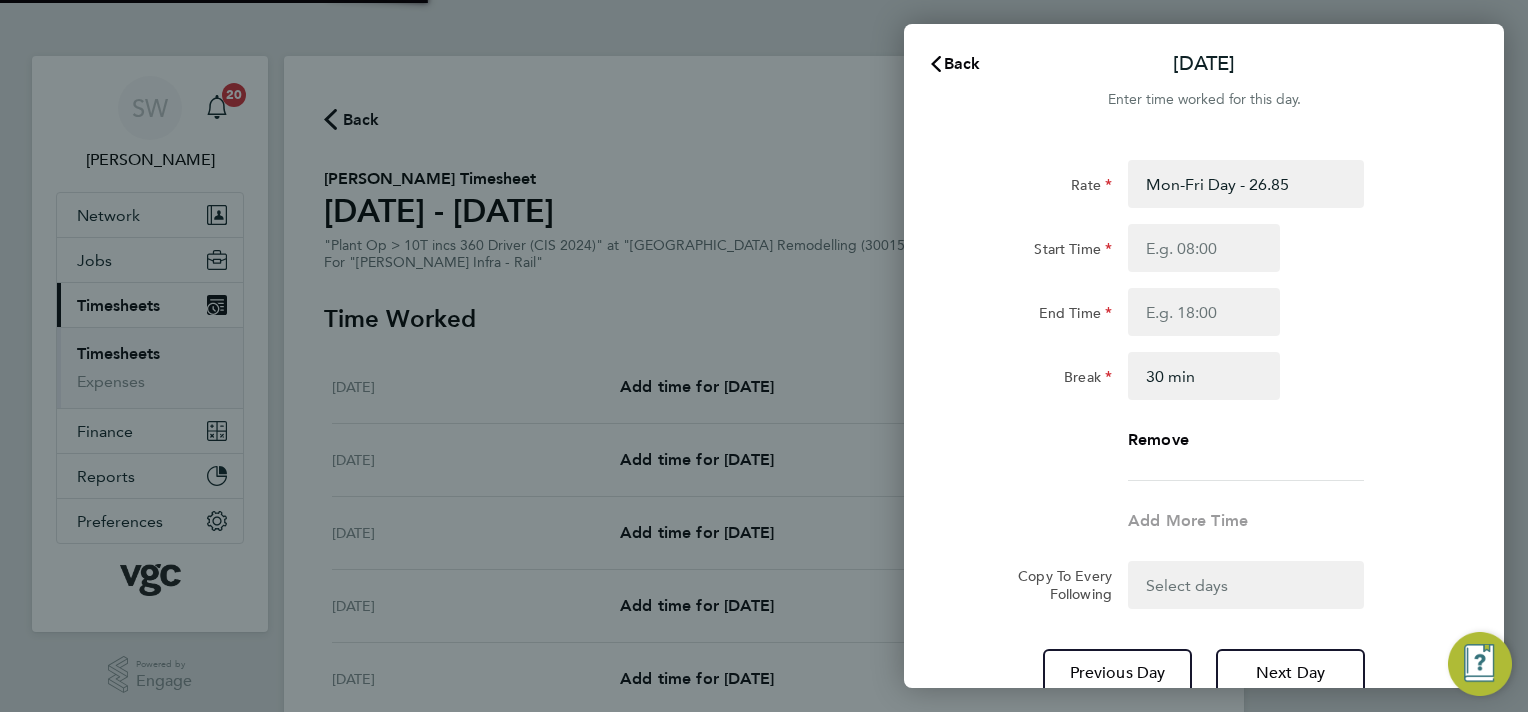 scroll, scrollTop: 0, scrollLeft: 0, axis: both 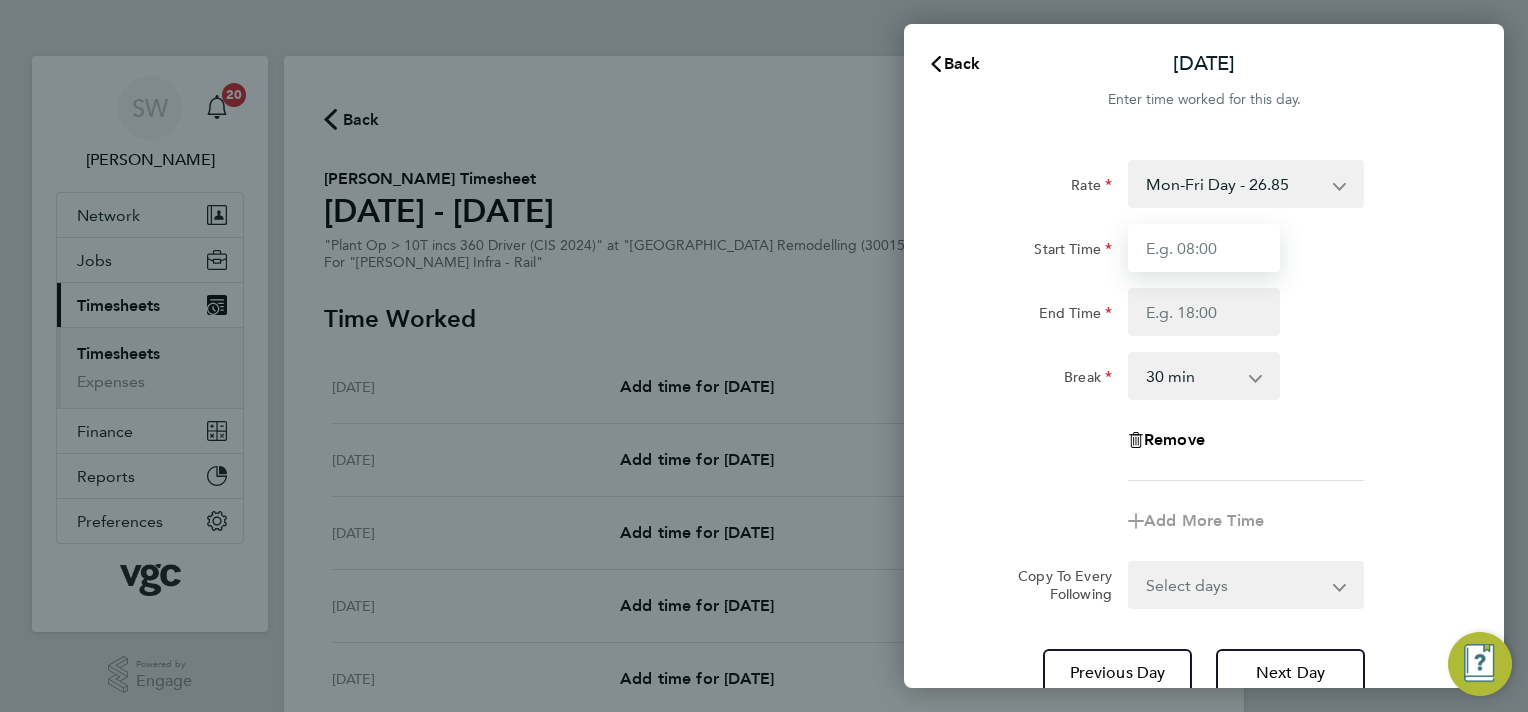 click on "Start Time" at bounding box center (1204, 248) 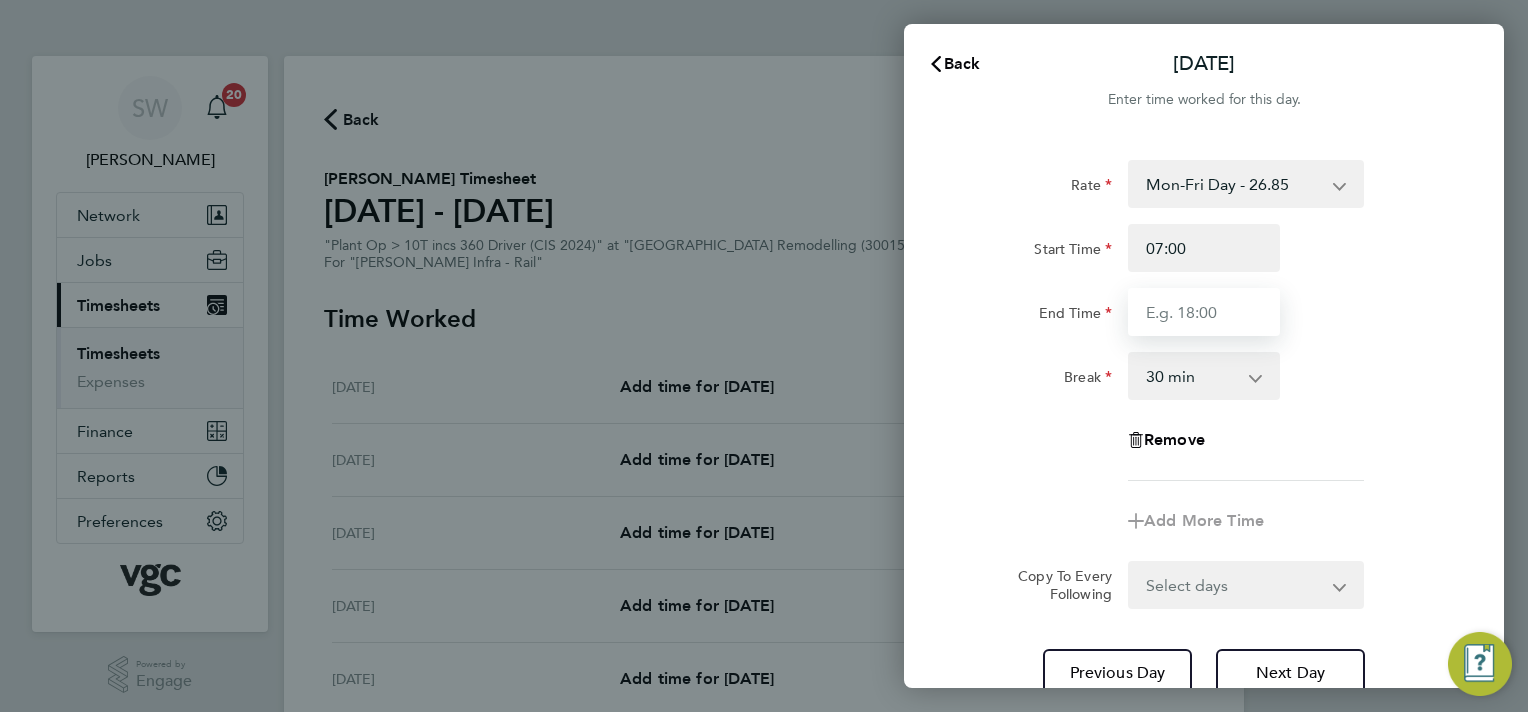 type on "17:30" 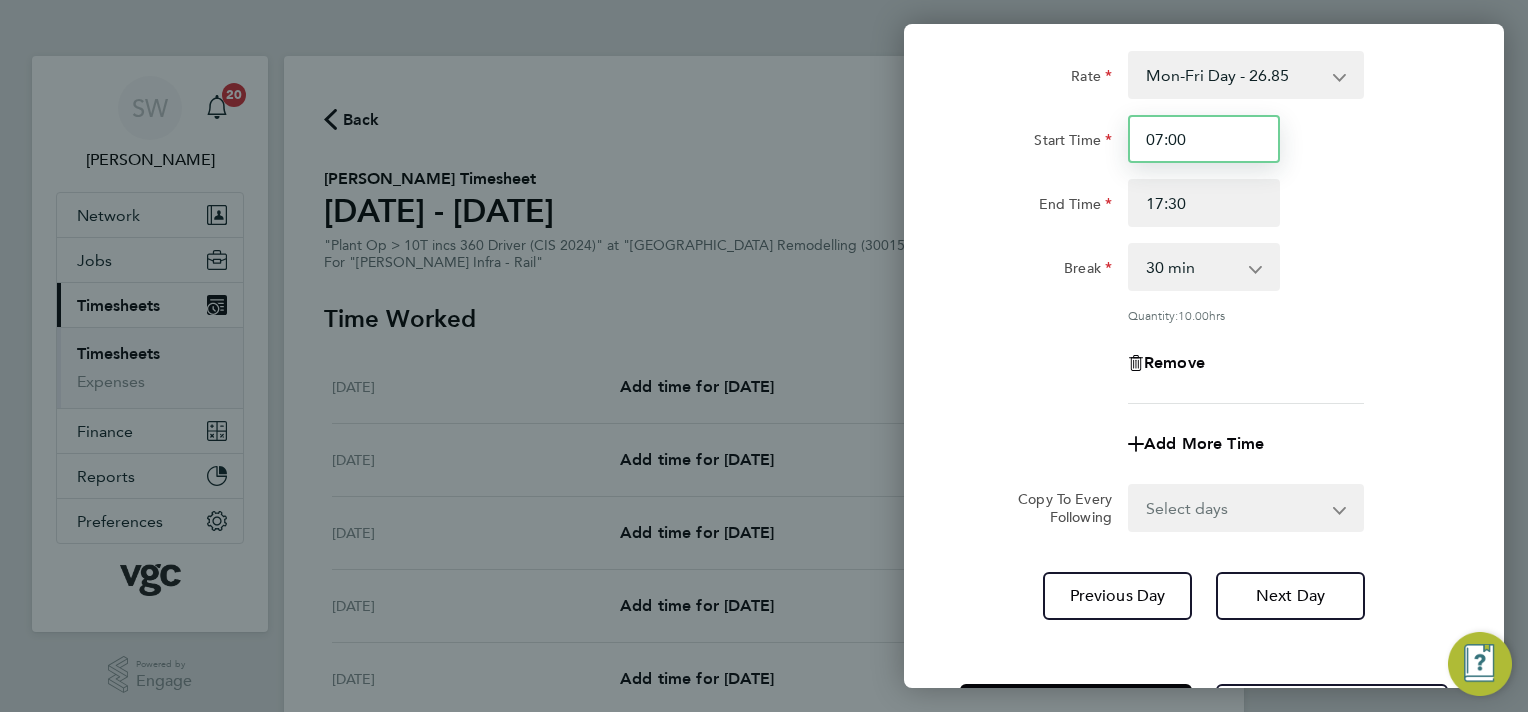 scroll, scrollTop: 190, scrollLeft: 0, axis: vertical 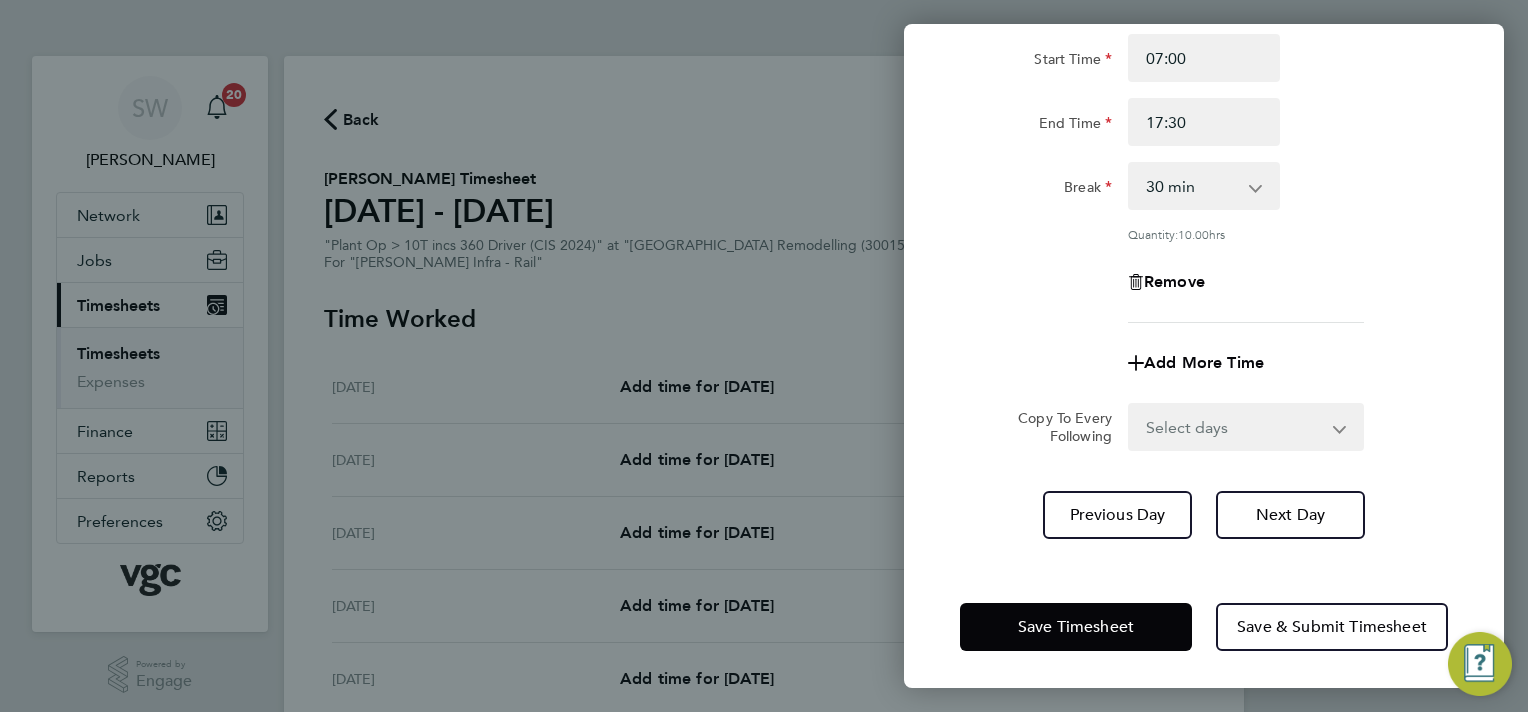 click on "Select days   Day   [DATE]   [DATE]   [DATE]   [DATE]" at bounding box center (1235, 427) 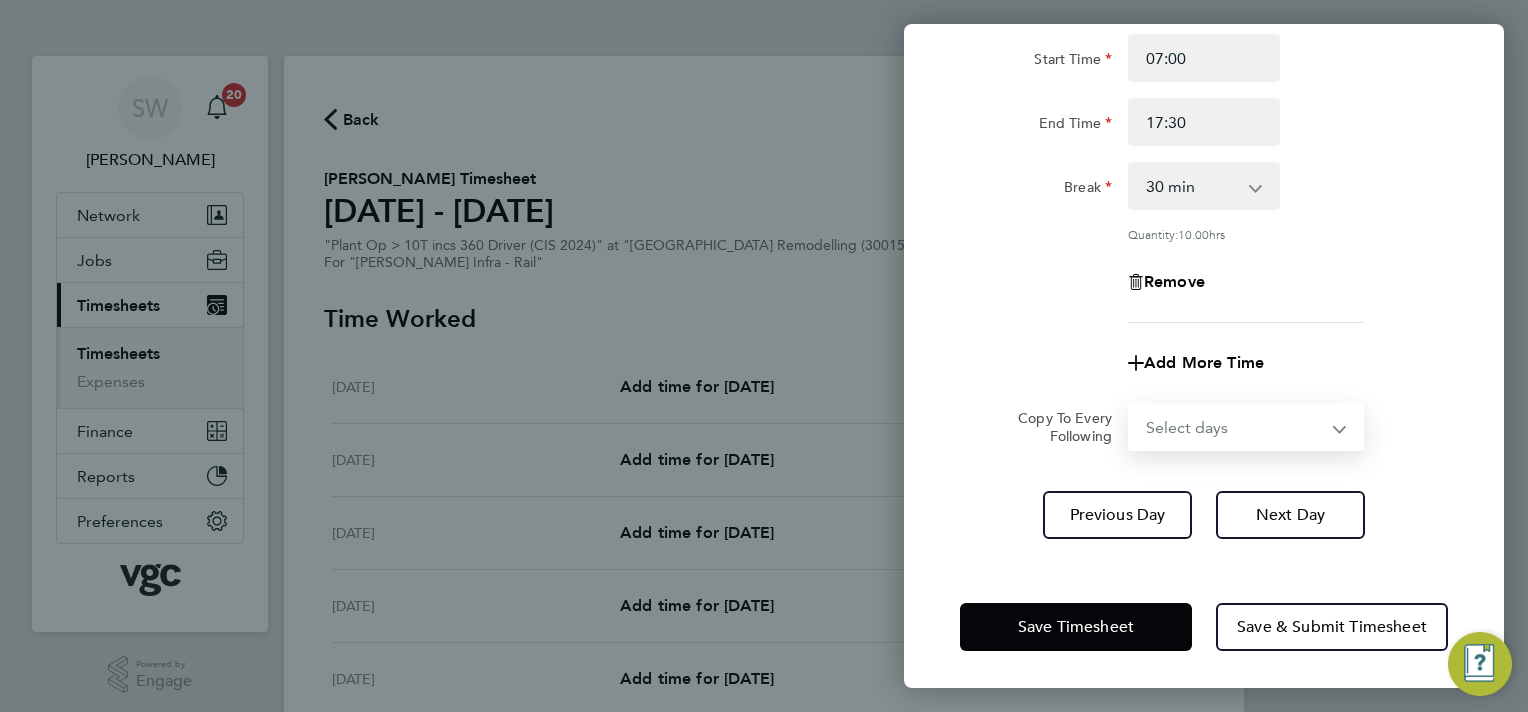 select on "TUE" 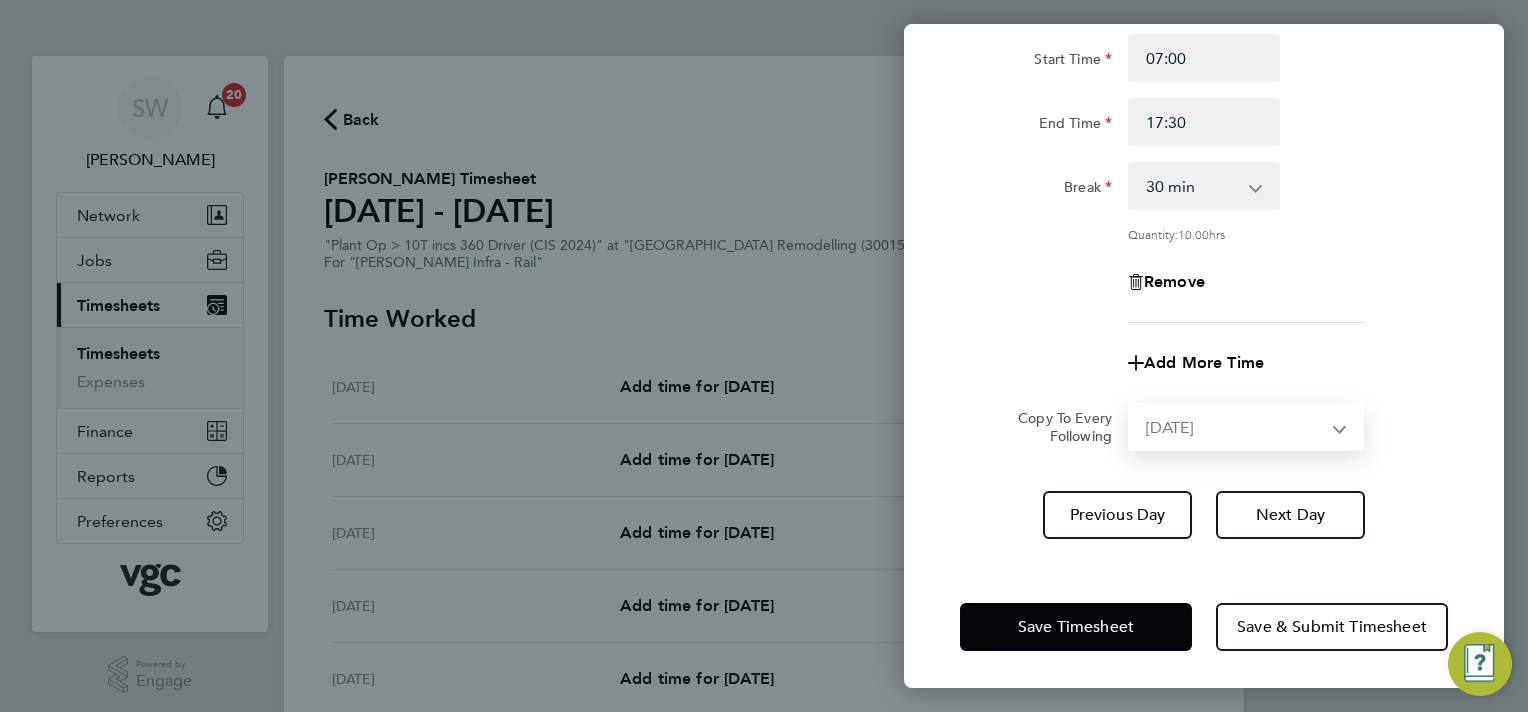 click on "Select days   Day   [DATE]   [DATE]   [DATE]   [DATE]" at bounding box center (1235, 427) 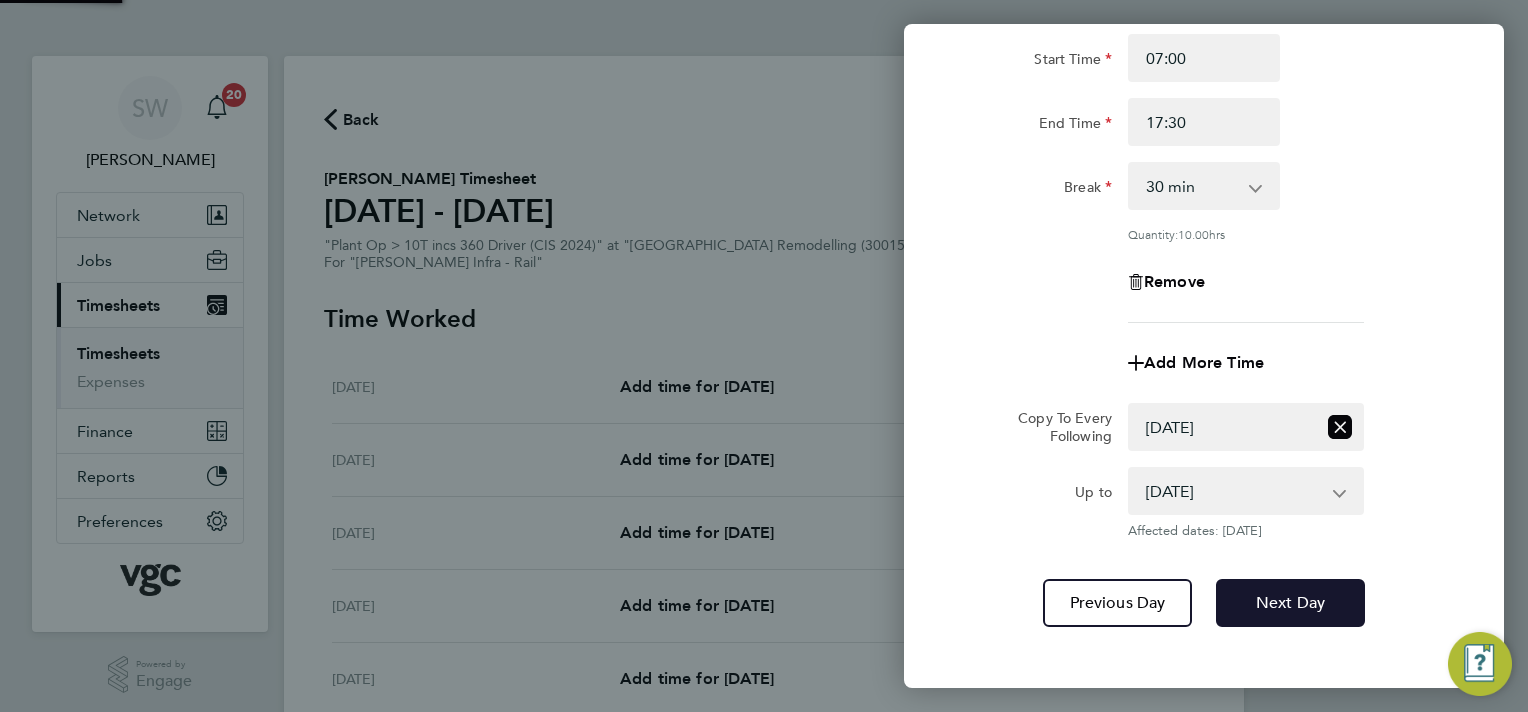 click on "Next Day" 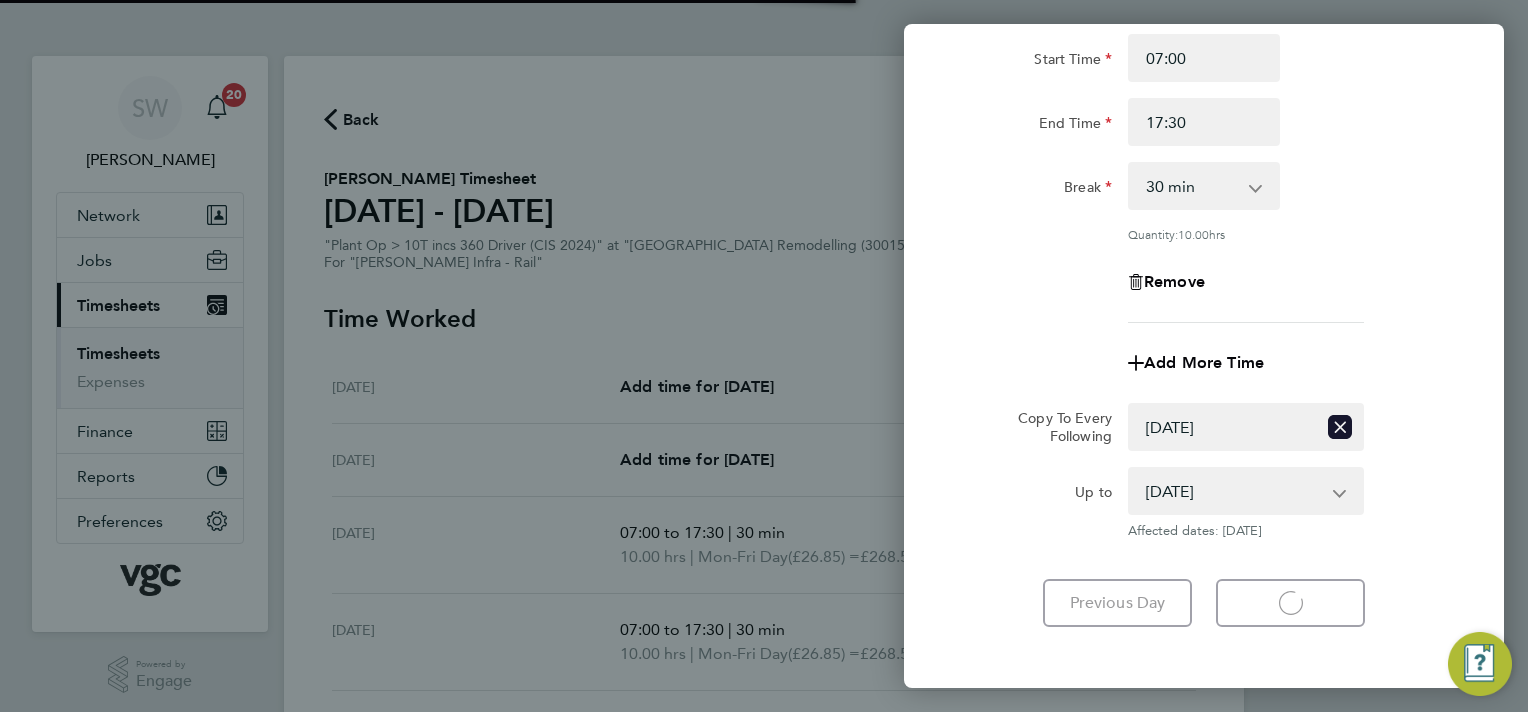 select on "30" 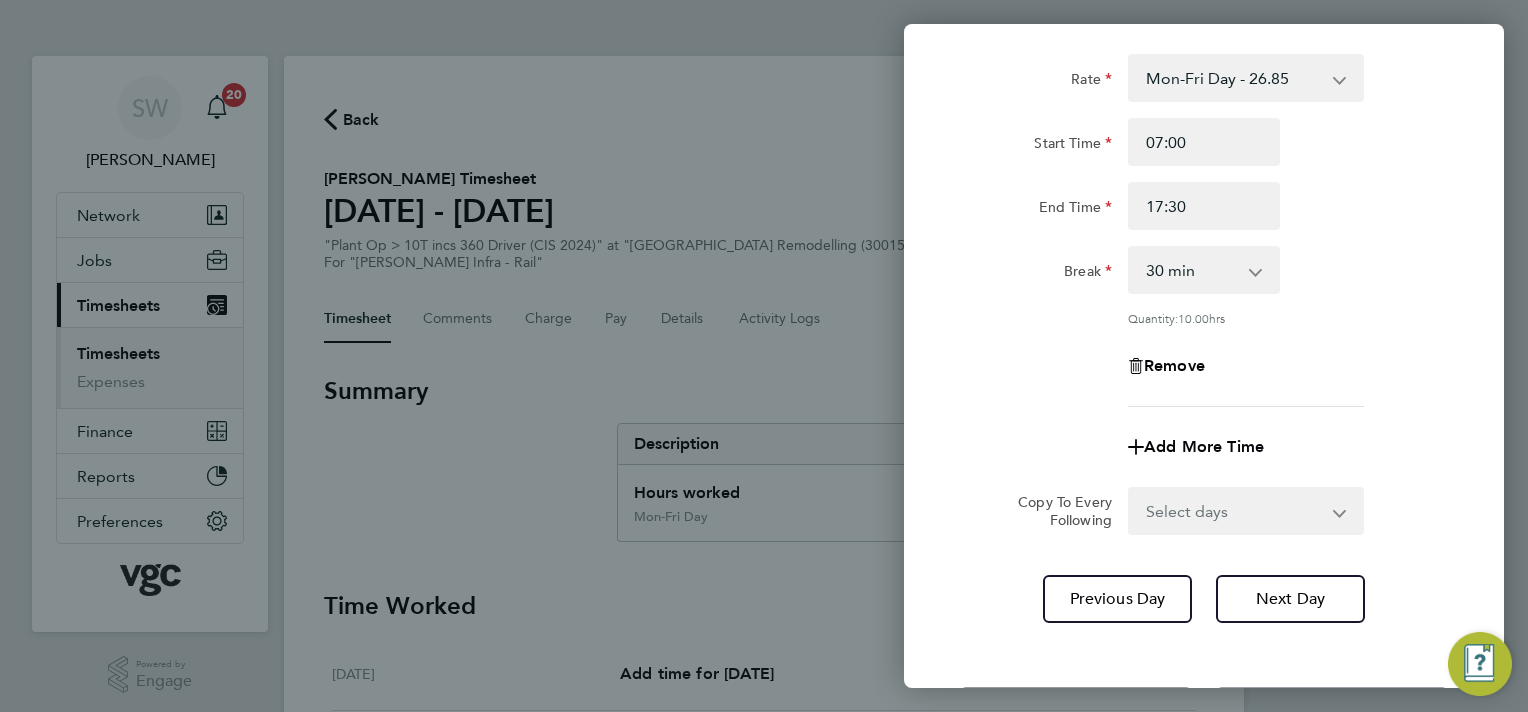 scroll, scrollTop: 190, scrollLeft: 0, axis: vertical 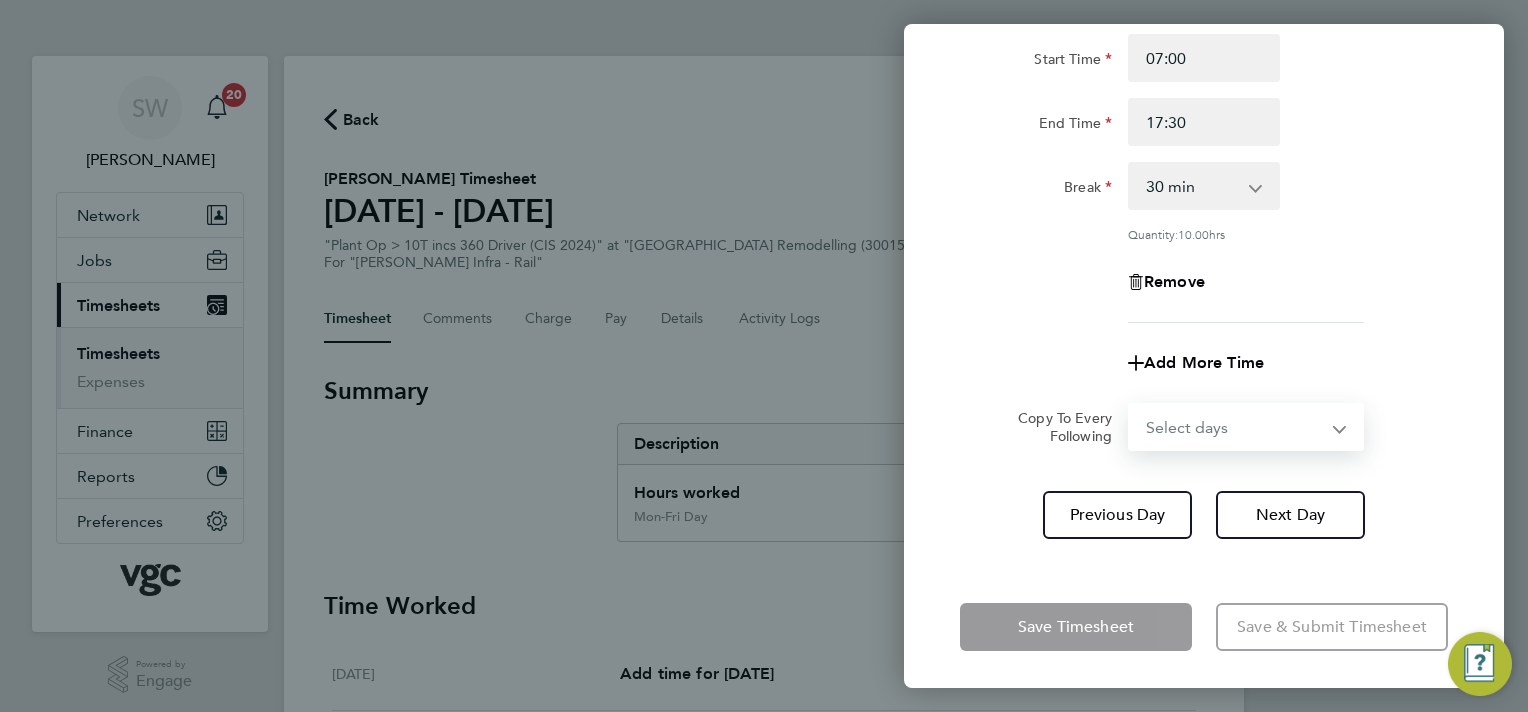 click on "Select days   Day   [DATE]   [DATE]   [DATE]" at bounding box center (1235, 427) 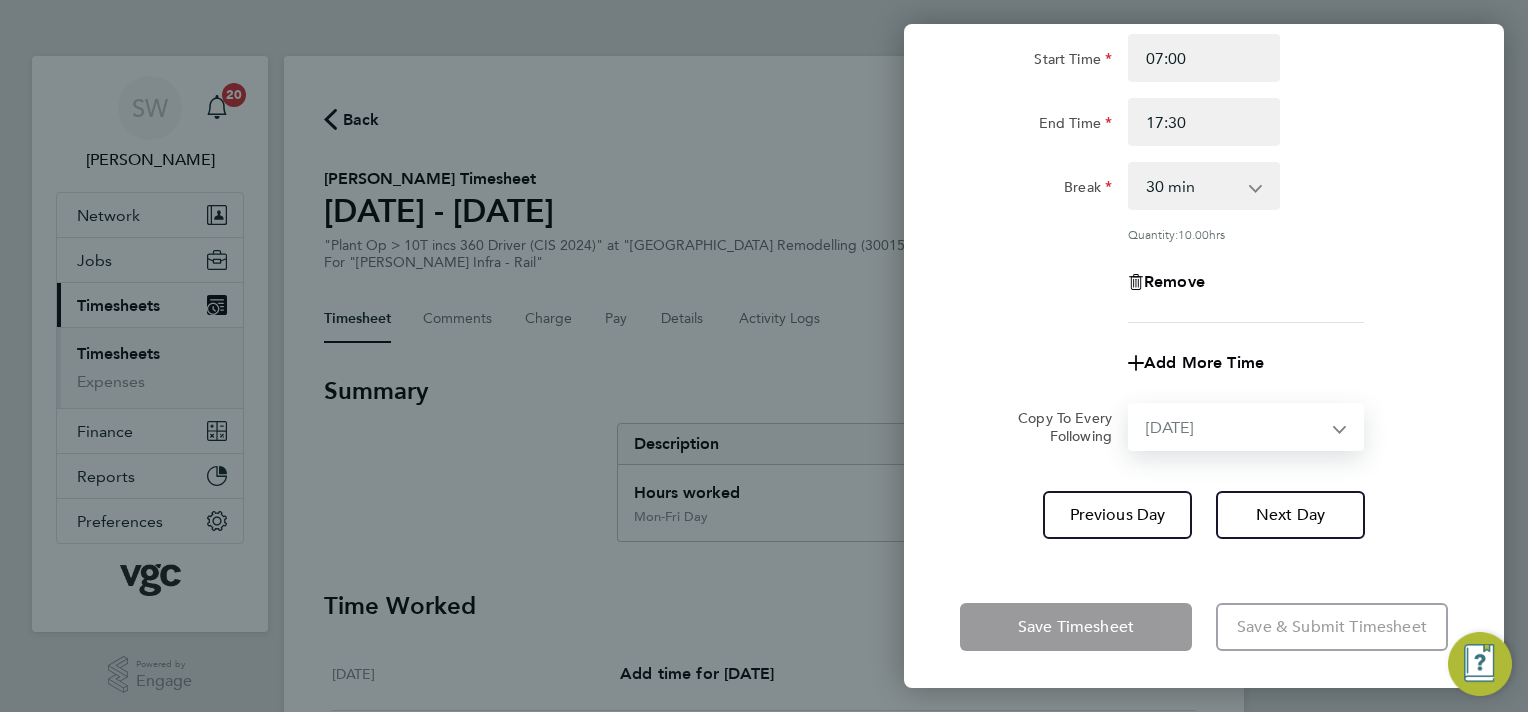 click on "Select days   Day   [DATE]   [DATE]   [DATE]" at bounding box center (1235, 427) 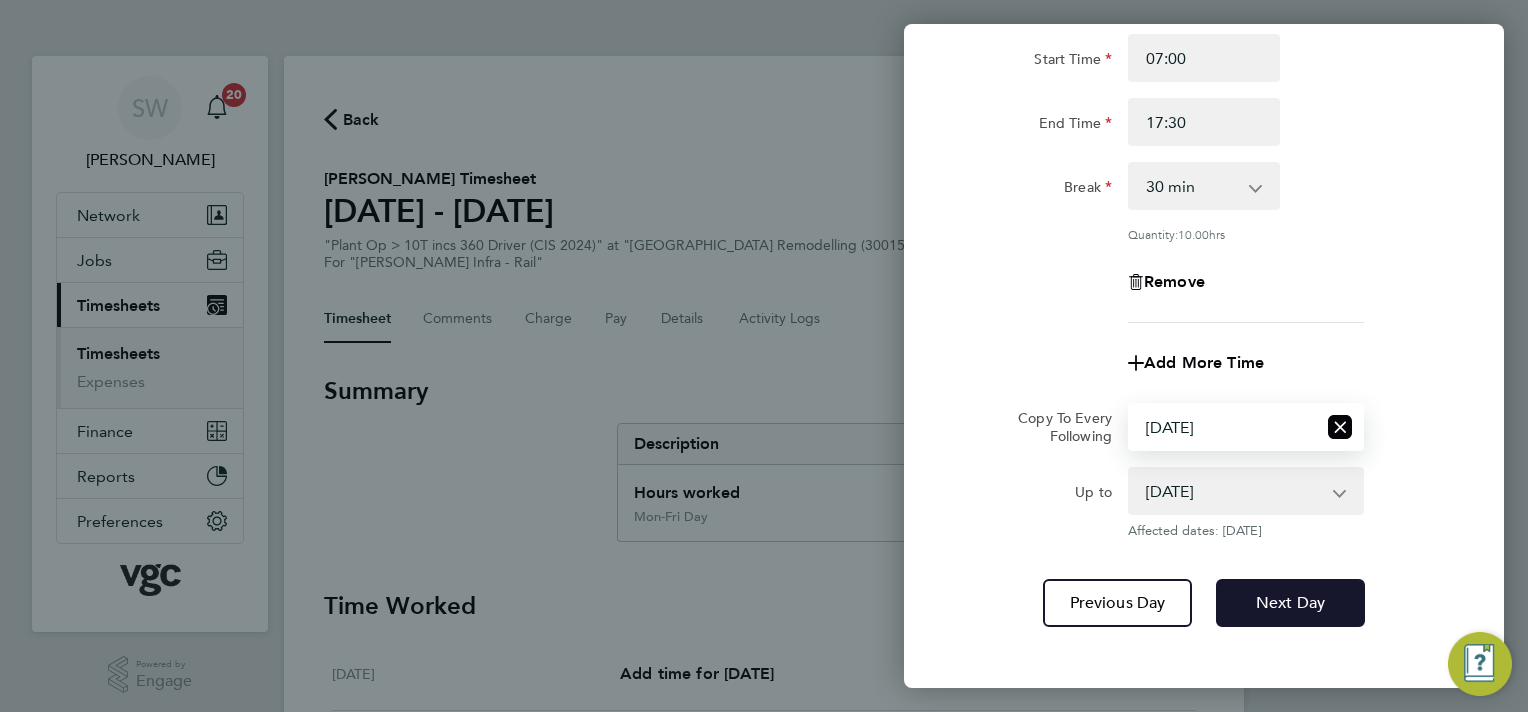 click on "Next Day" 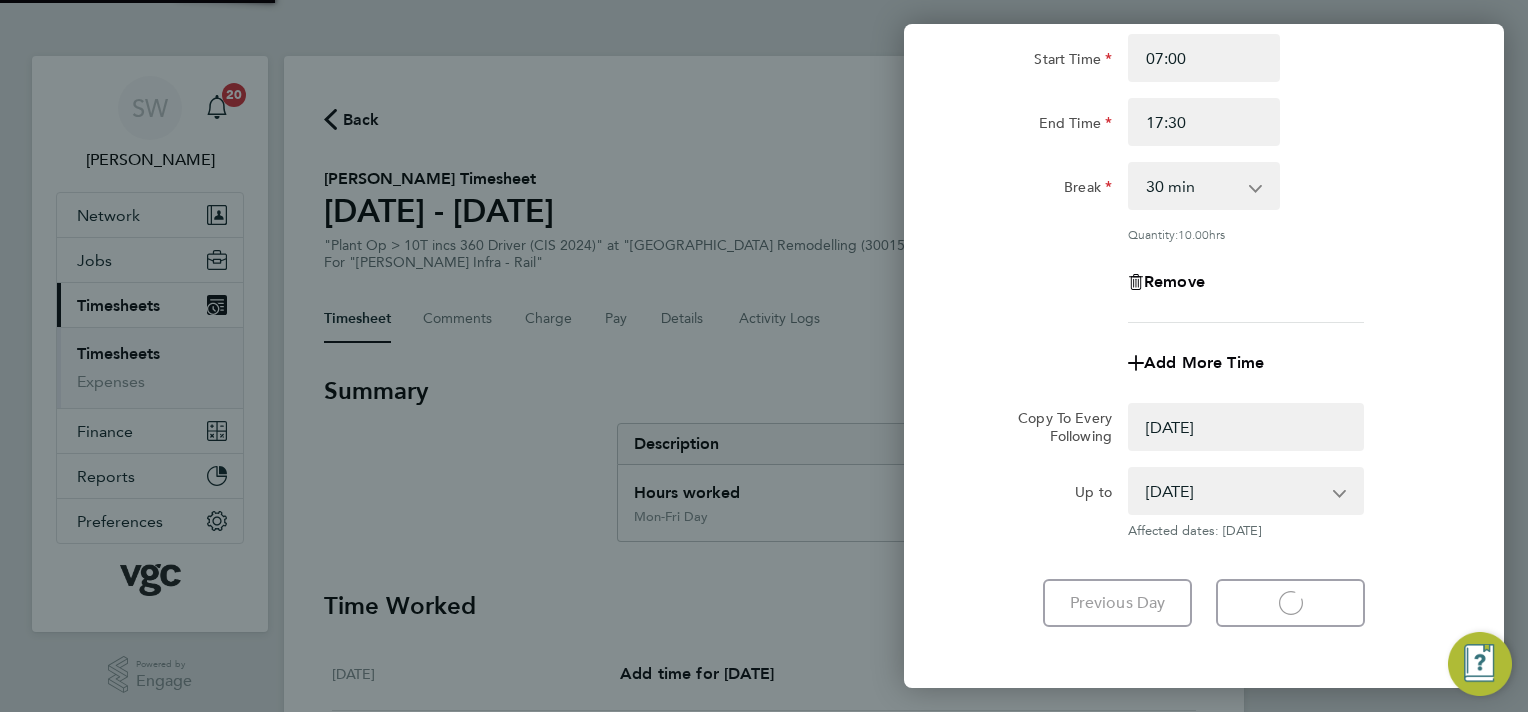 select on "0: null" 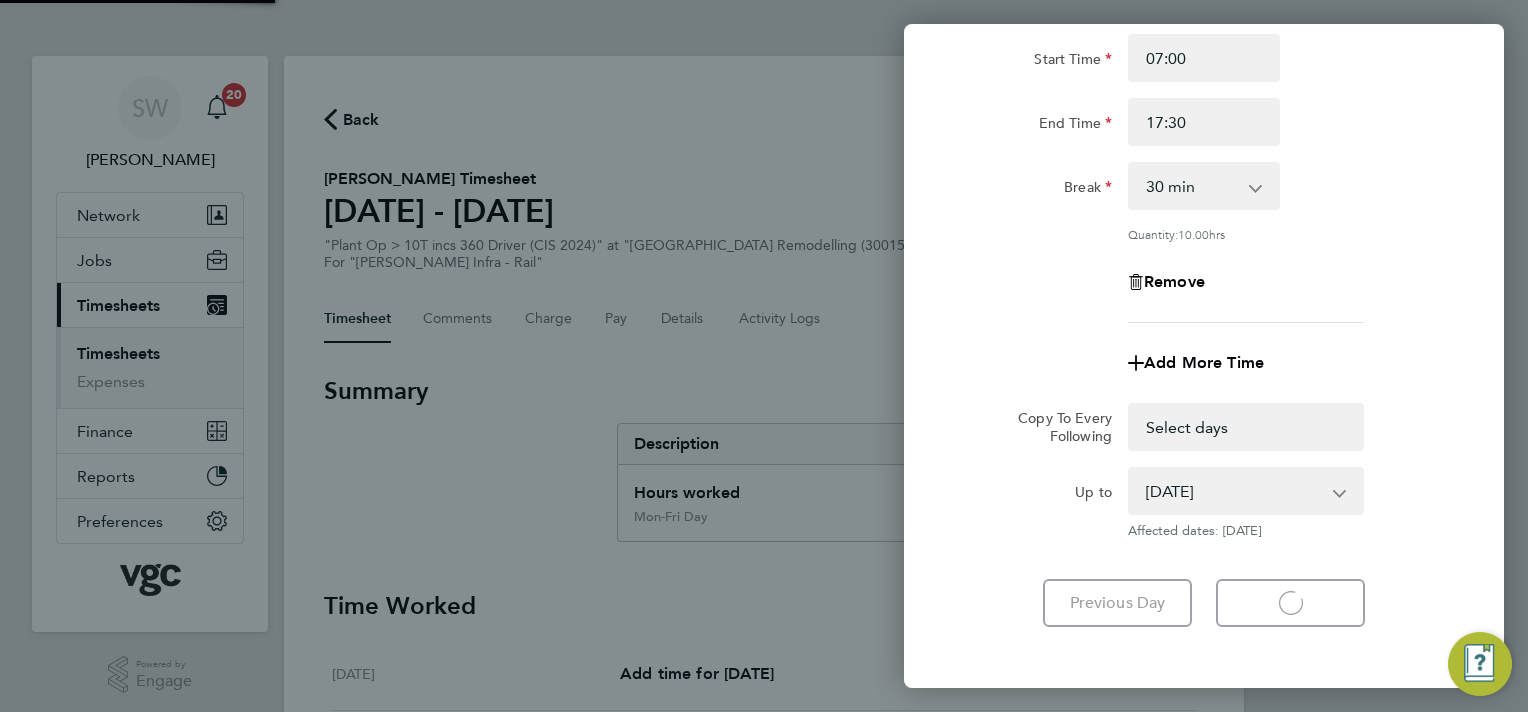 select on "30" 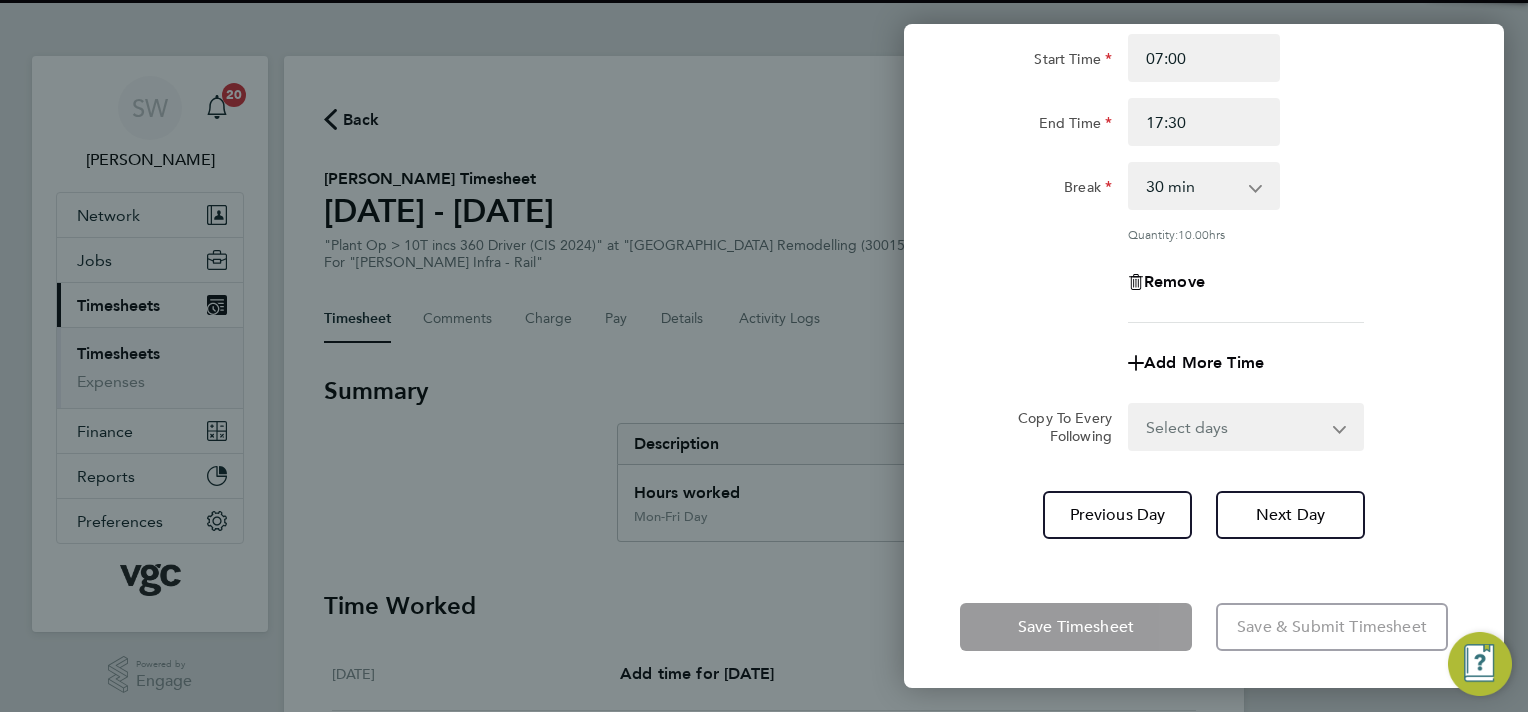 click on "Select days   Day   [DATE]   [DATE]" at bounding box center (1235, 427) 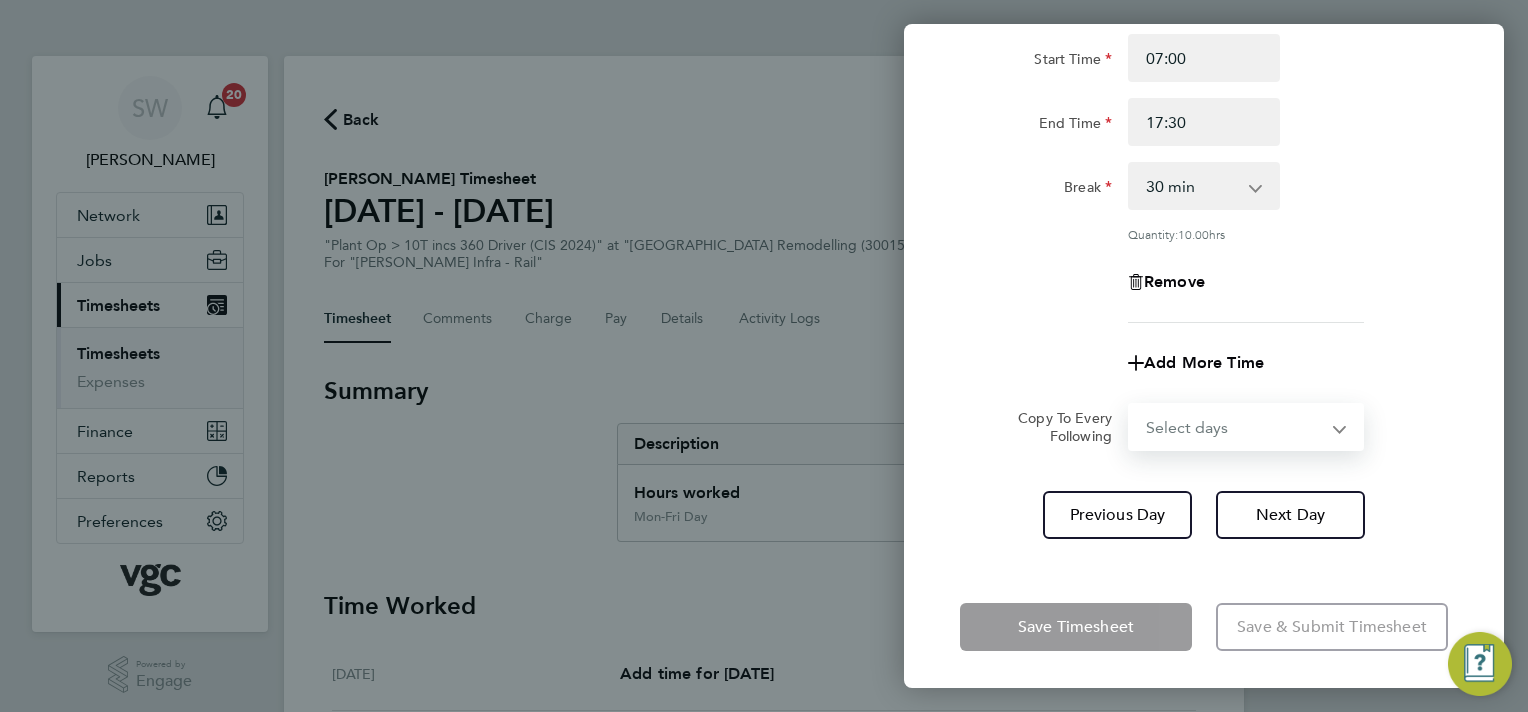 select on "THU" 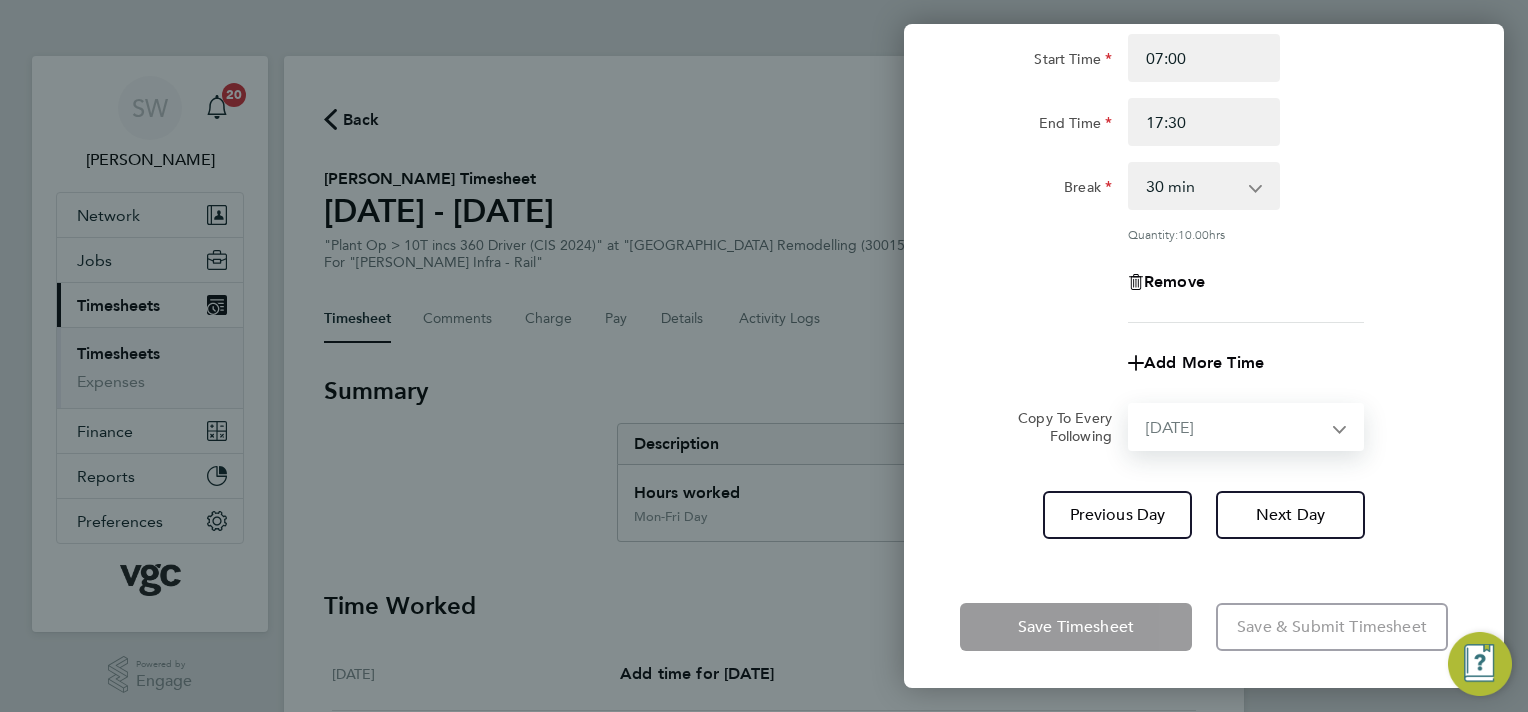 click on "Select days   Day   [DATE]   [DATE]" at bounding box center [1235, 427] 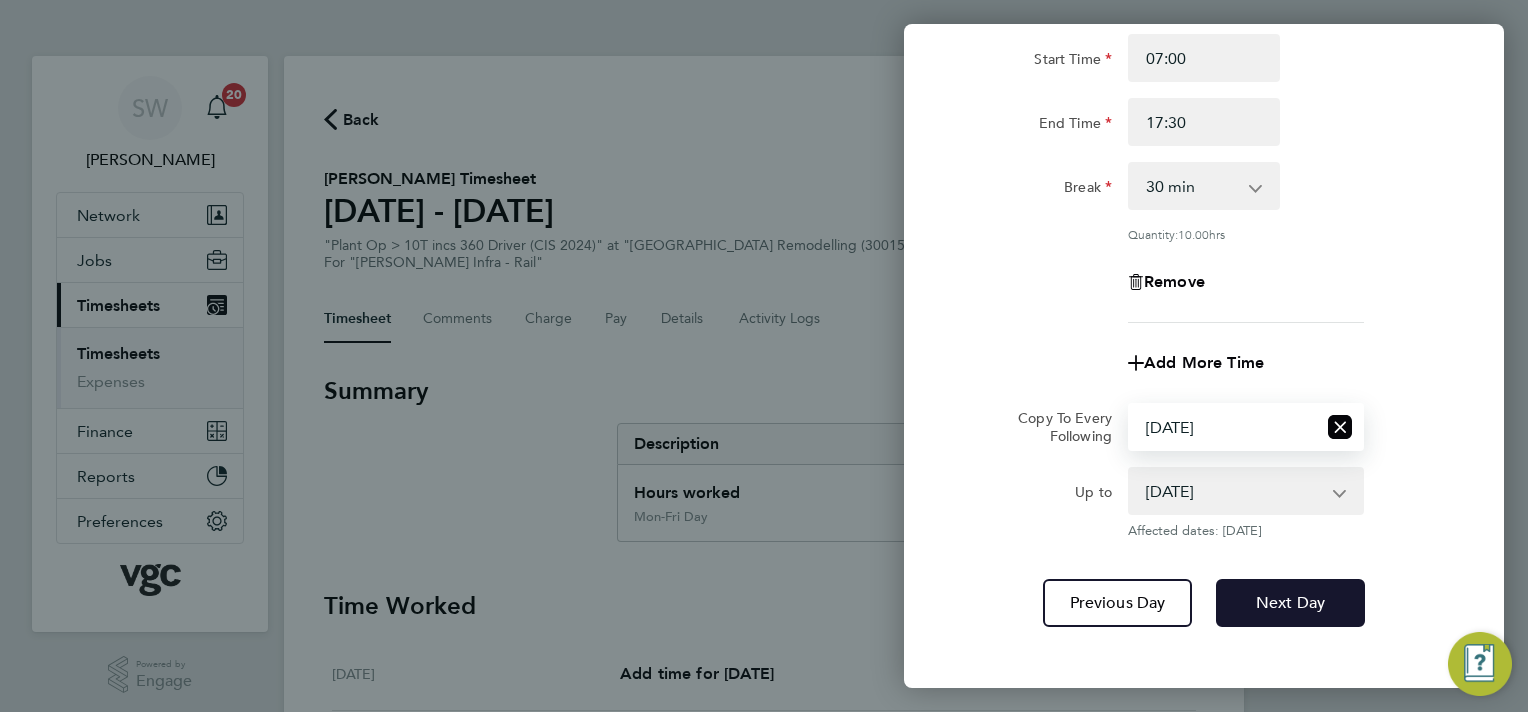 drag, startPoint x: 1264, startPoint y: 604, endPoint x: 1264, endPoint y: 578, distance: 26 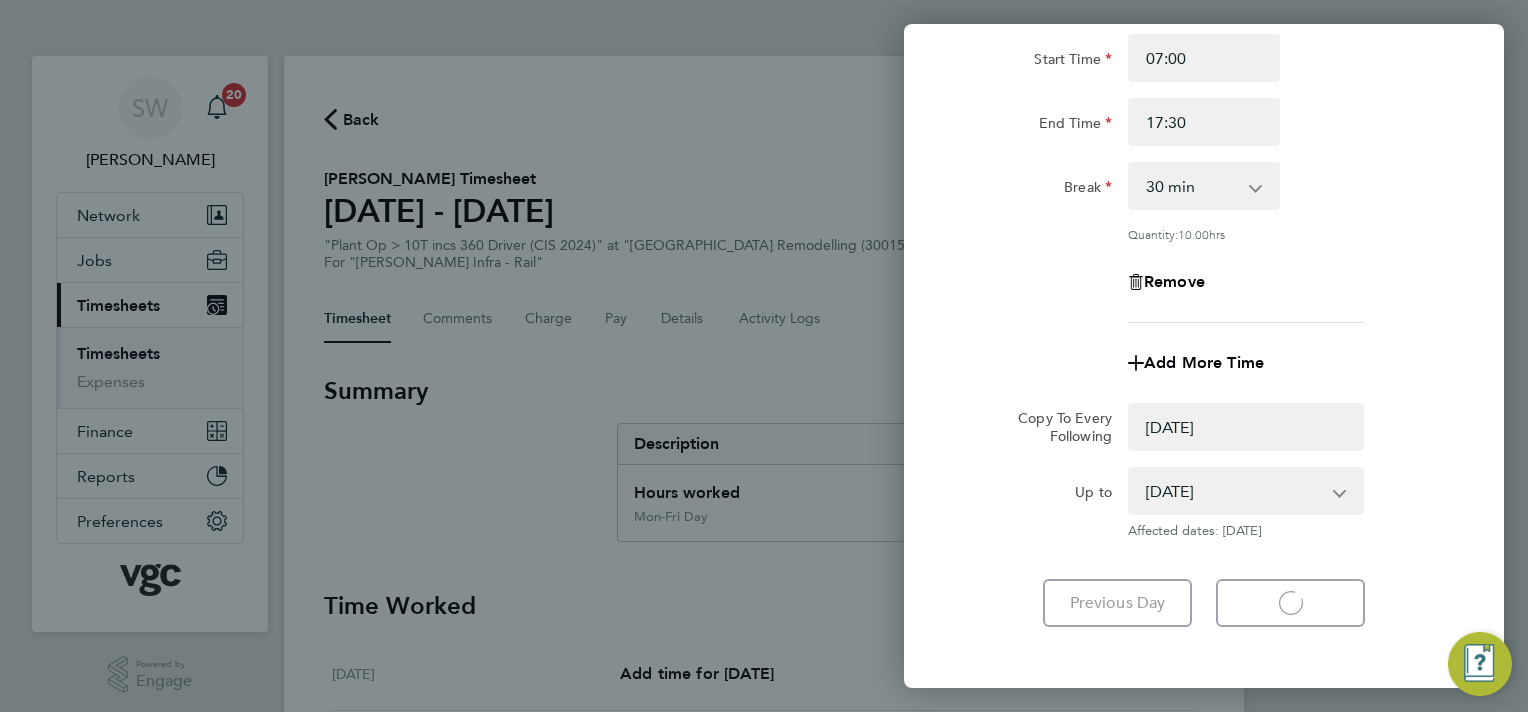 select on "0: null" 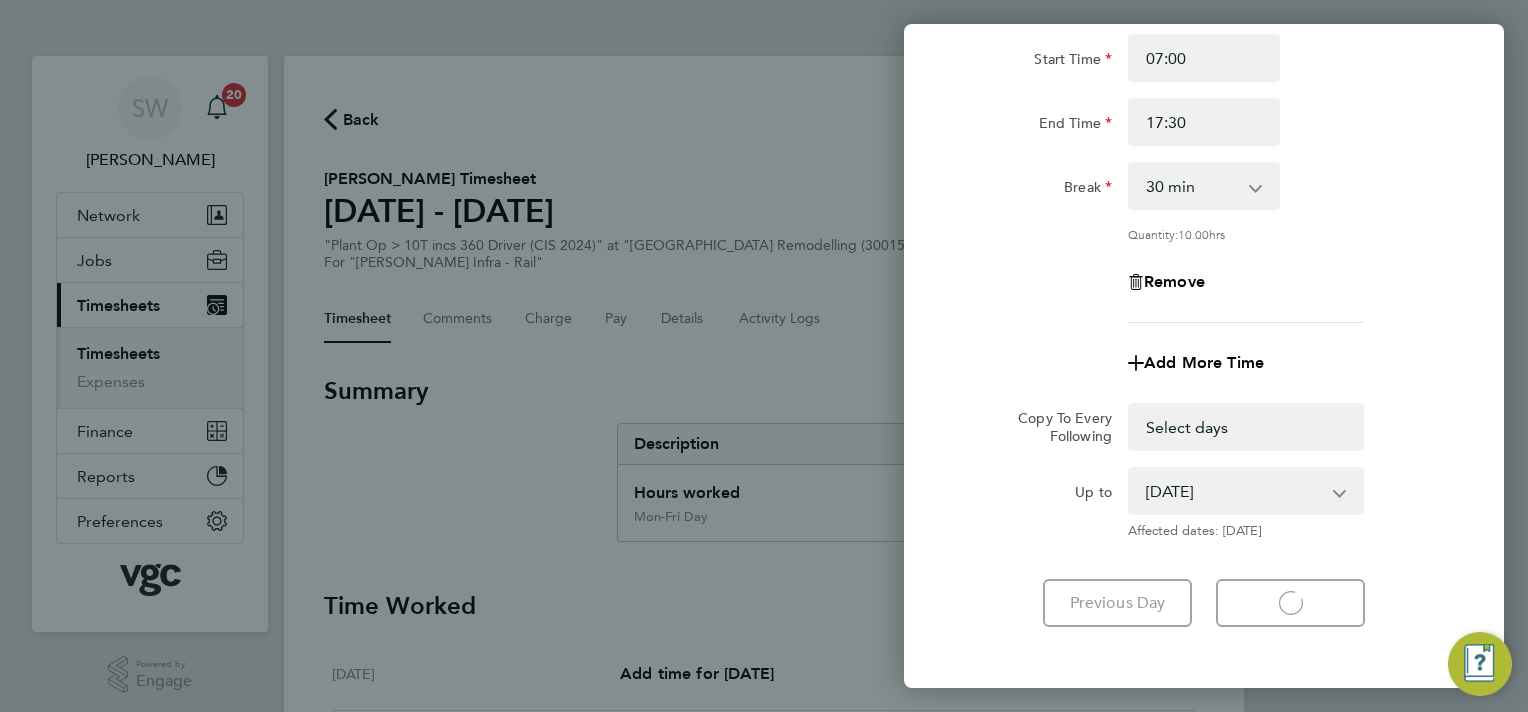 select on "30" 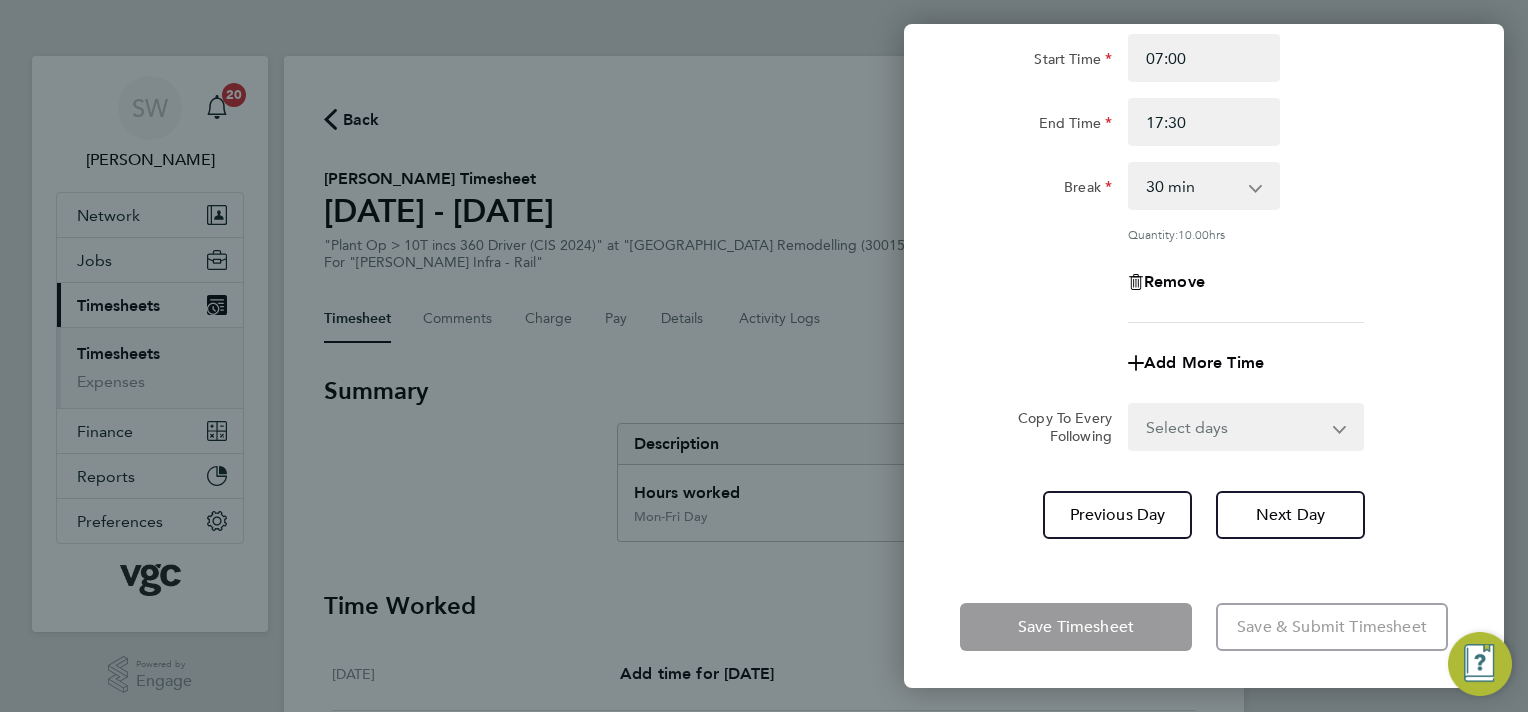 click on "Select days   [DATE]" at bounding box center (1235, 427) 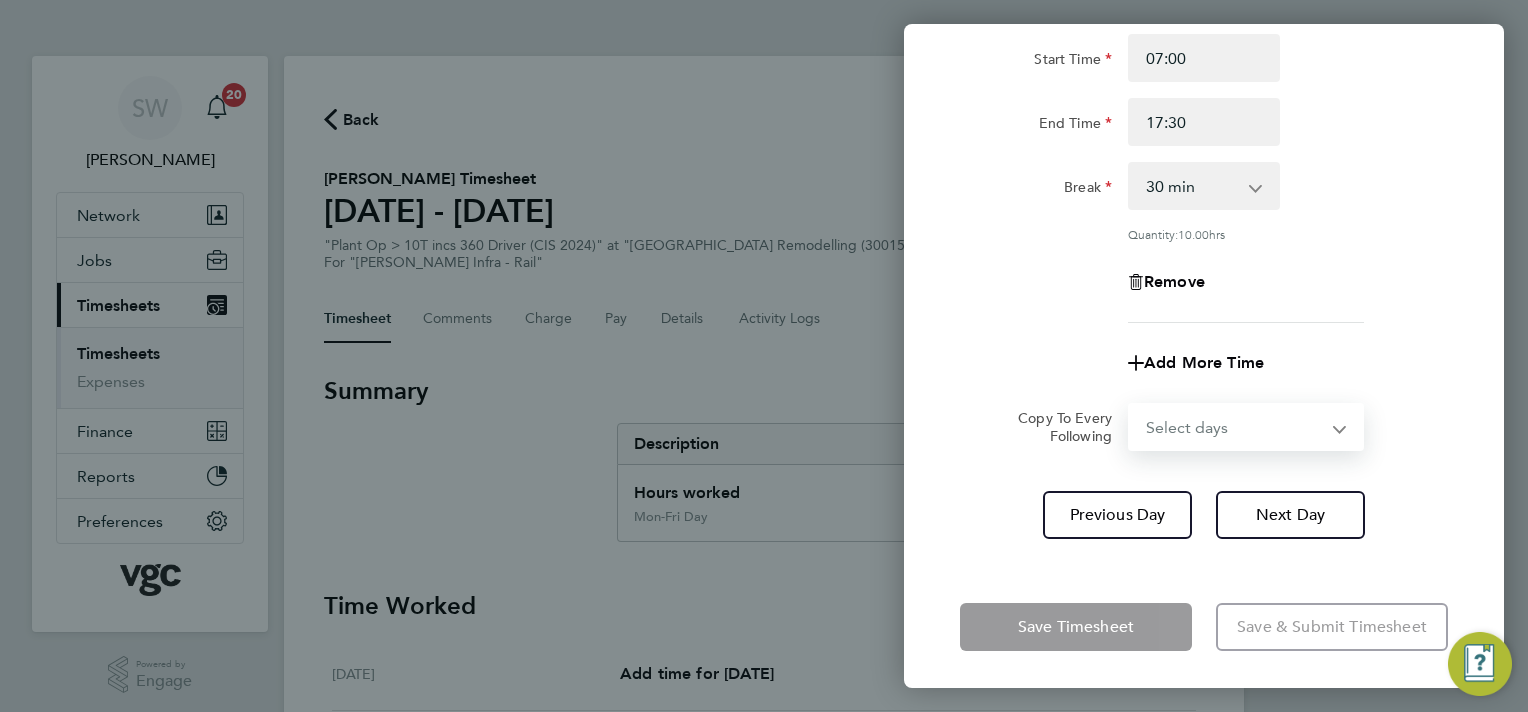select on "FRI" 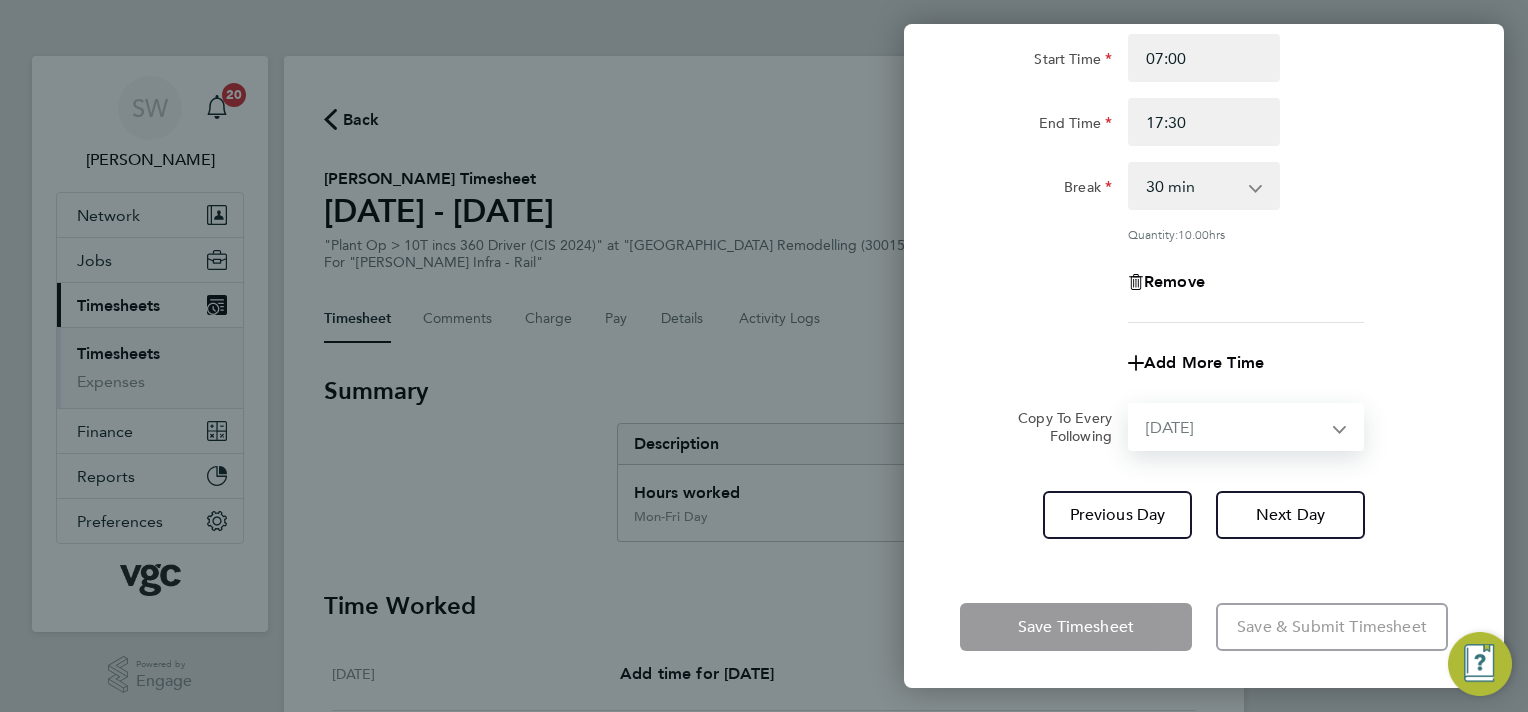 click on "Select days   [DATE]" at bounding box center [1235, 427] 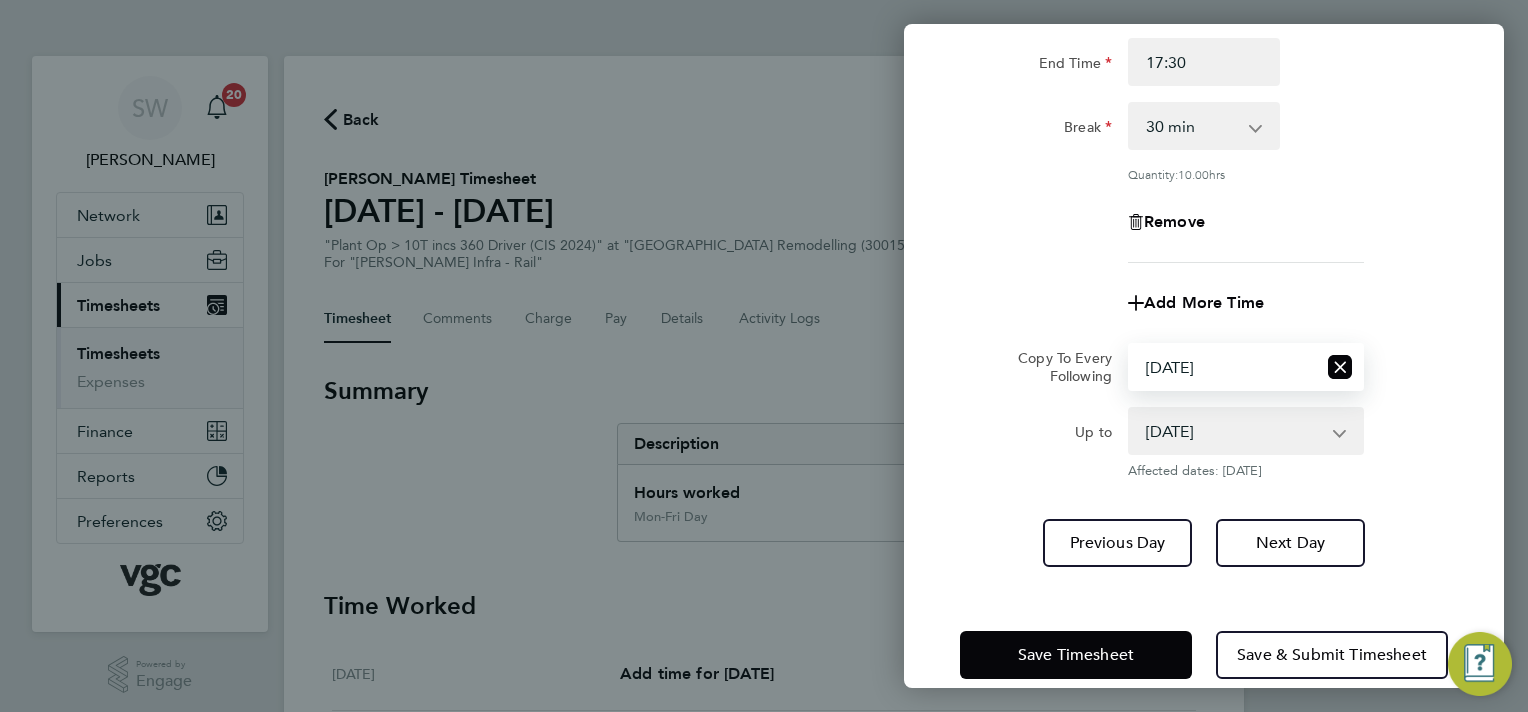 scroll, scrollTop: 278, scrollLeft: 0, axis: vertical 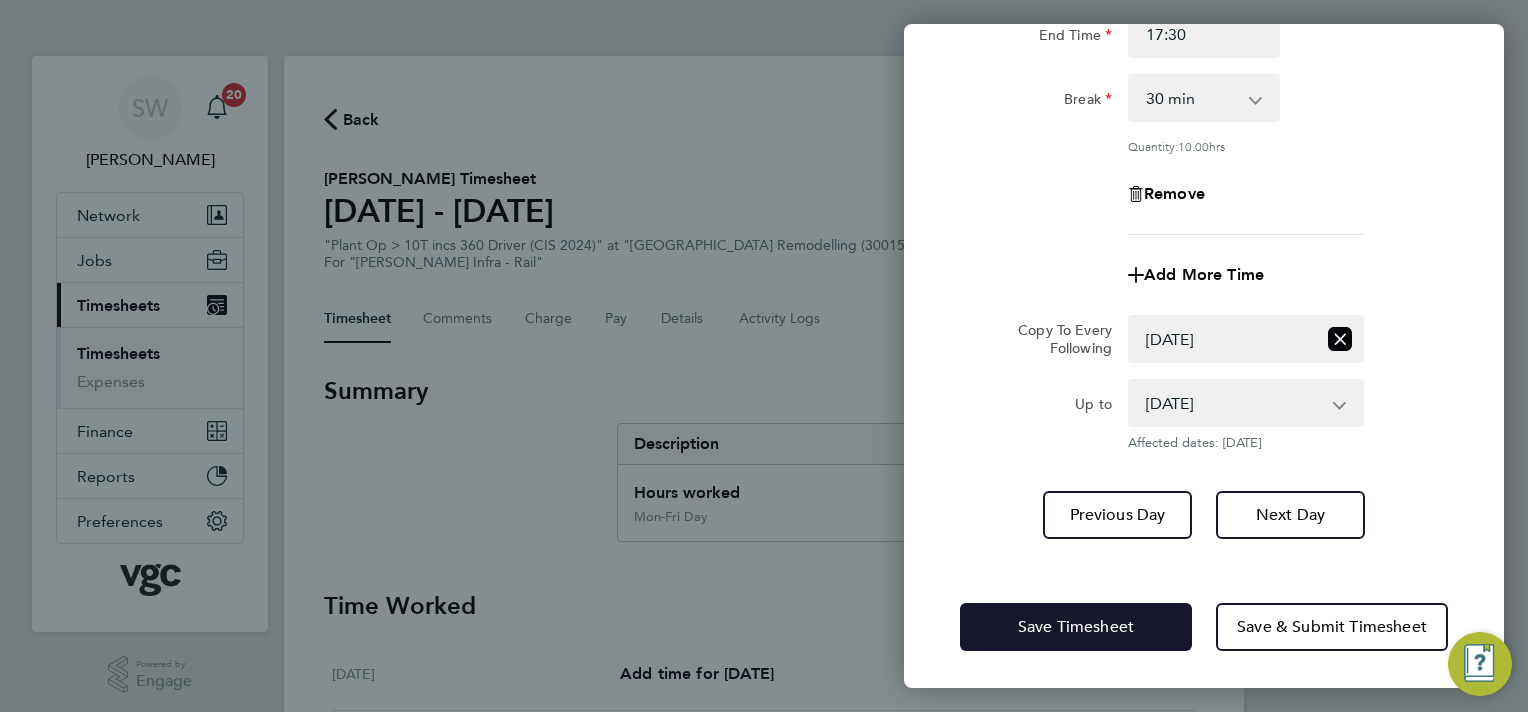 click on "Save Timesheet" 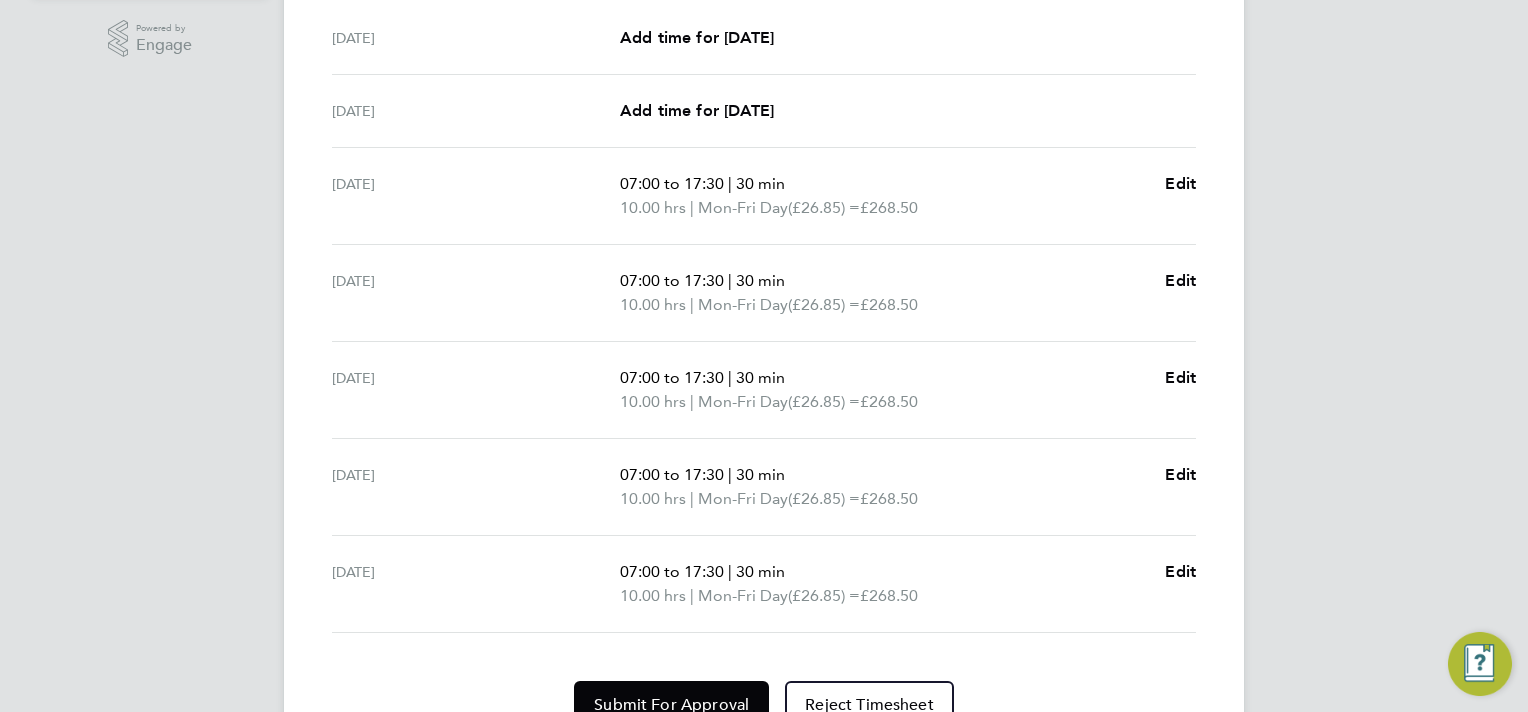 scroll, scrollTop: 730, scrollLeft: 0, axis: vertical 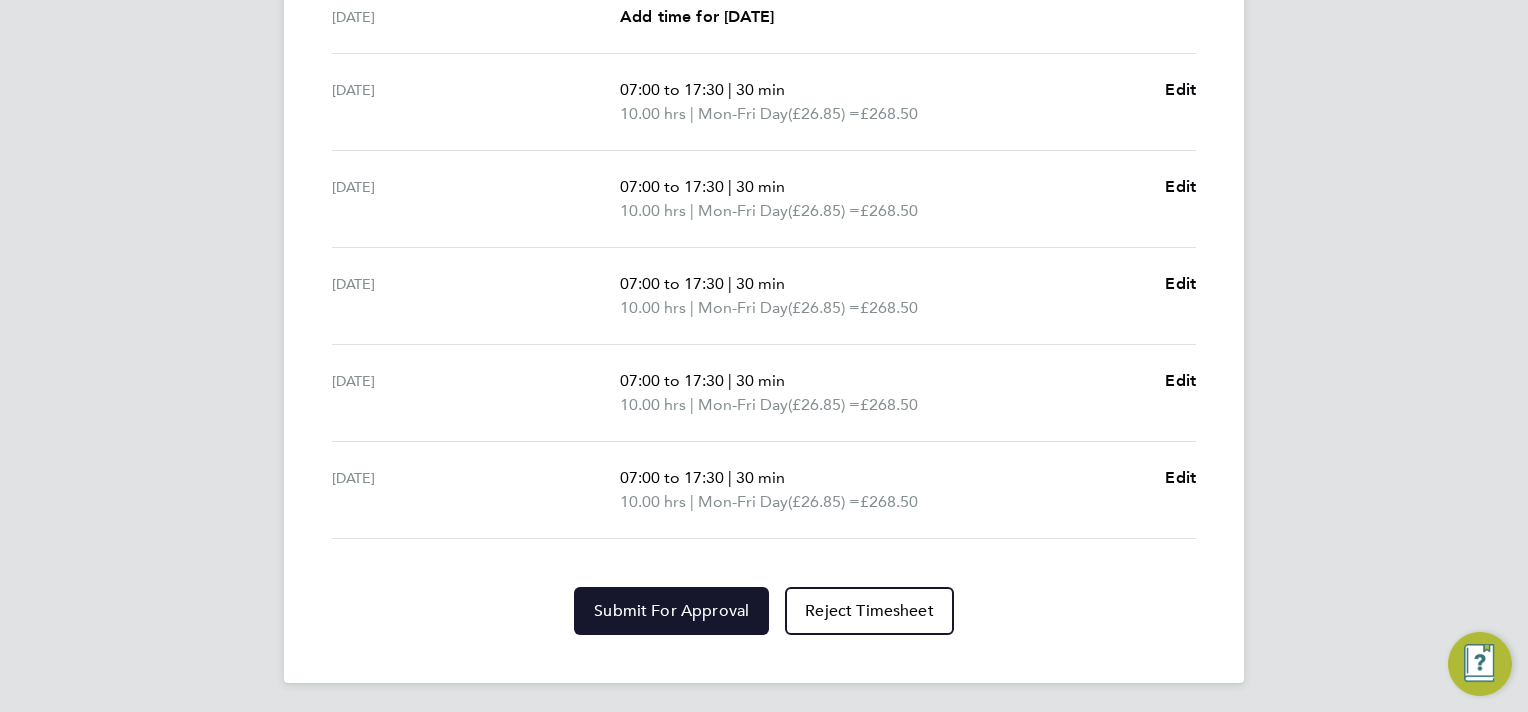 click on "Submit For Approval" 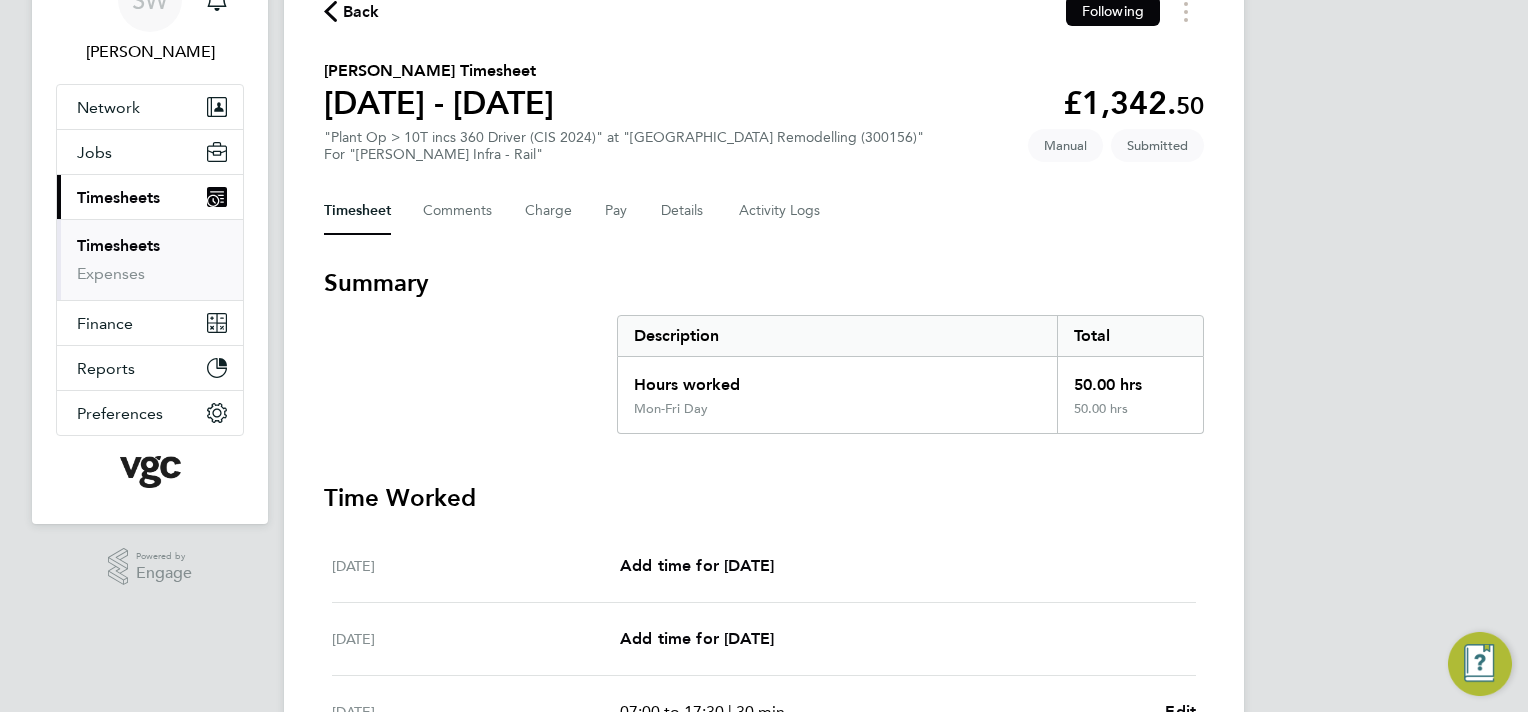 scroll, scrollTop: 0, scrollLeft: 0, axis: both 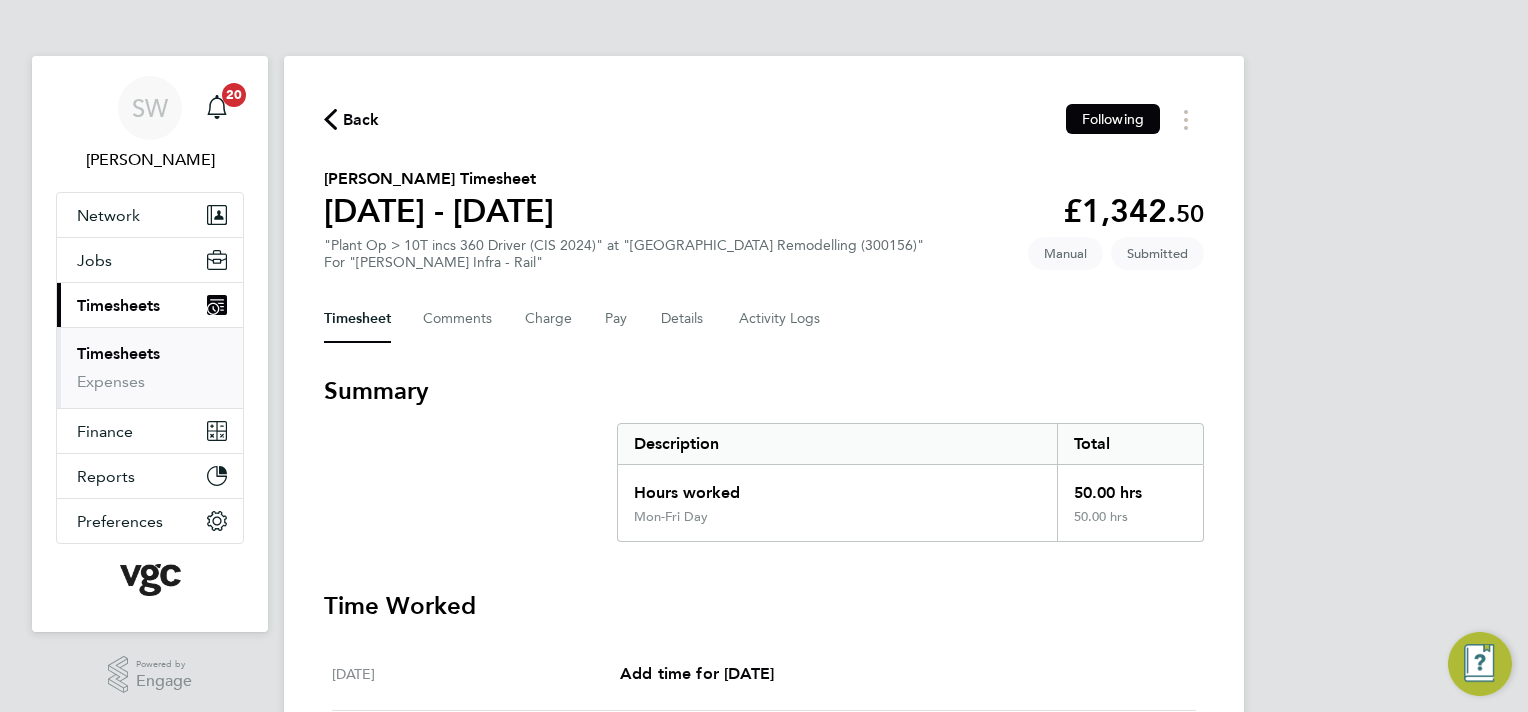 click on "Timesheets" at bounding box center (118, 353) 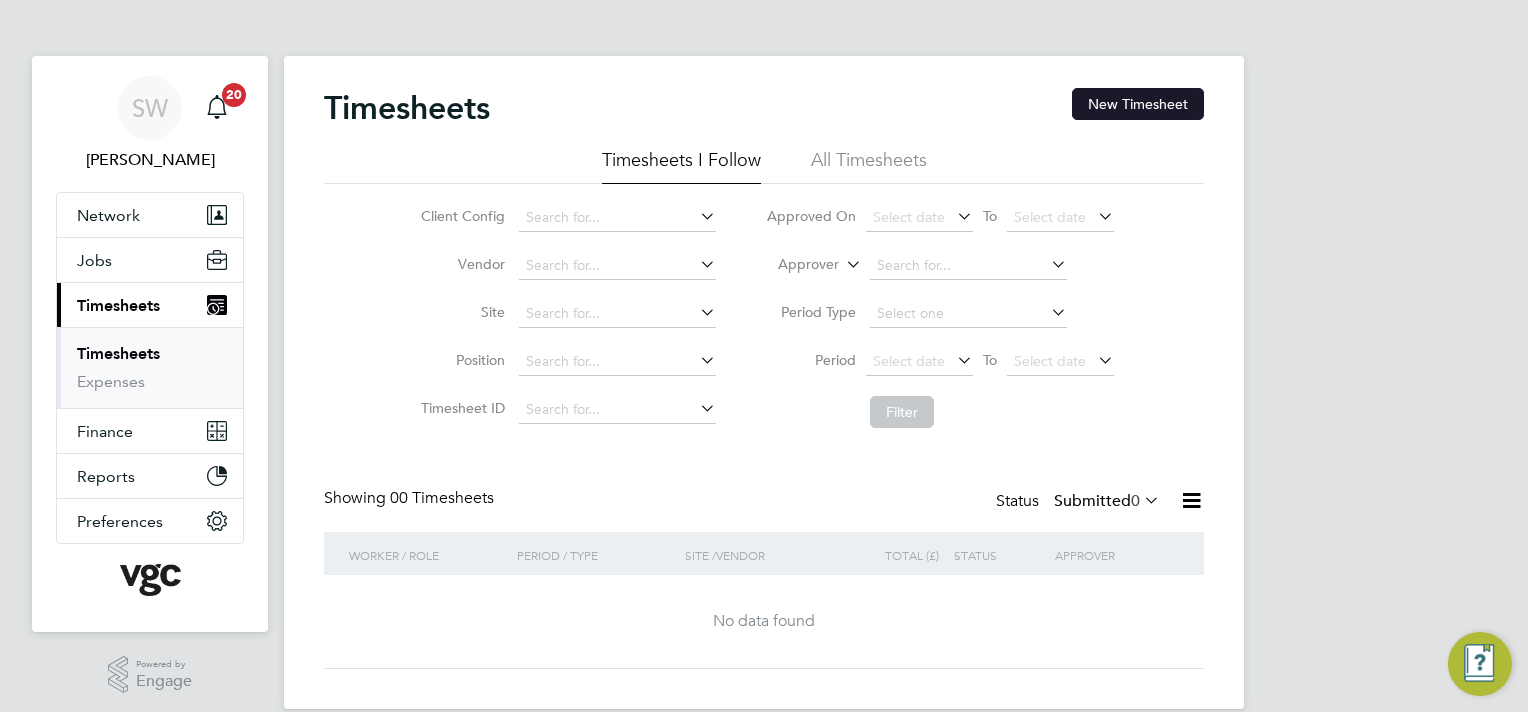 click on "New Timesheet" 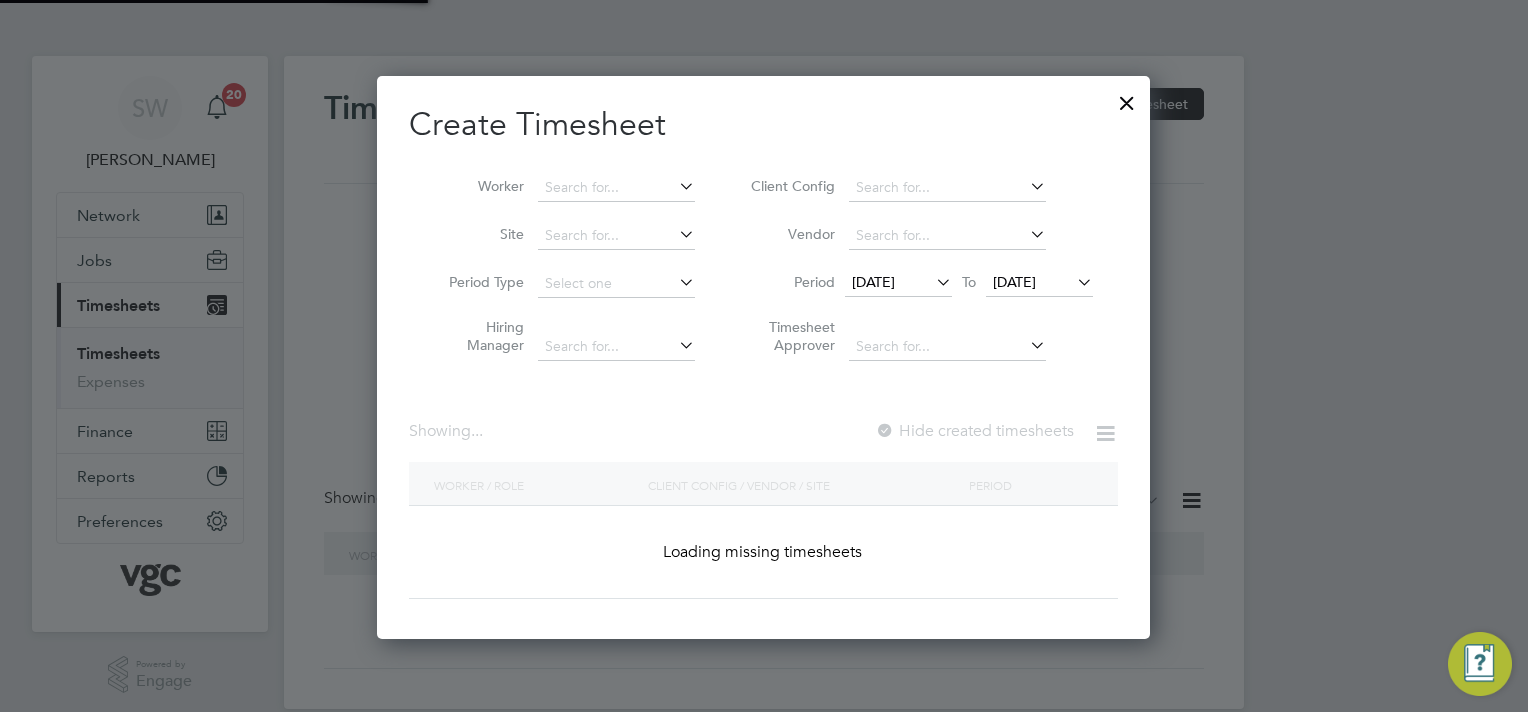 scroll, scrollTop: 10, scrollLeft: 10, axis: both 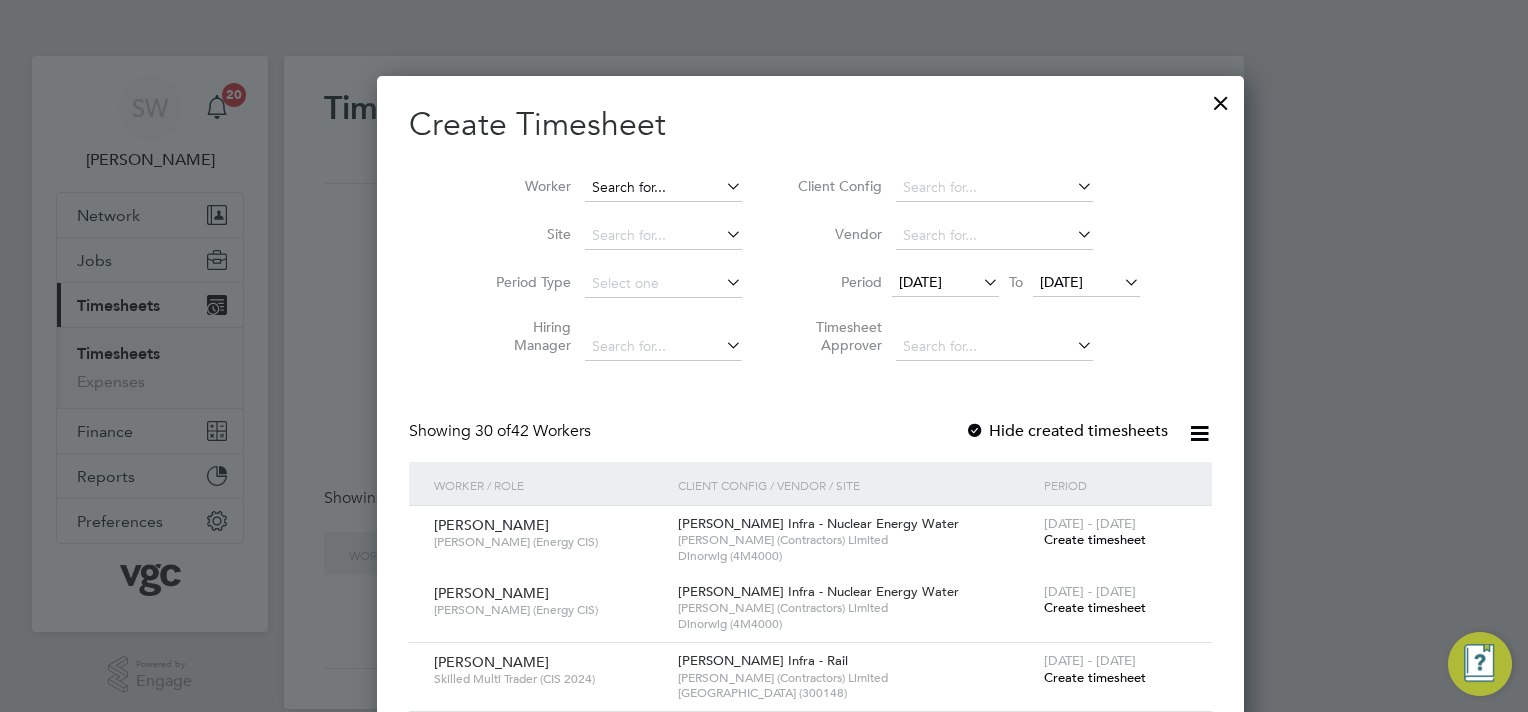 click at bounding box center [663, 188] 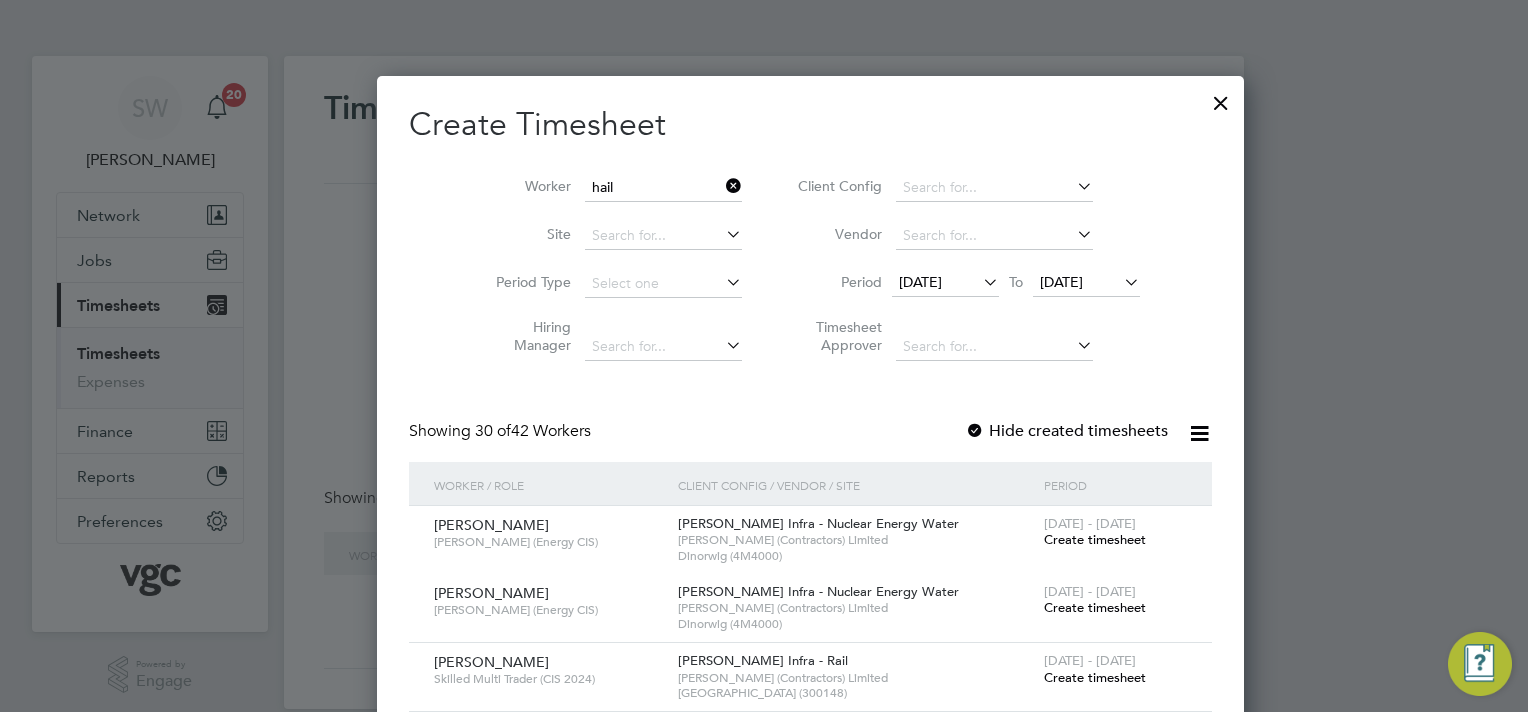 click on "Hail e [PERSON_NAME]" 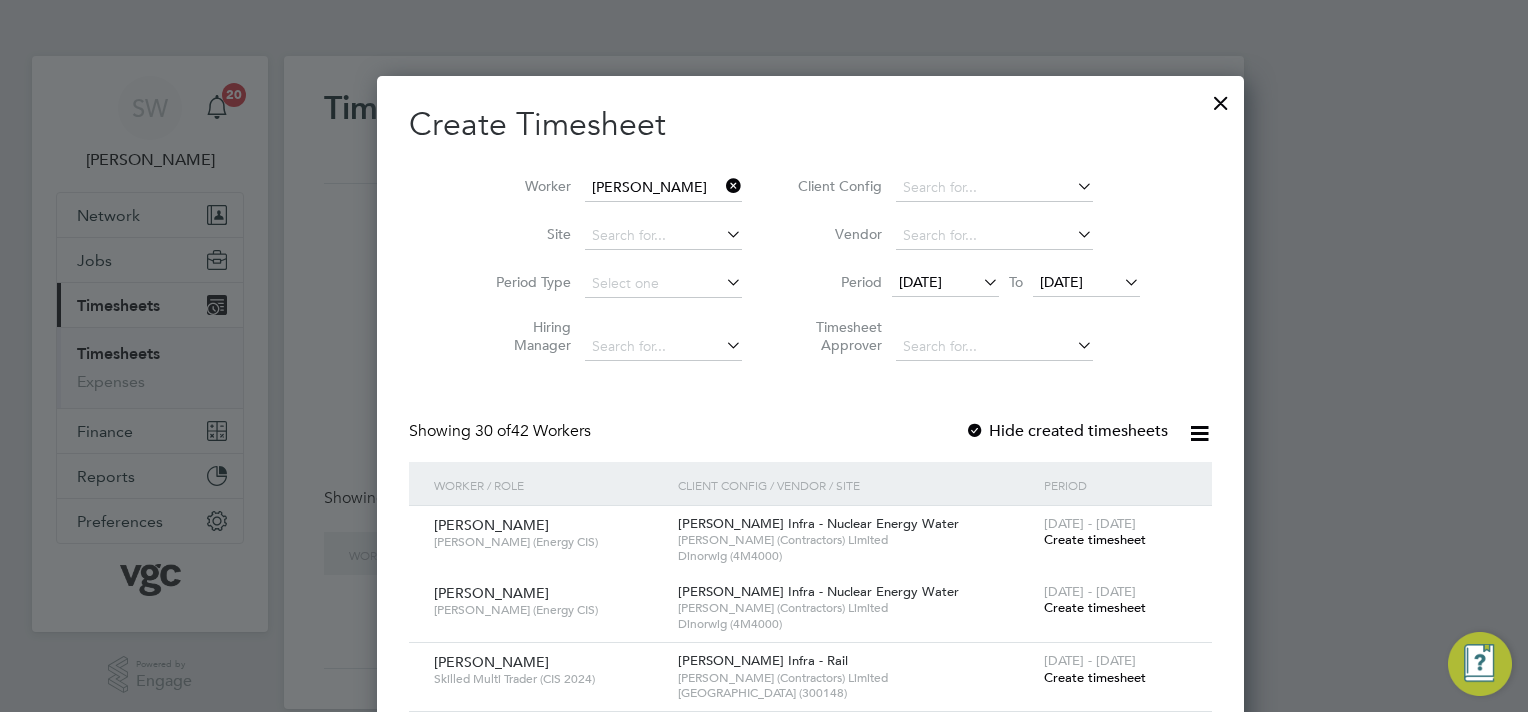 scroll, scrollTop: 10, scrollLeft: 10, axis: both 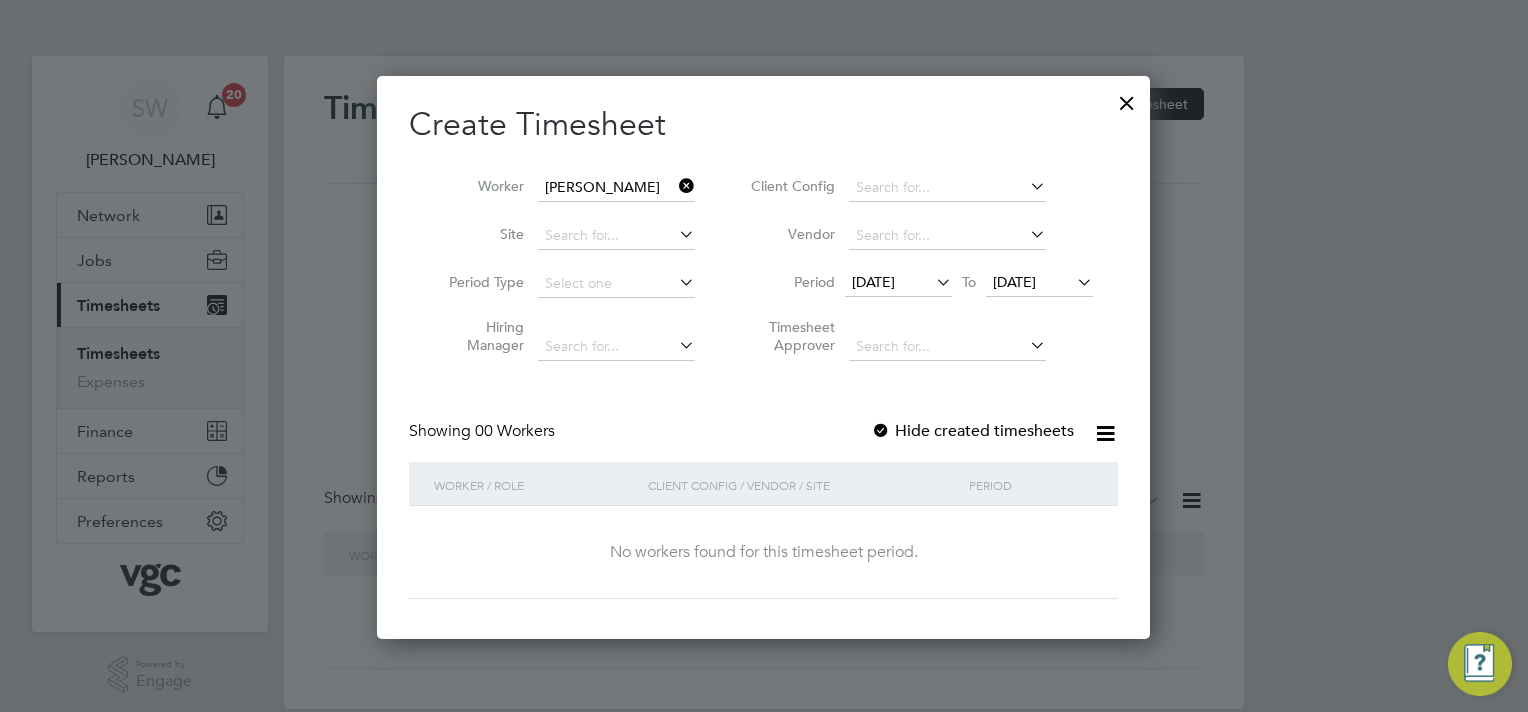 click on "[DATE]" at bounding box center [1014, 282] 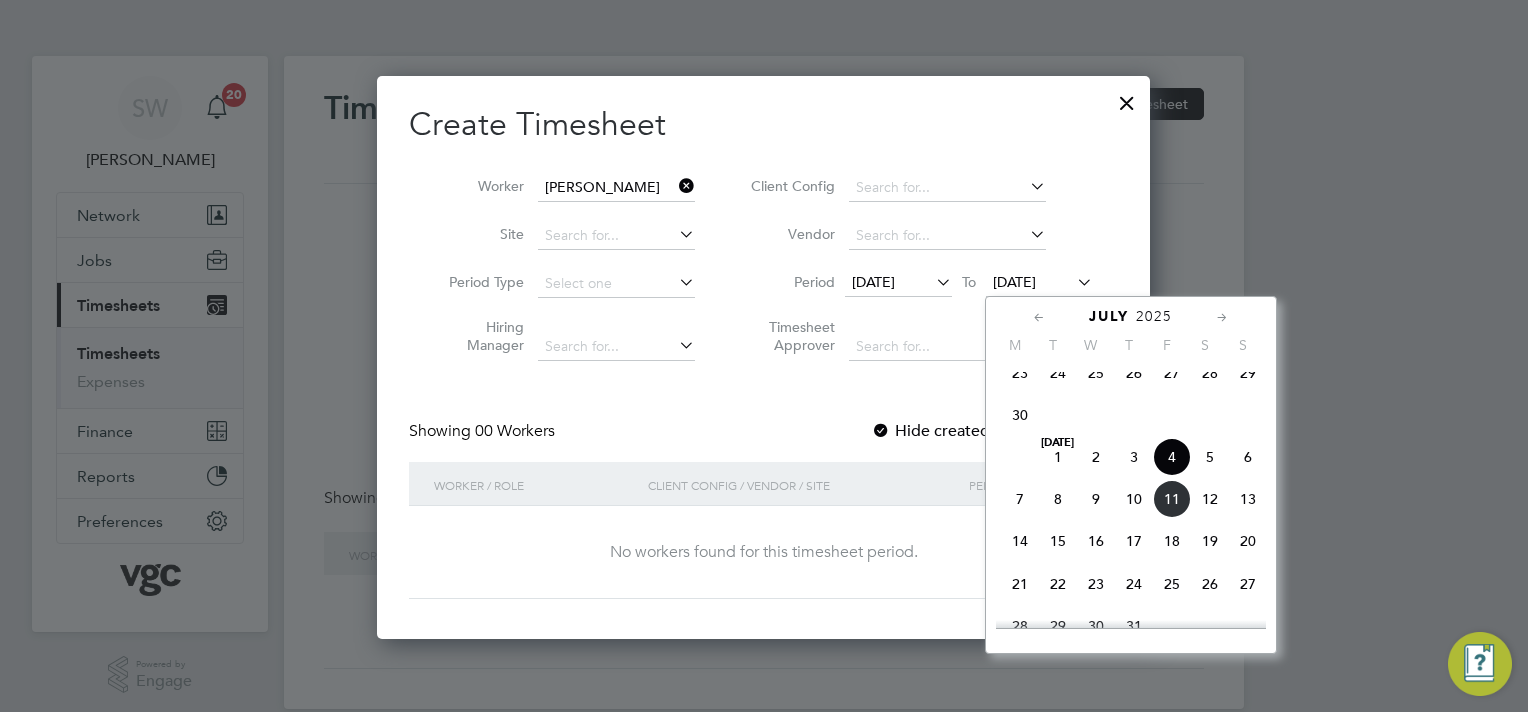 drag, startPoint x: 1168, startPoint y: 510, endPoint x: 1102, endPoint y: 481, distance: 72.09022 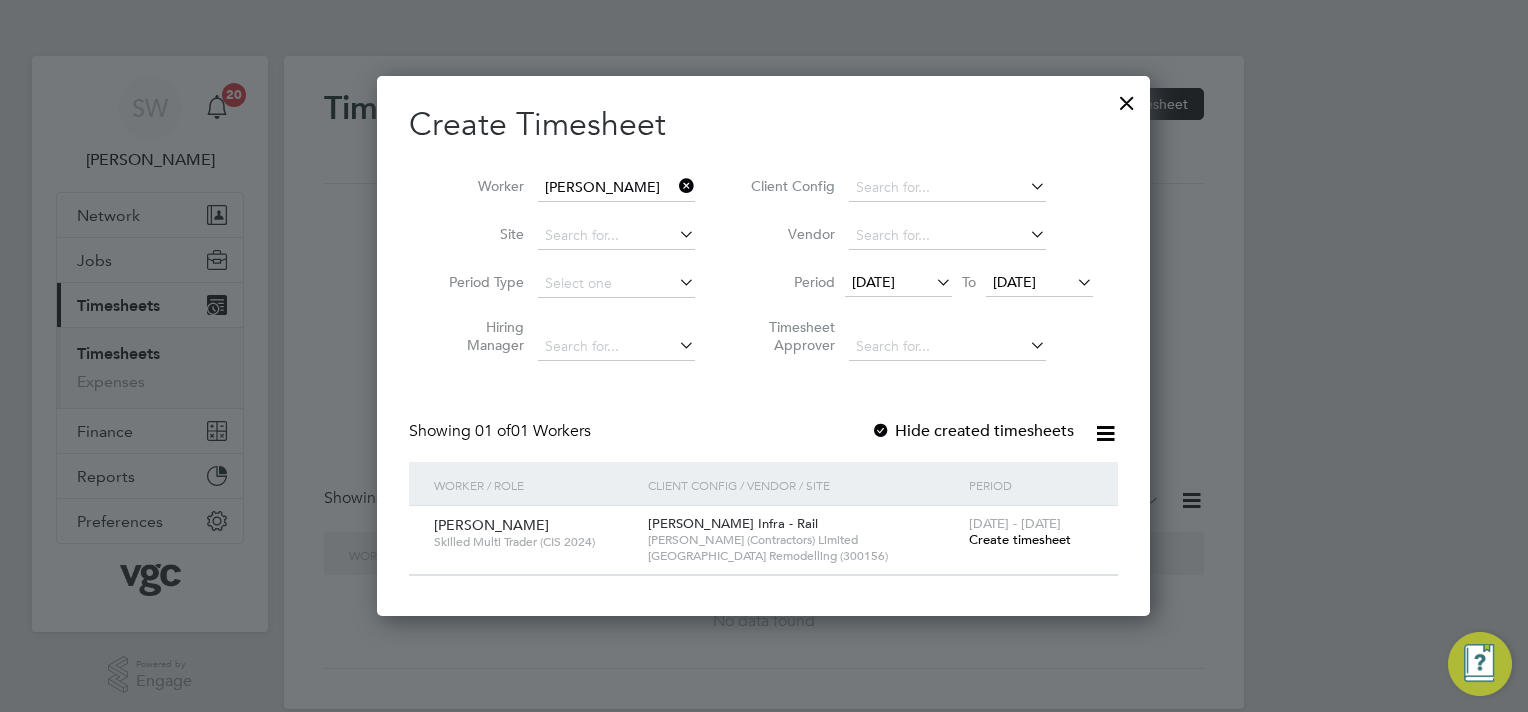click on "Create timesheet" at bounding box center (1020, 539) 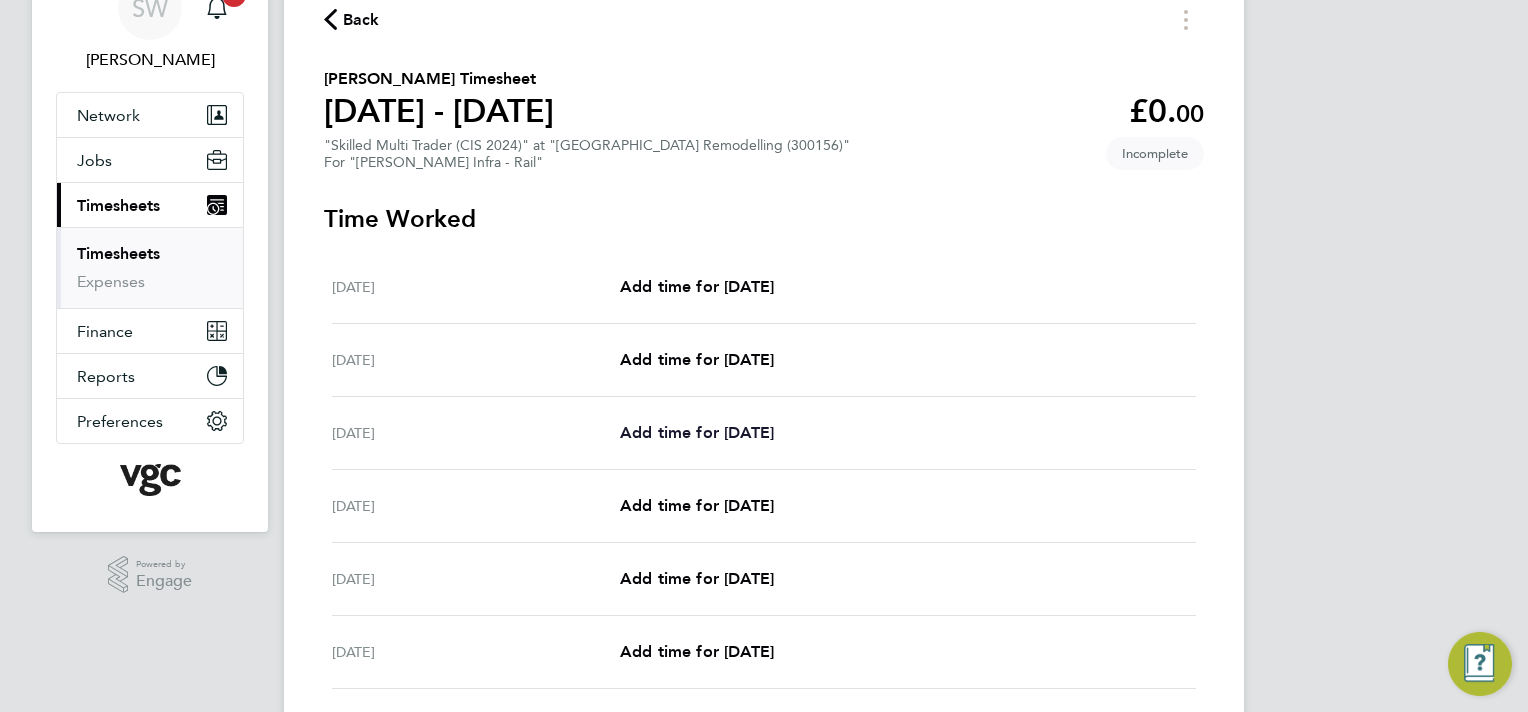 click on "Add time for [DATE]" at bounding box center [697, 432] 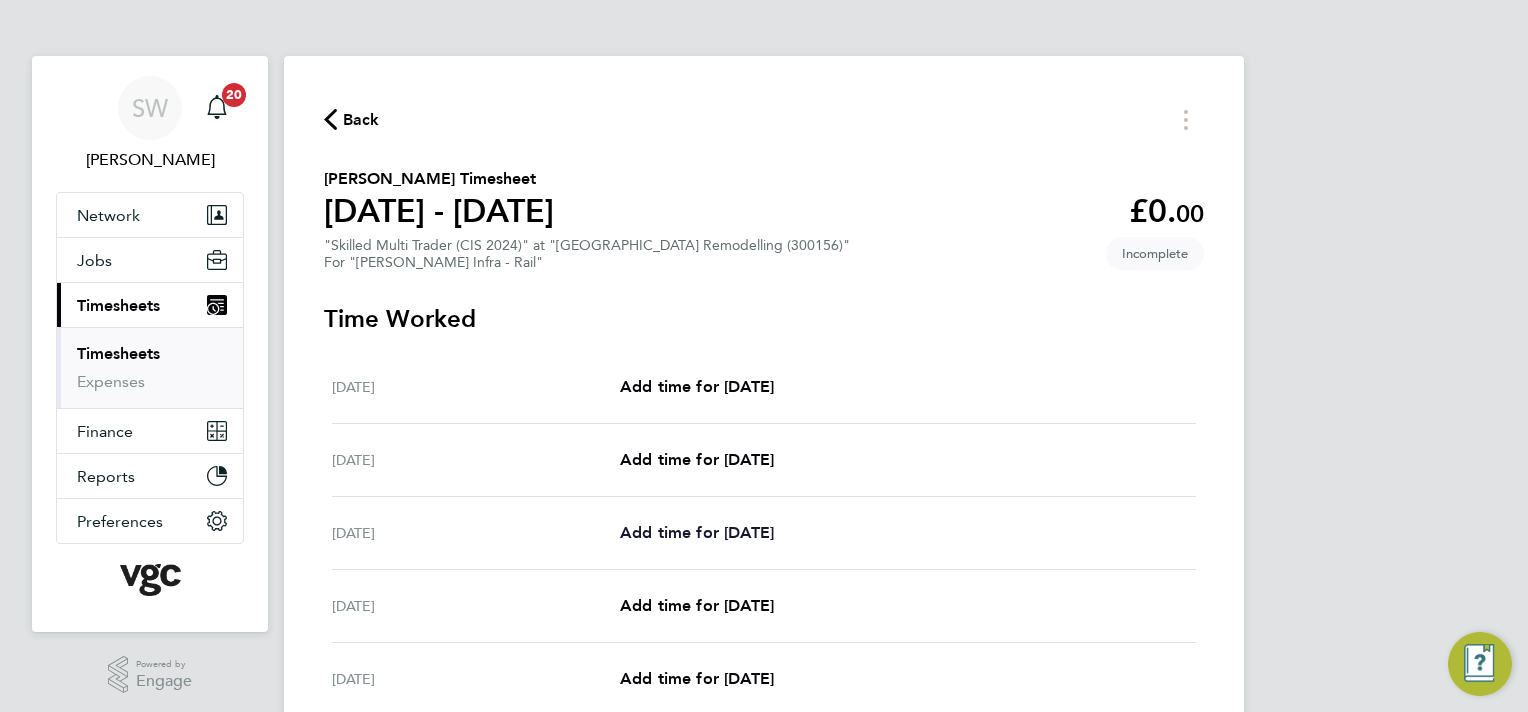 select on "30" 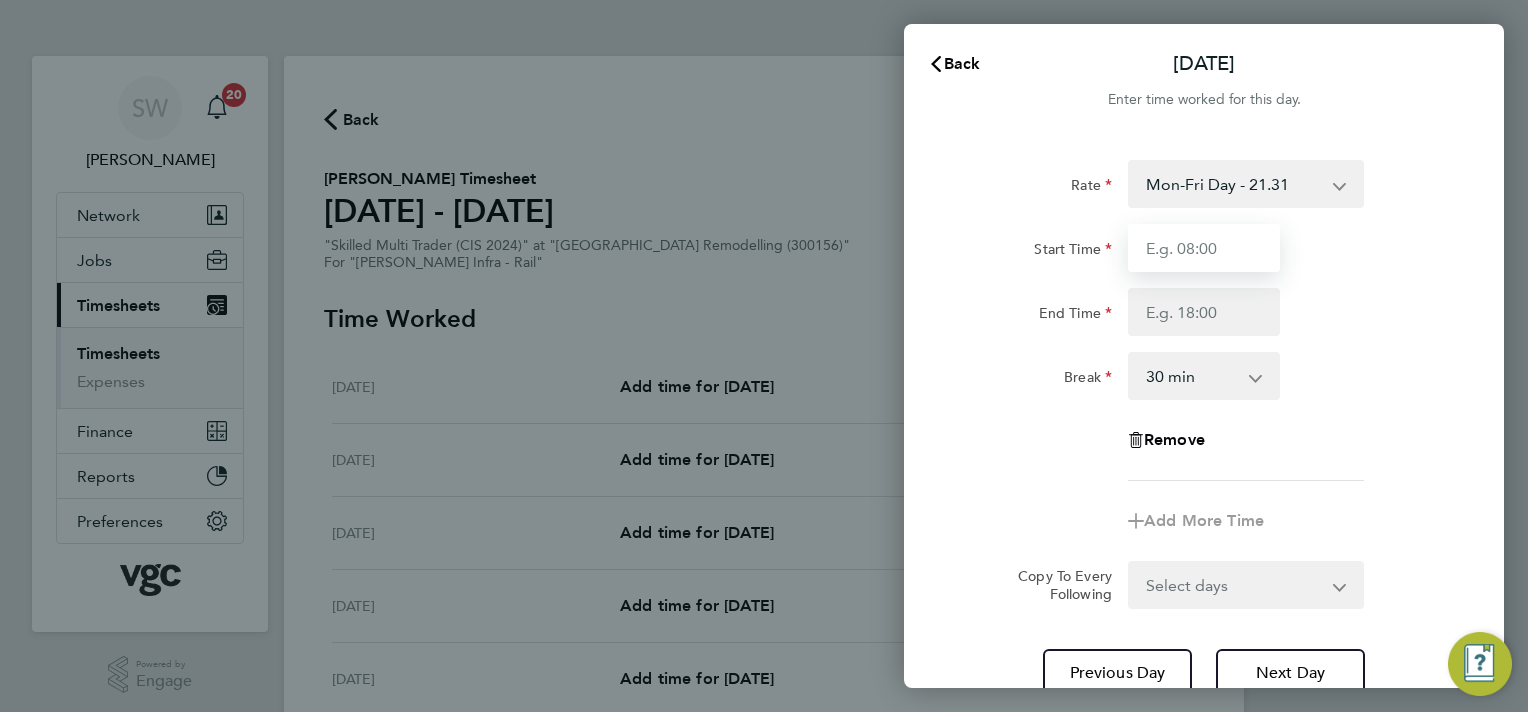 click on "Start Time" at bounding box center [1204, 248] 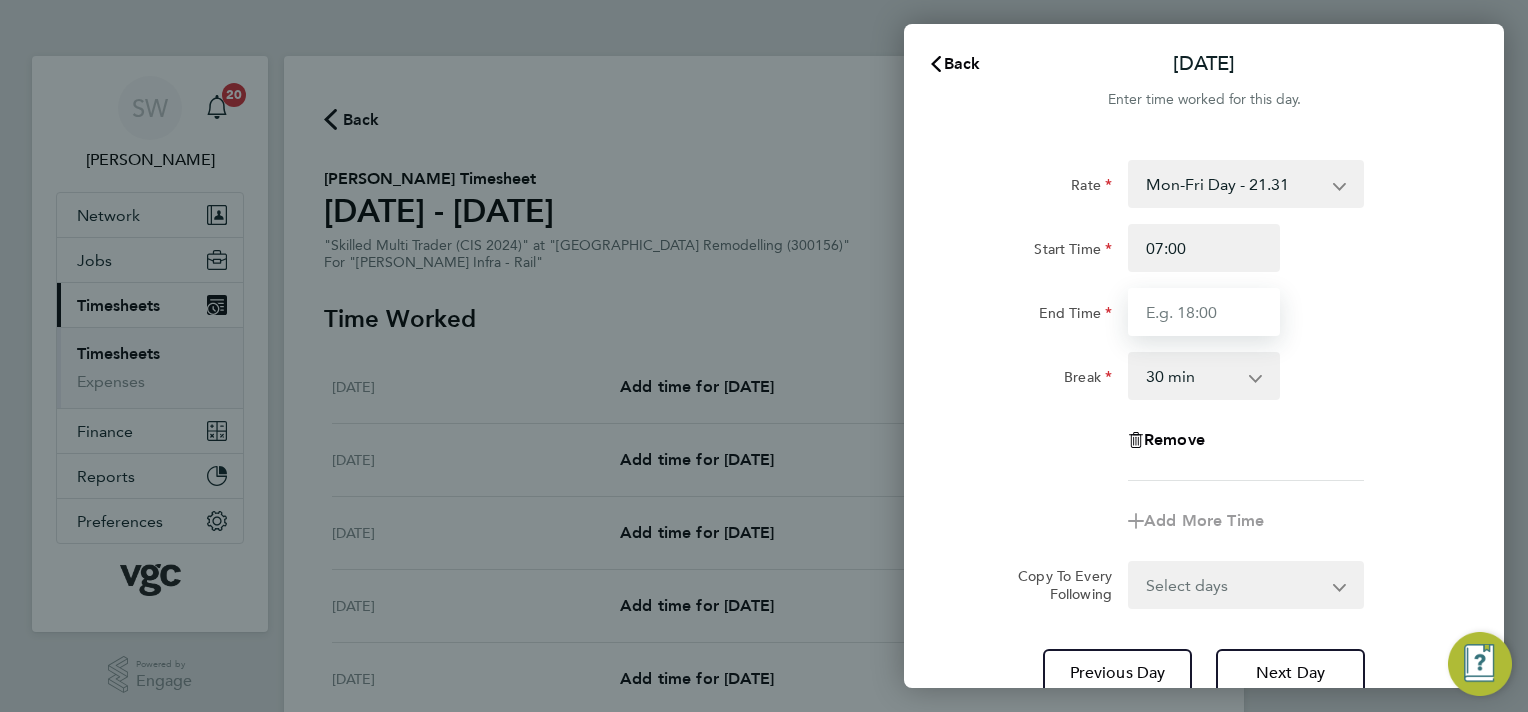type on "17:30" 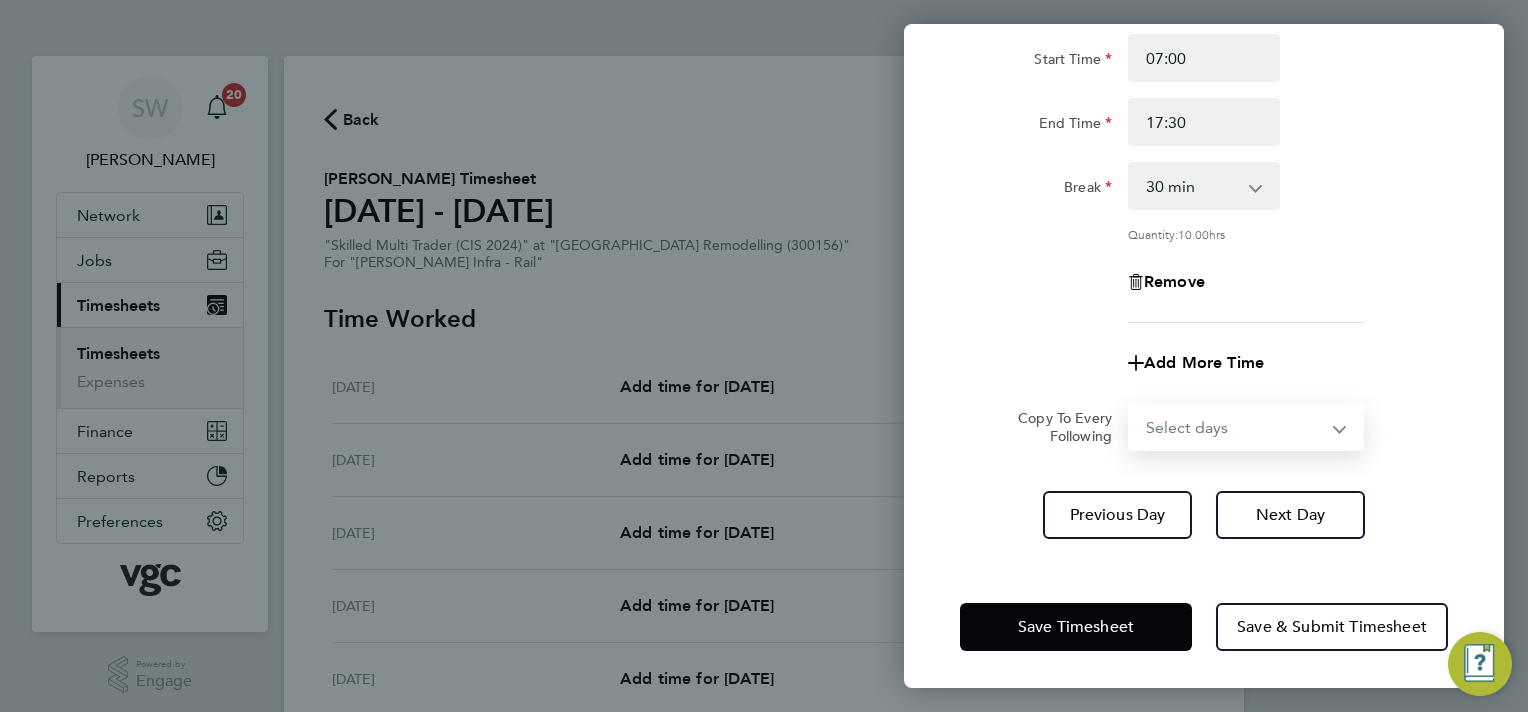 drag, startPoint x: 1335, startPoint y: 427, endPoint x: 1300, endPoint y: 437, distance: 36.40055 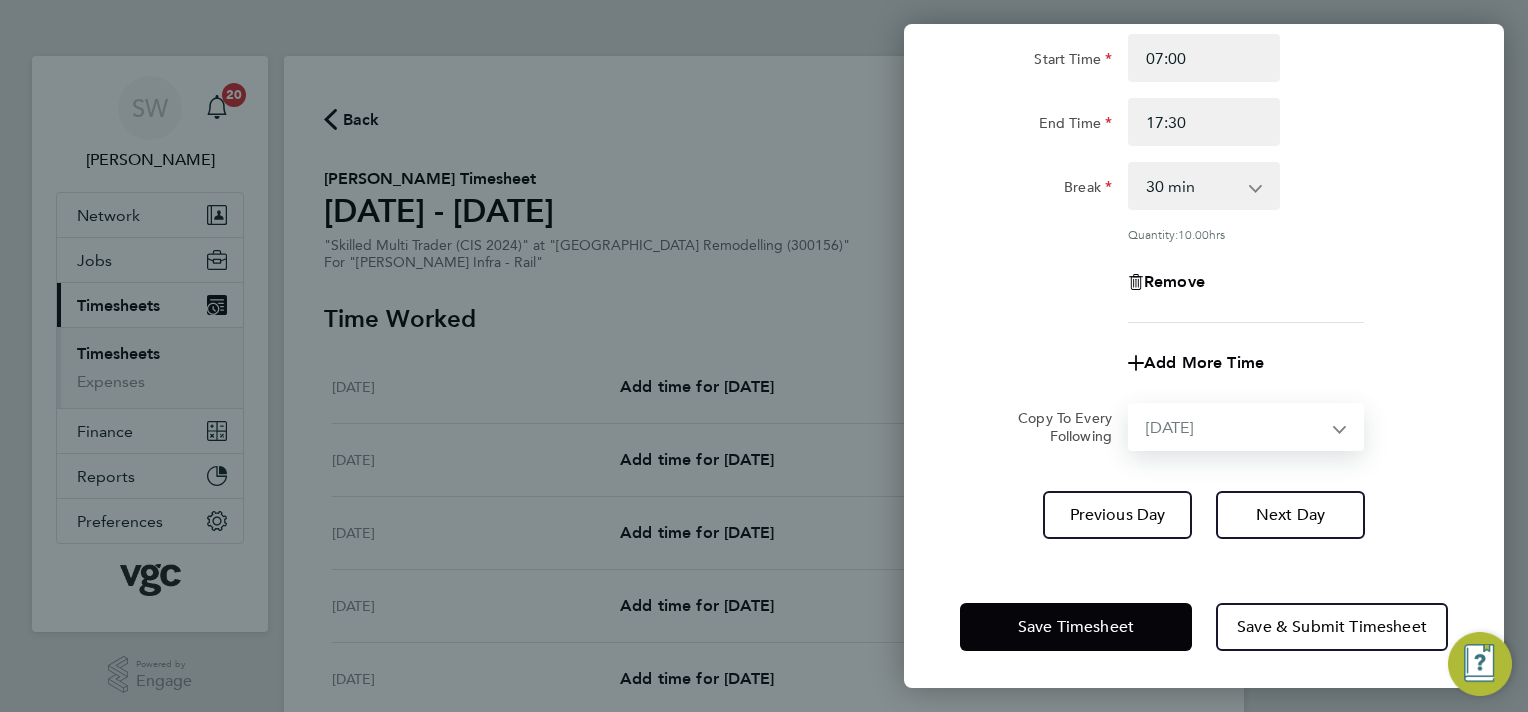 click on "Select days   Day   [DATE]   [DATE]   [DATE]   [DATE]" at bounding box center (1235, 427) 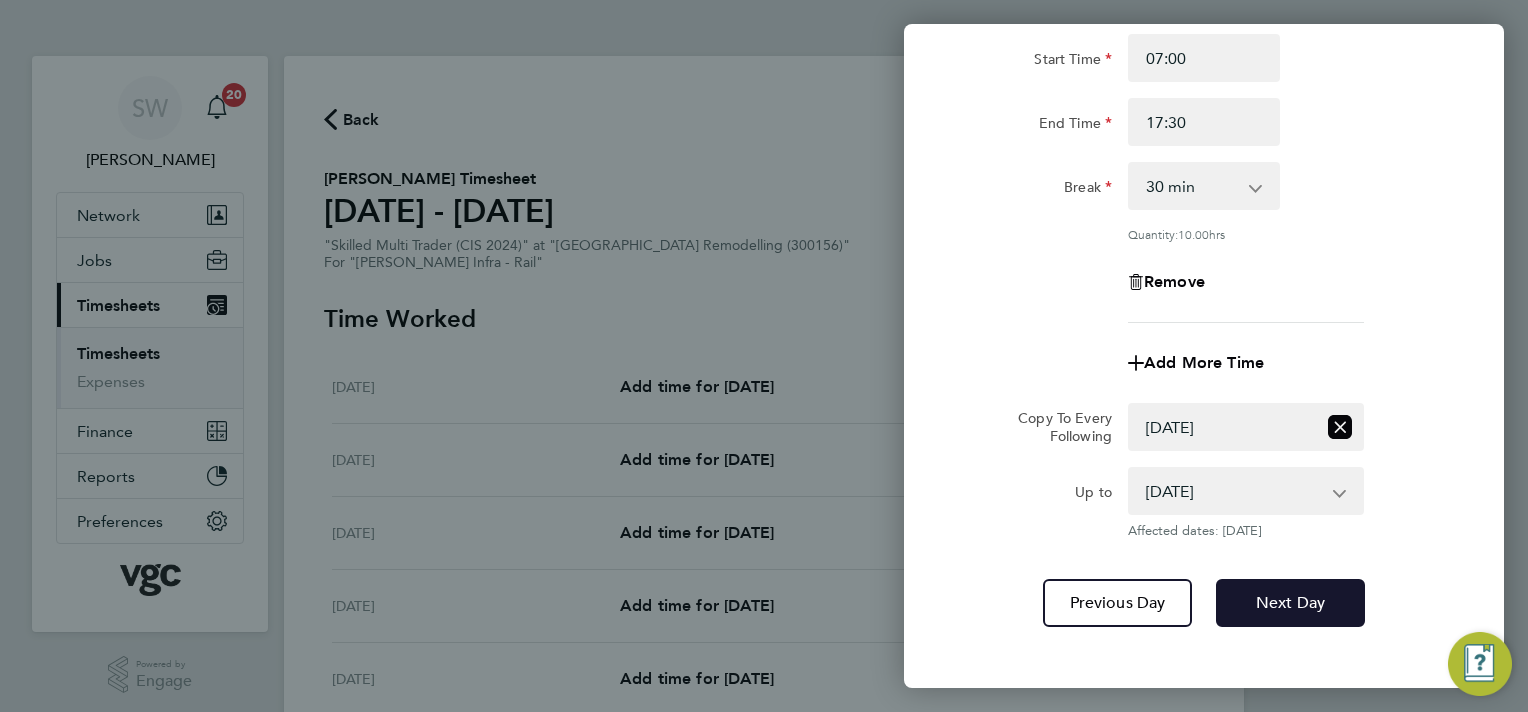 click on "Next Day" 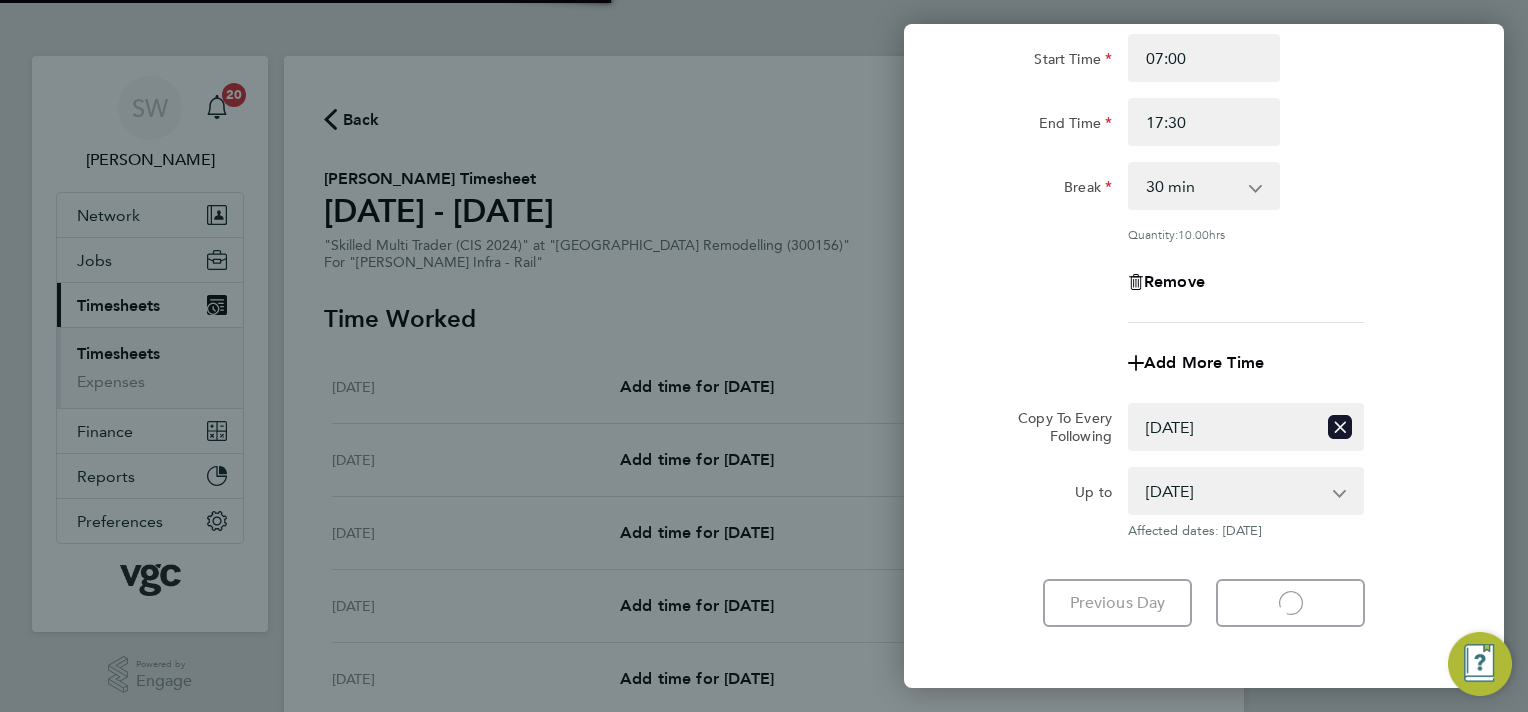 select on "30" 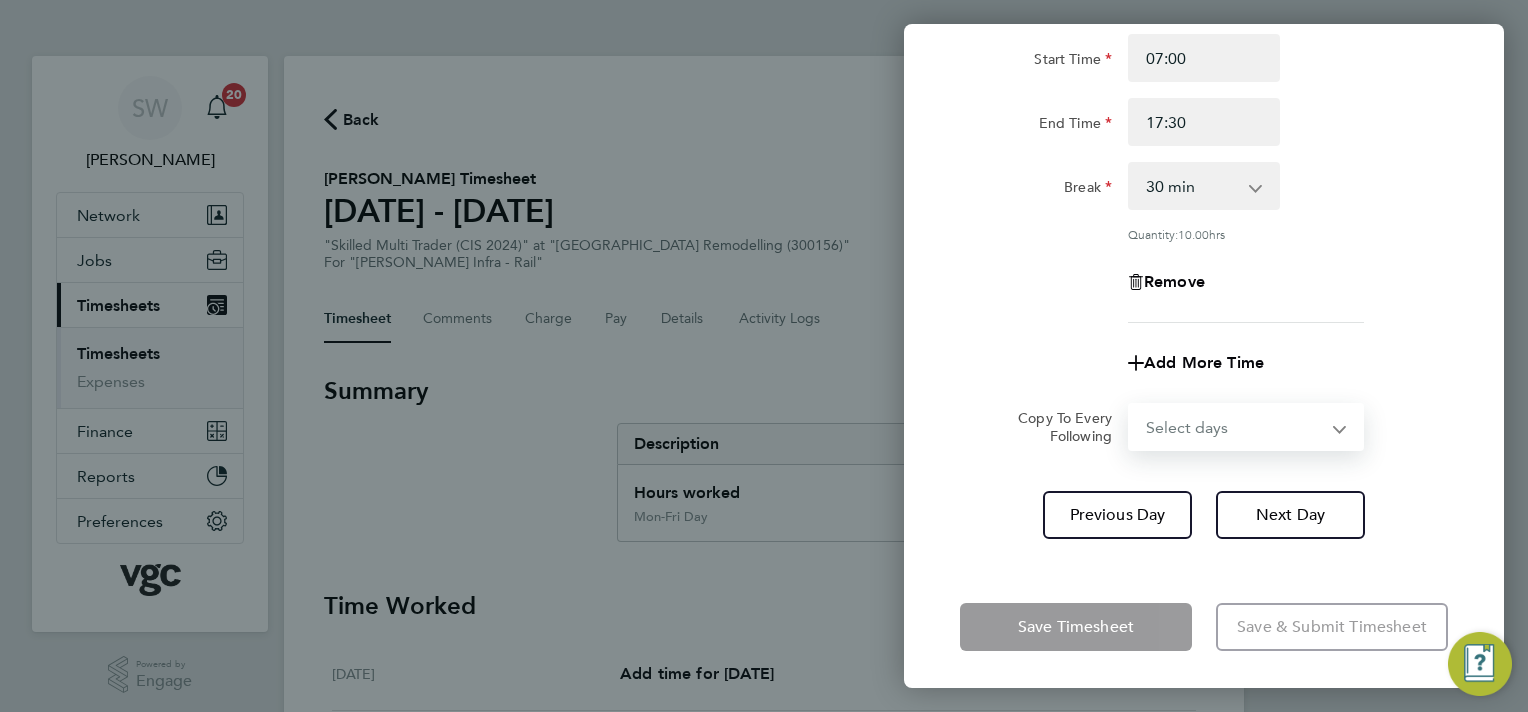 click on "Select days   Day   [DATE]   [DATE]   [DATE]" at bounding box center (1235, 427) 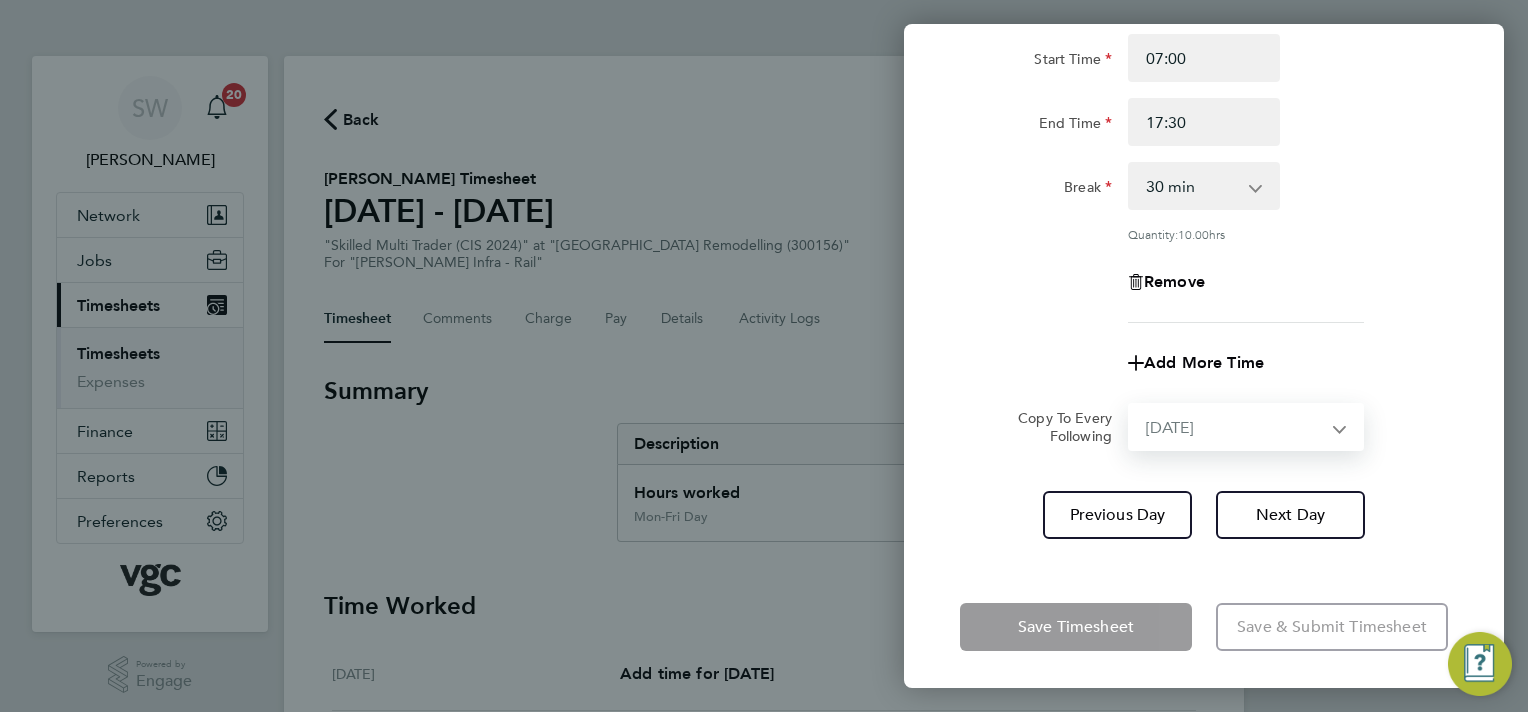 click on "Select days   Day   [DATE]   [DATE]   [DATE]" at bounding box center (1235, 427) 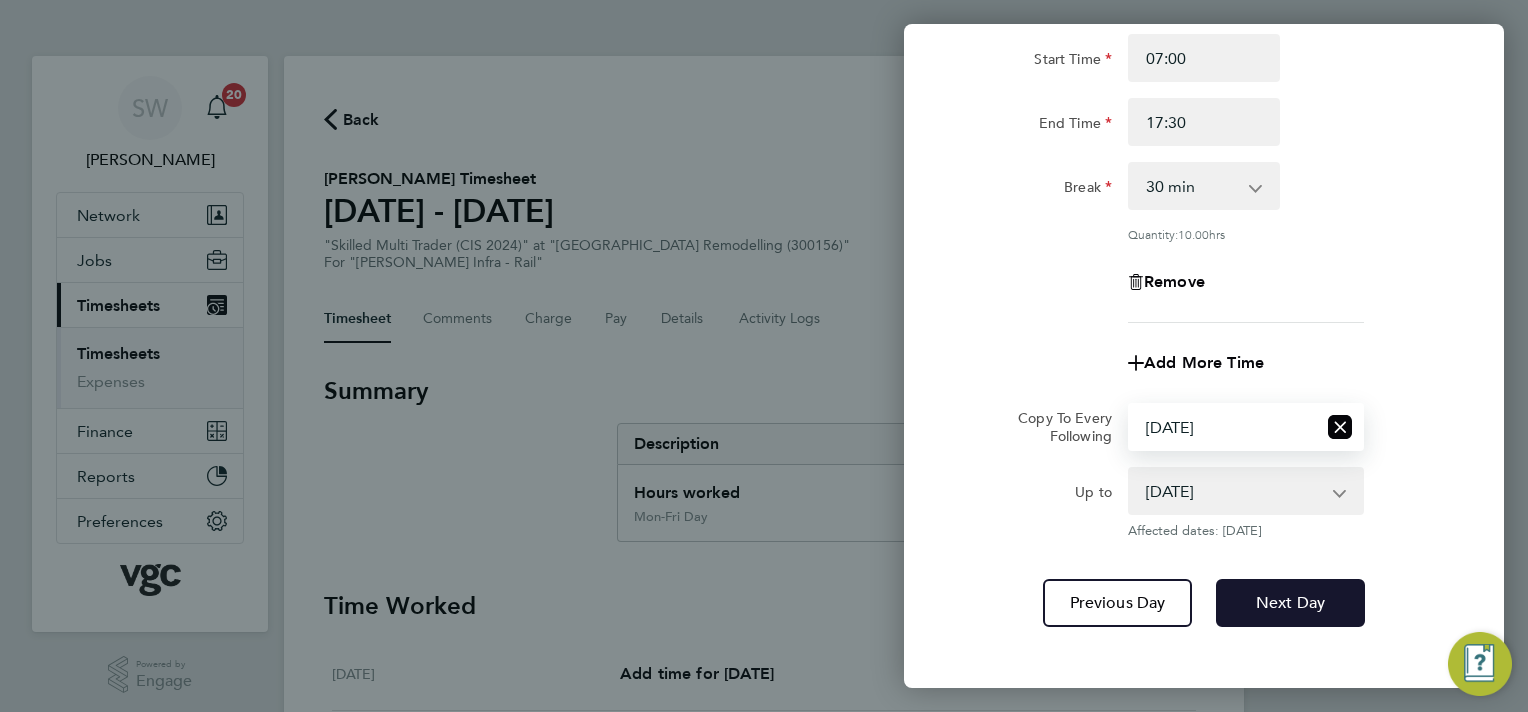 click on "Next Day" 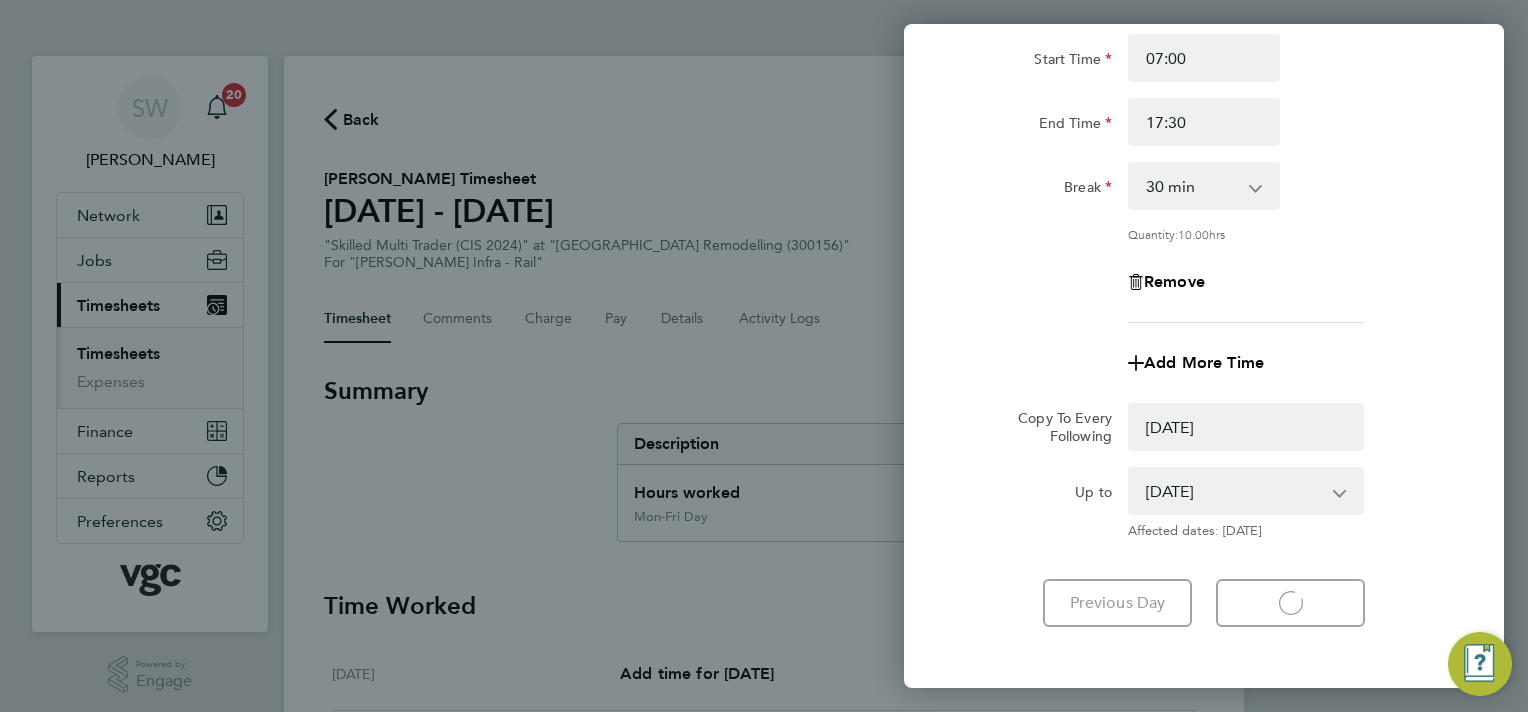 select on "0: null" 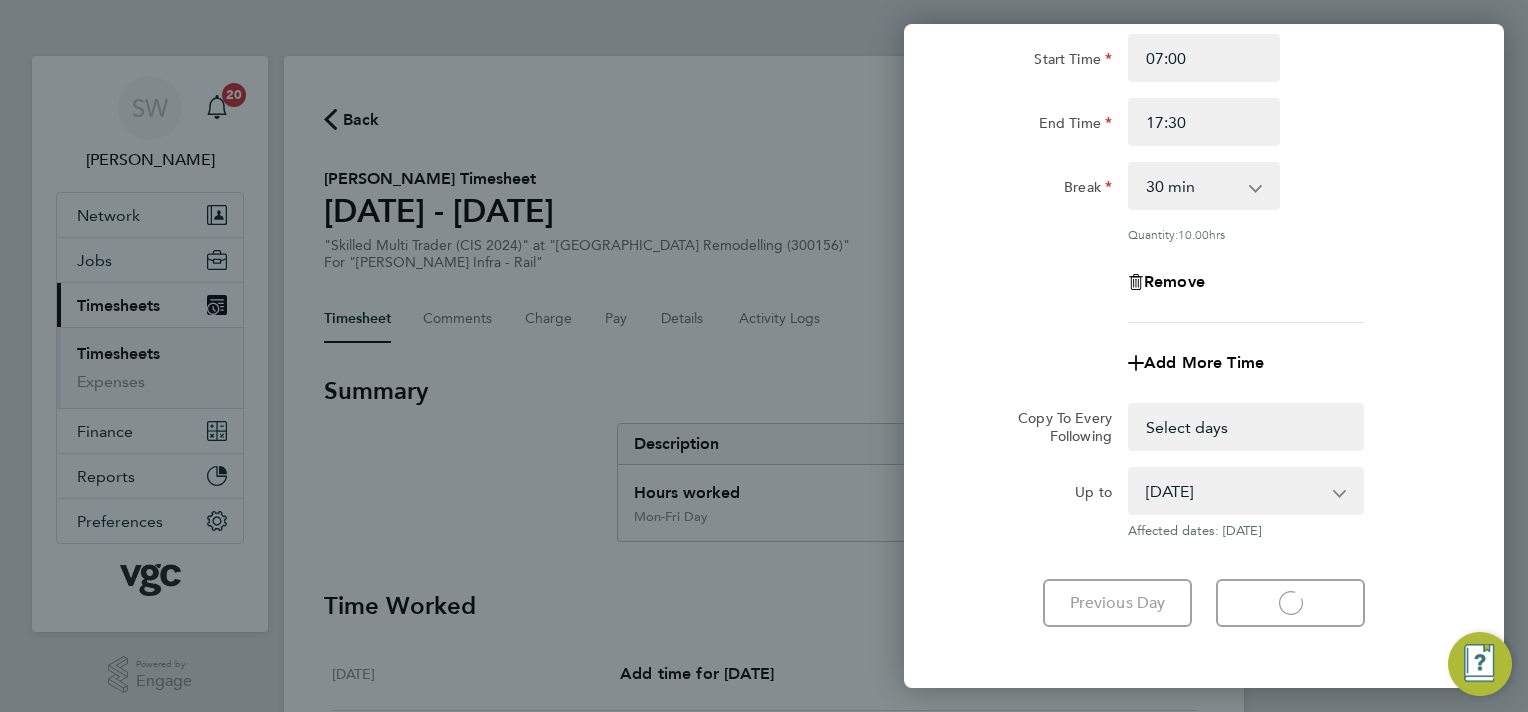 select on "30" 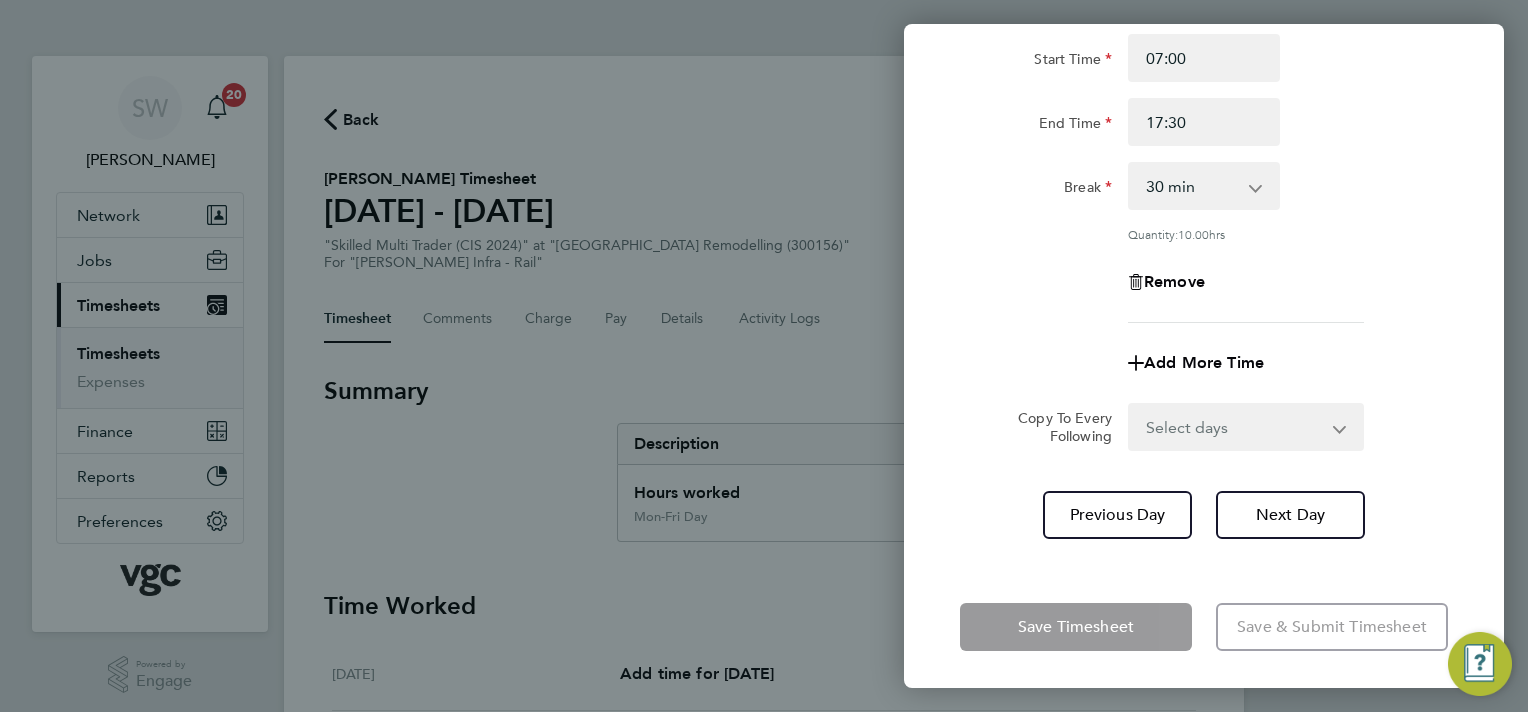 drag, startPoint x: 1328, startPoint y: 427, endPoint x: 1318, endPoint y: 435, distance: 12.806249 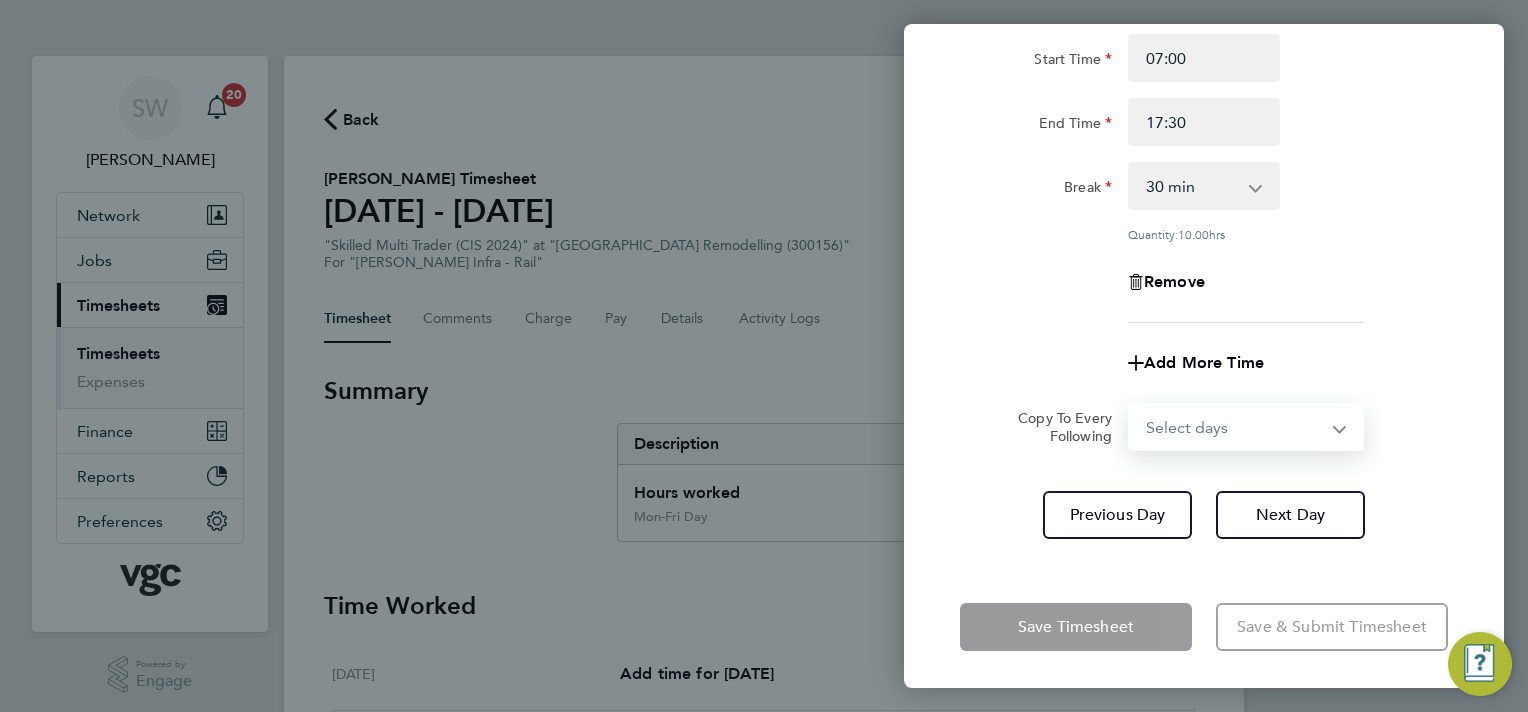 select on "THU" 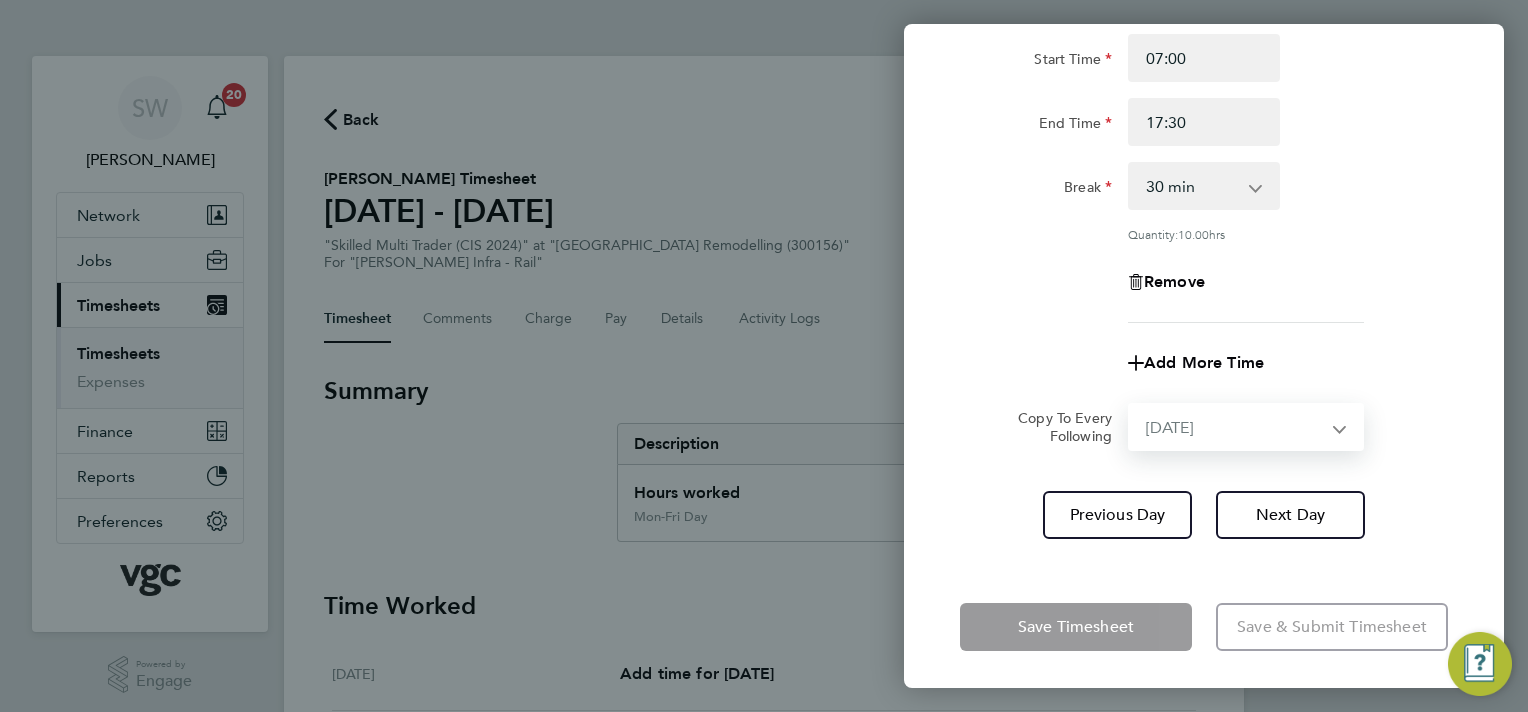 click on "Select days   Day   [DATE]   [DATE]" at bounding box center (1235, 427) 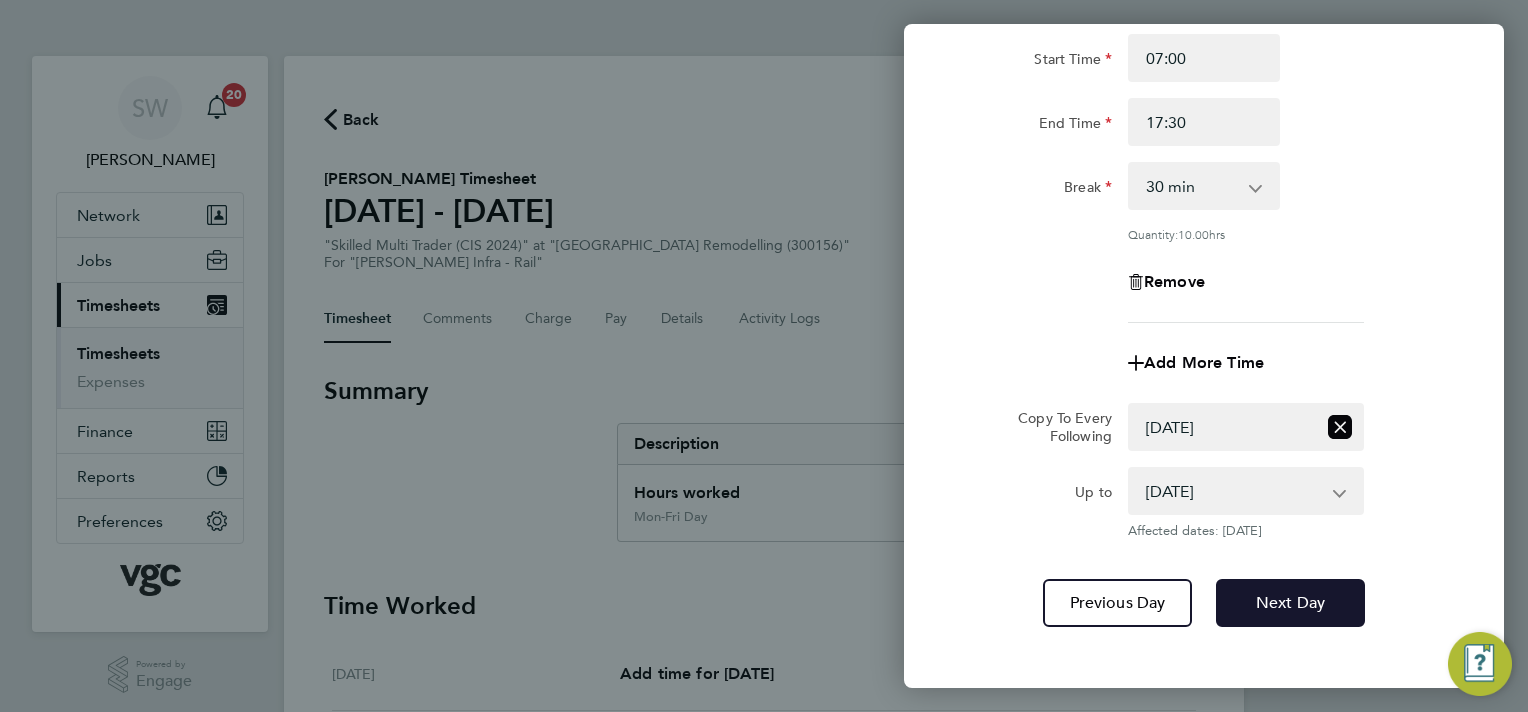 drag, startPoint x: 1266, startPoint y: 604, endPoint x: 1276, endPoint y: 503, distance: 101.49384 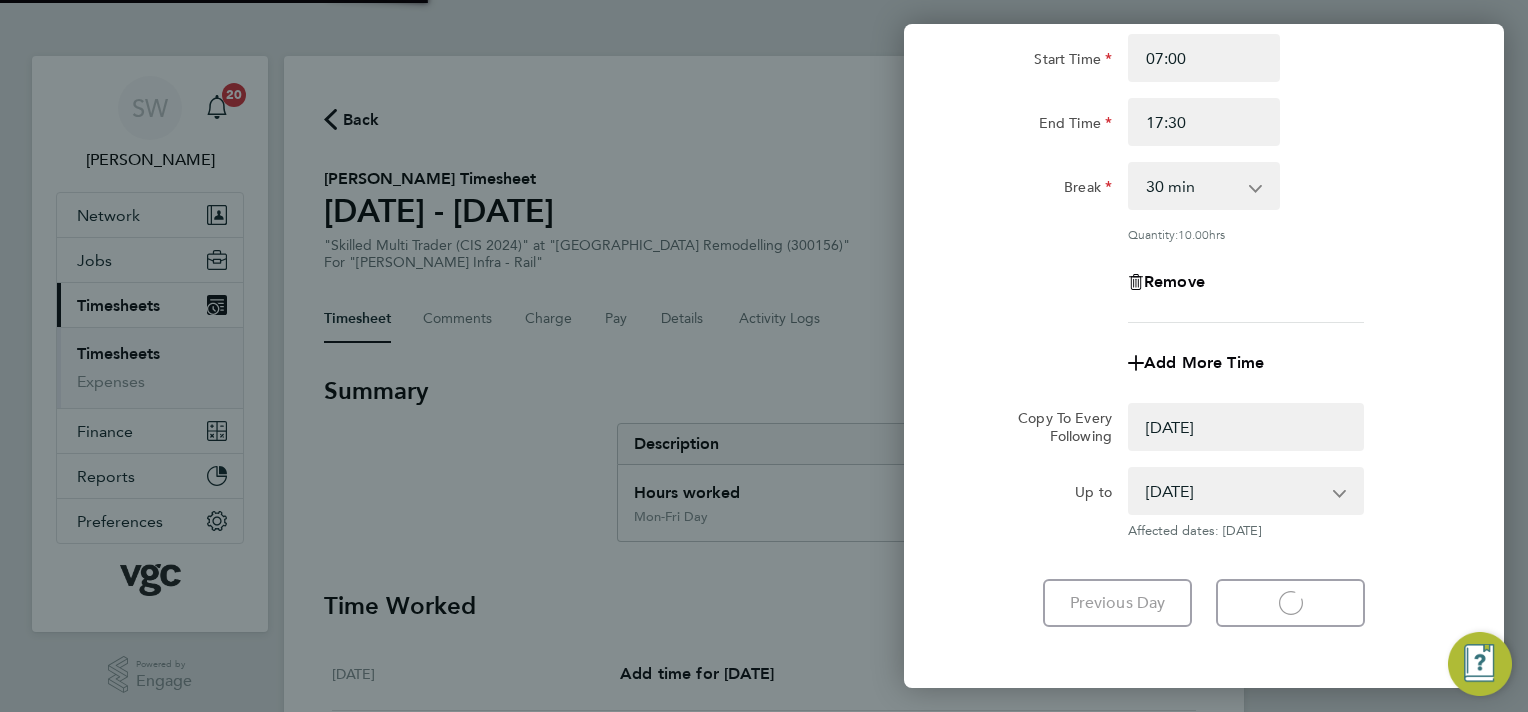 select on "0: null" 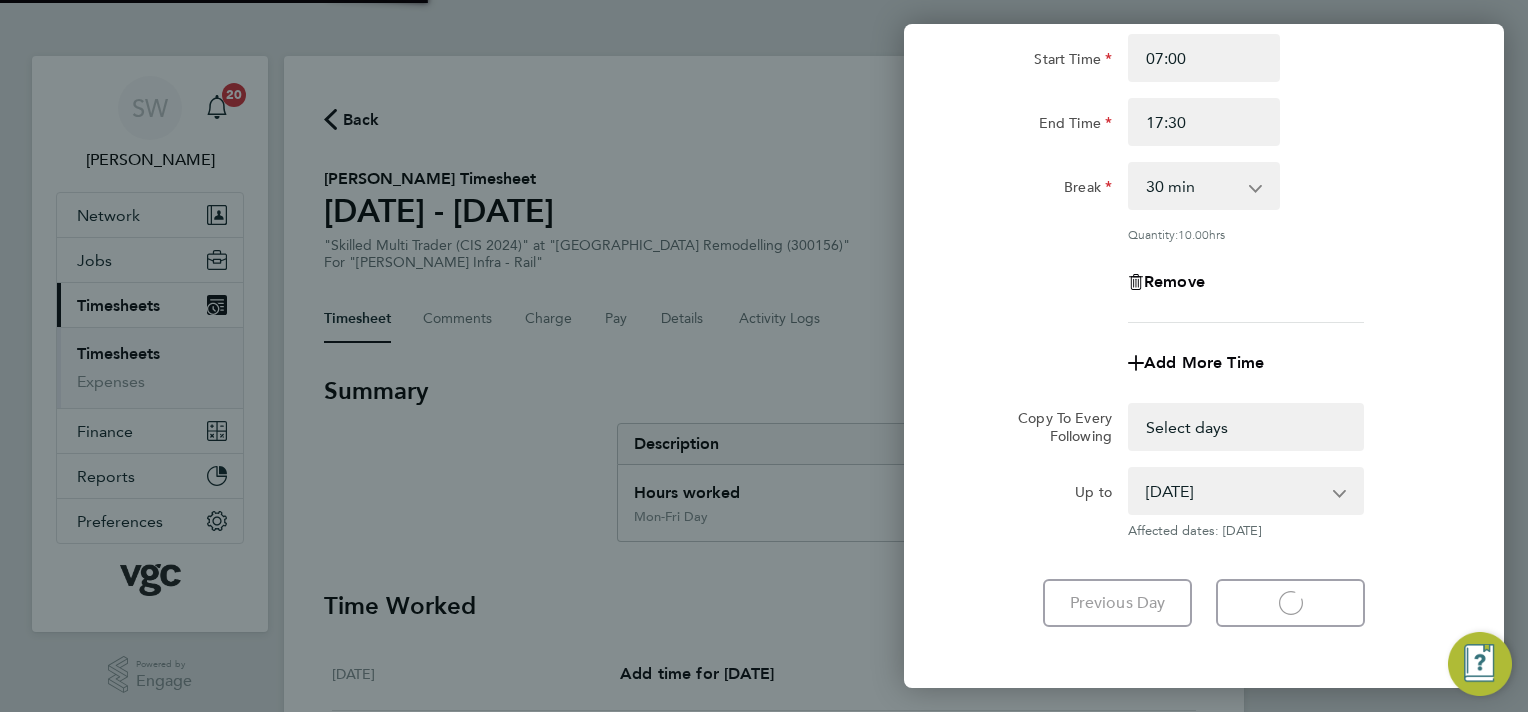 select on "30" 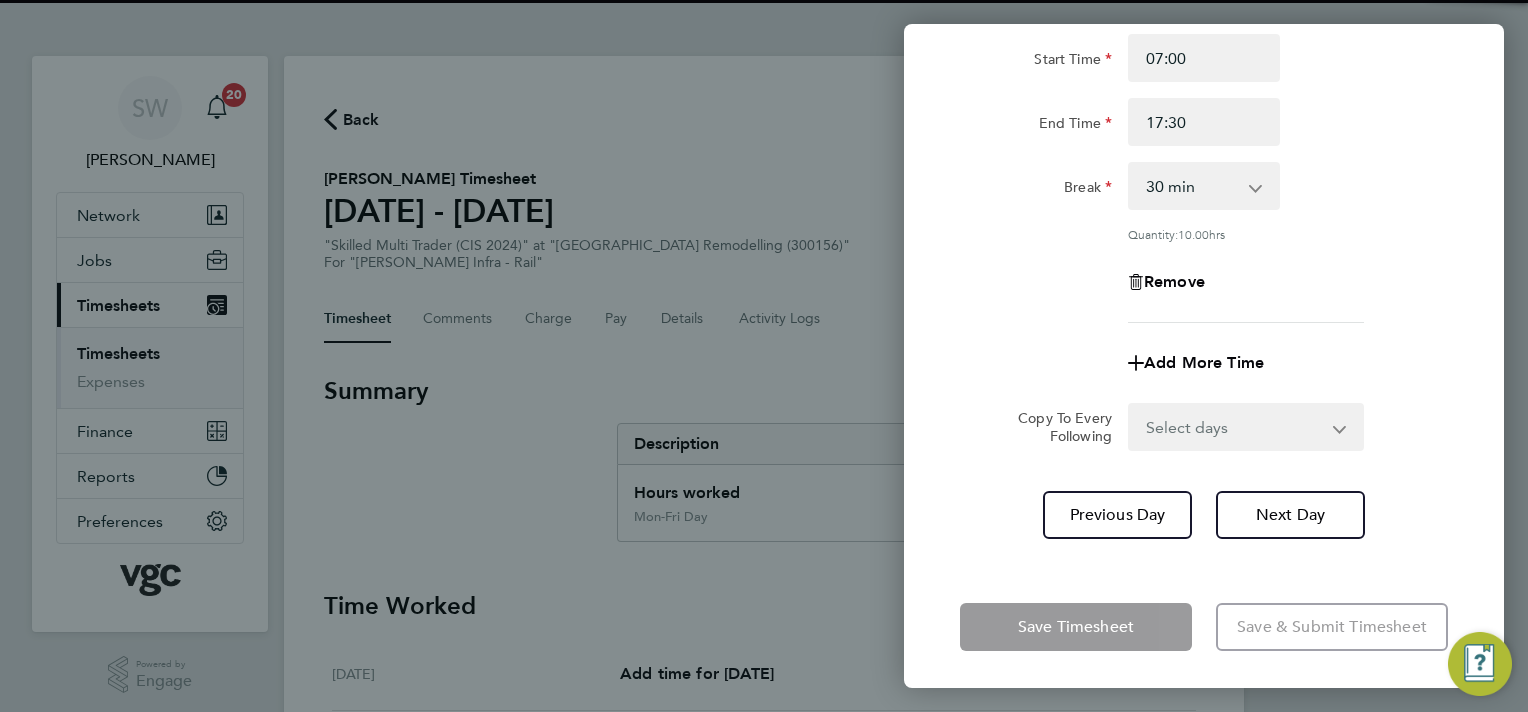 click on "Select days   [DATE]" at bounding box center [1235, 427] 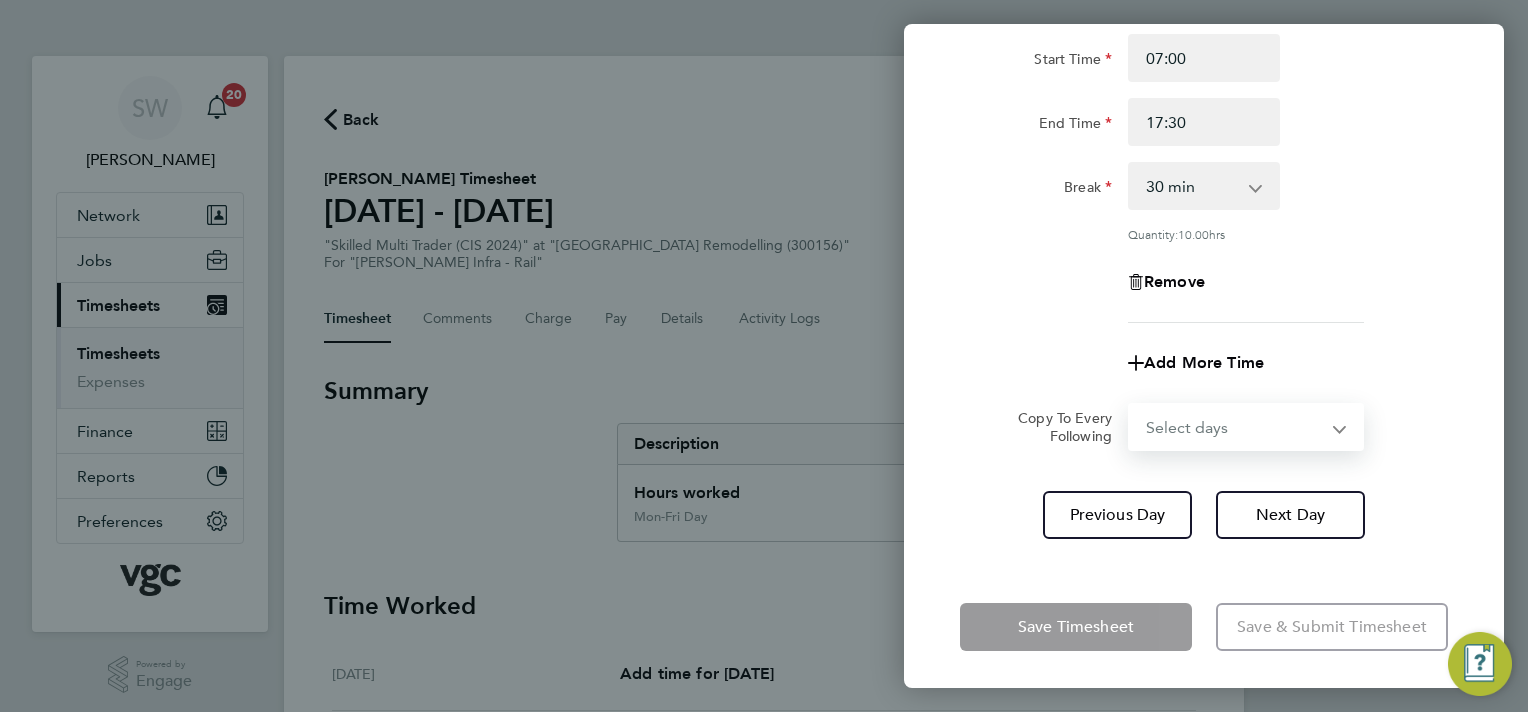 select on "FRI" 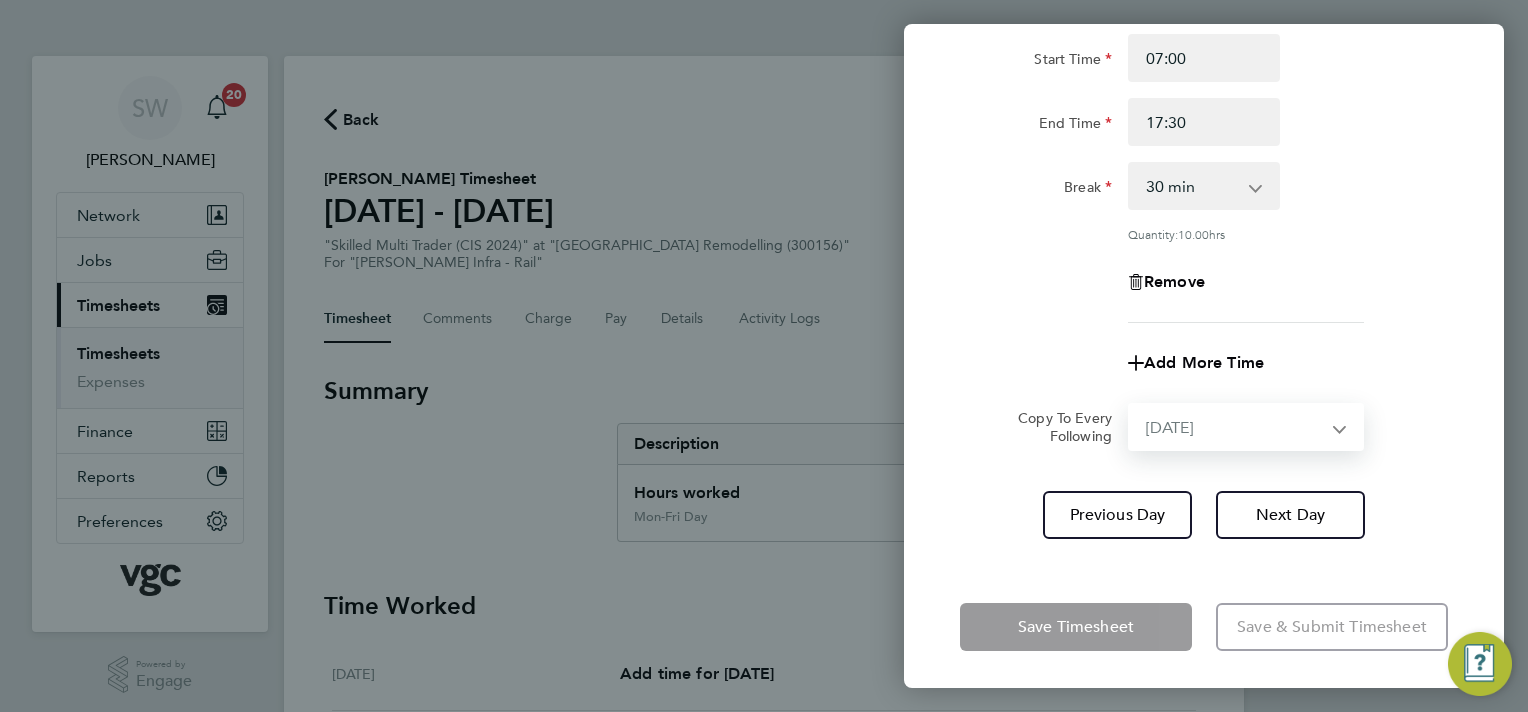 click on "Select days   [DATE]" at bounding box center (1235, 427) 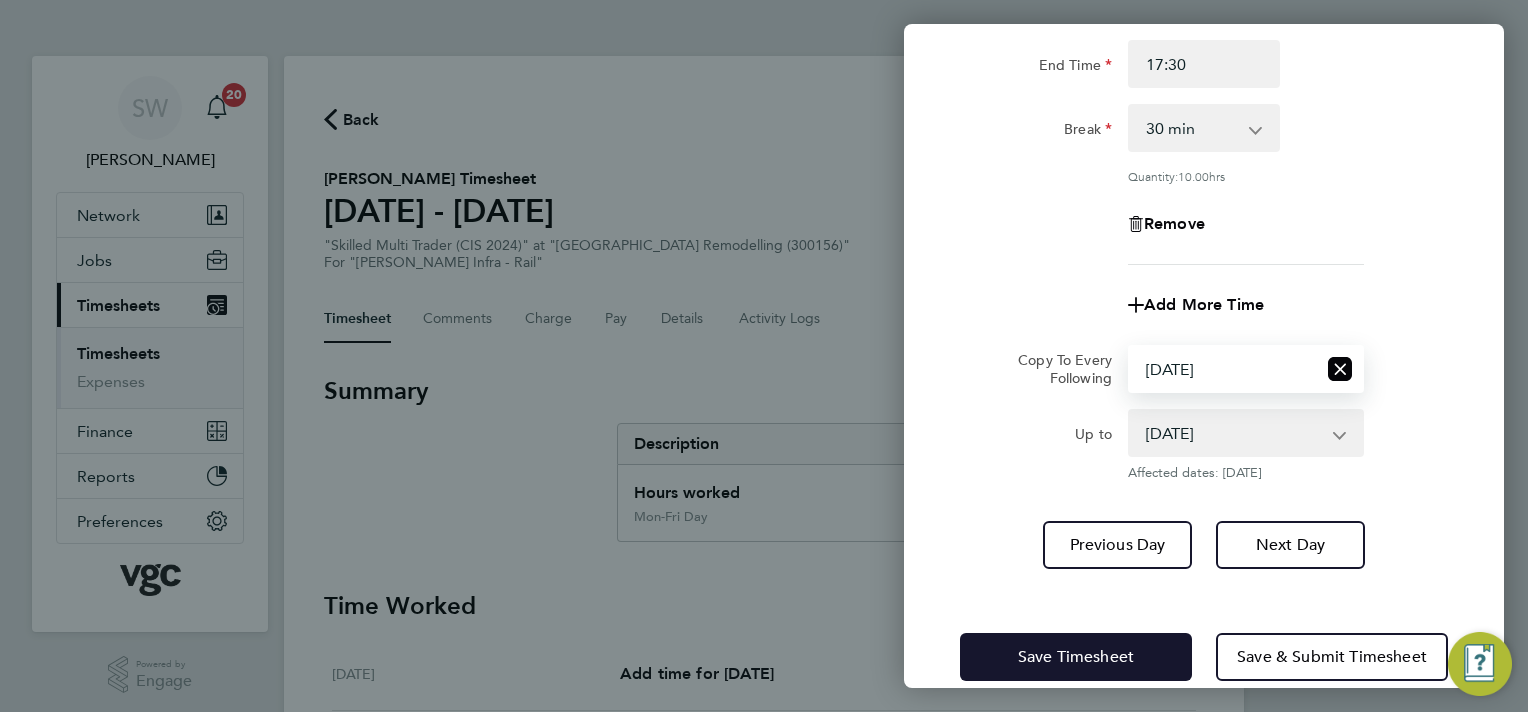scroll, scrollTop: 278, scrollLeft: 0, axis: vertical 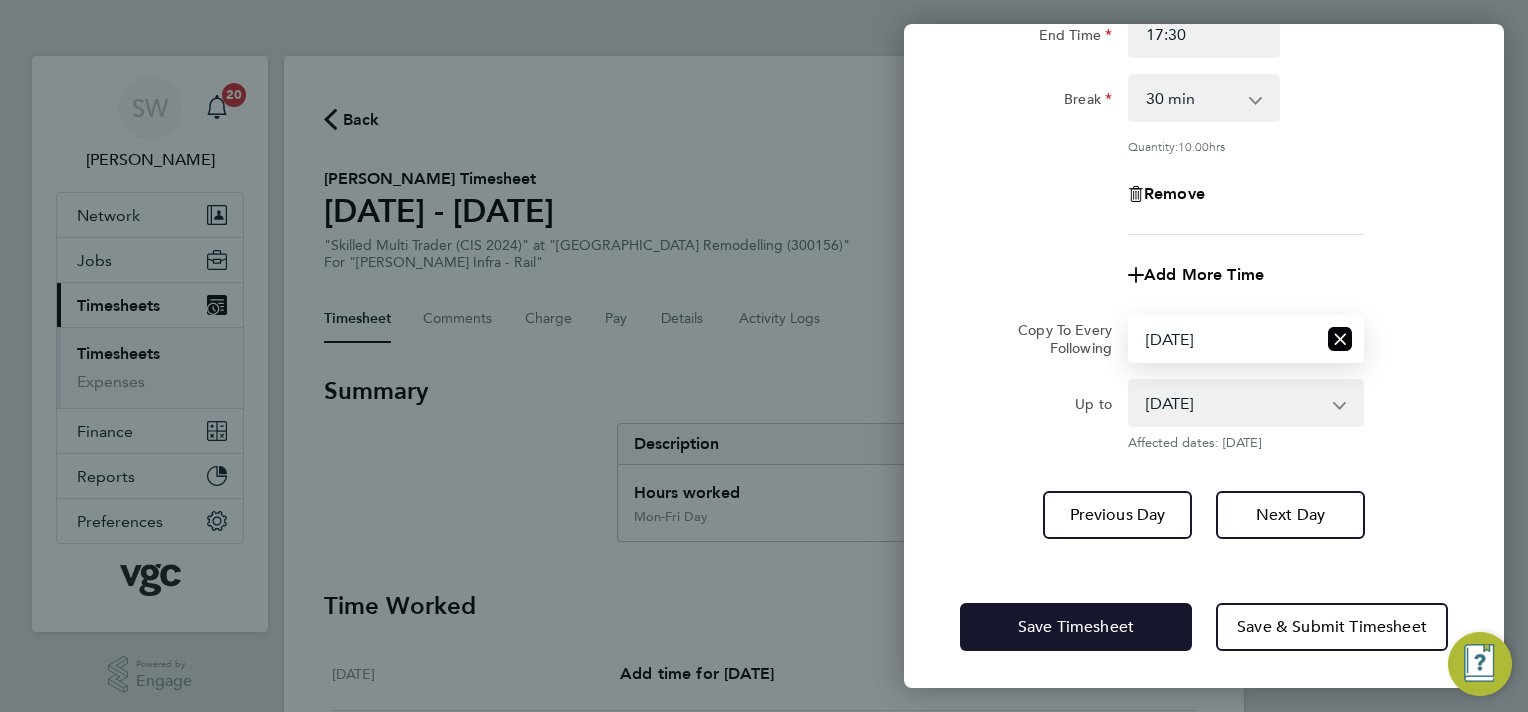 click on "Save Timesheet" 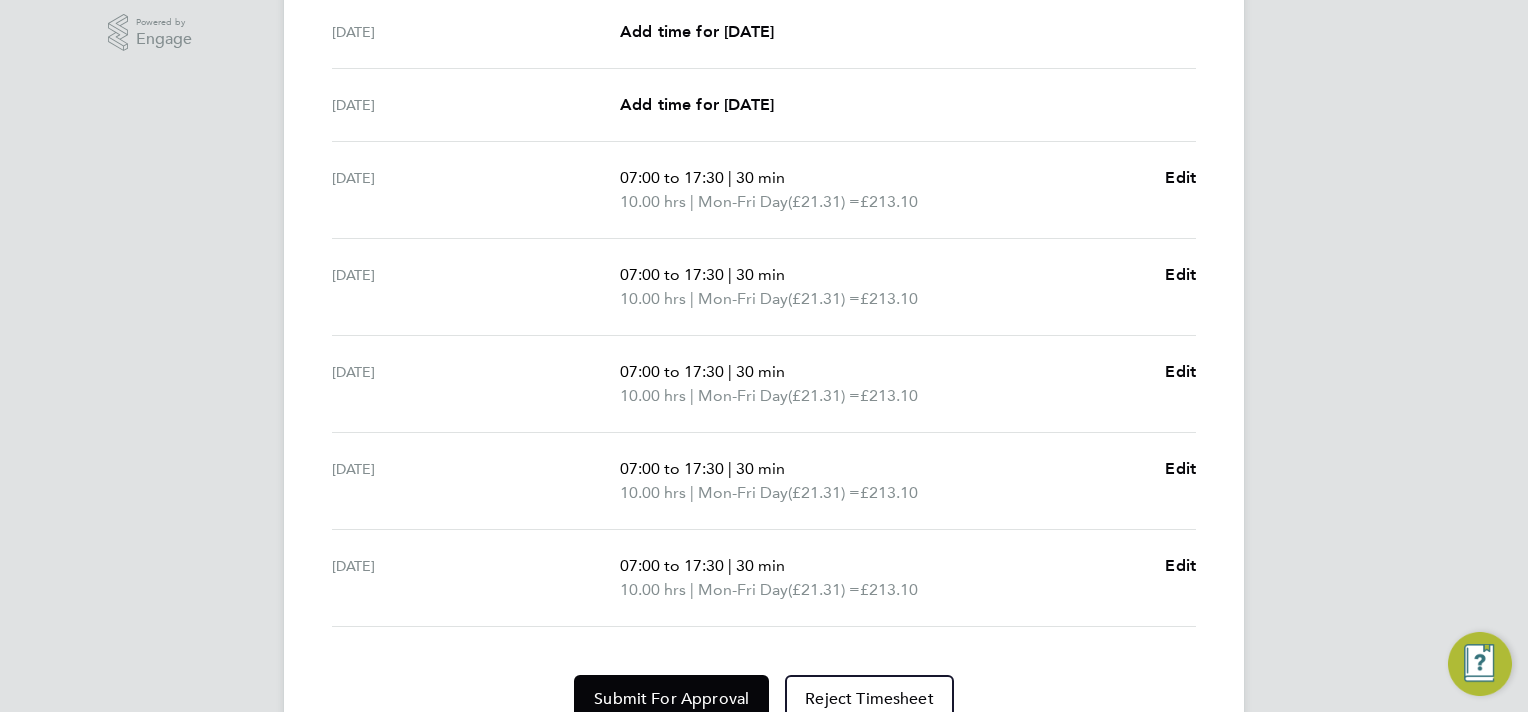 scroll, scrollTop: 730, scrollLeft: 0, axis: vertical 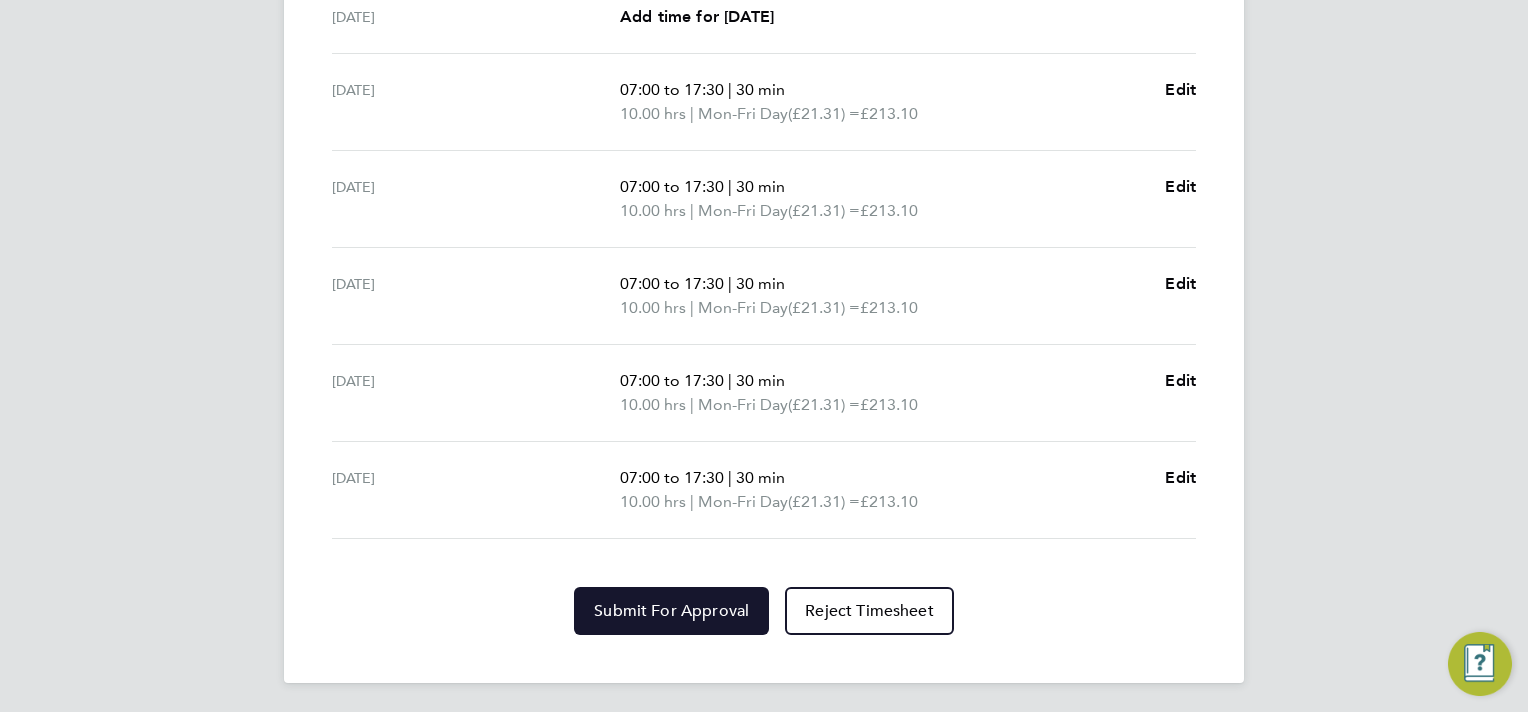 click on "Submit For Approval" 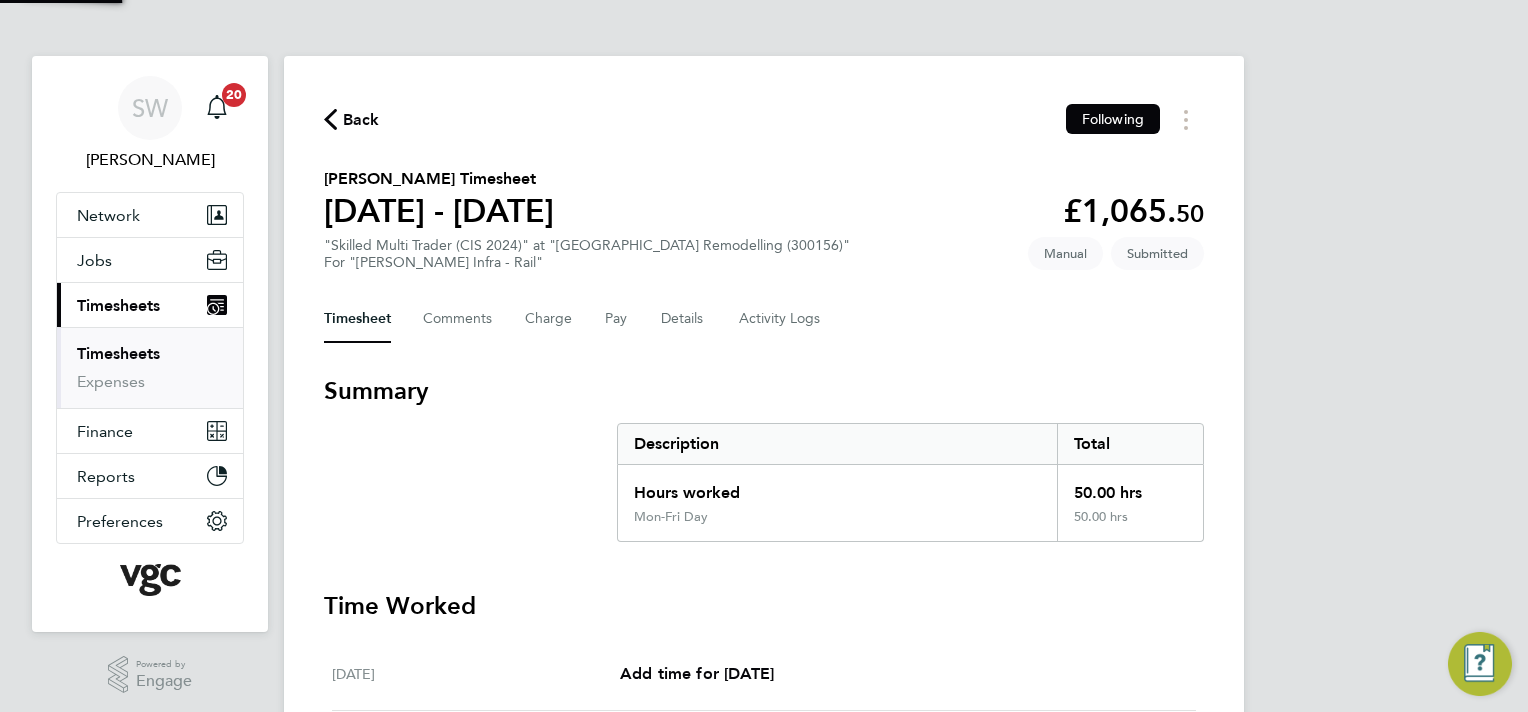 scroll, scrollTop: 0, scrollLeft: 0, axis: both 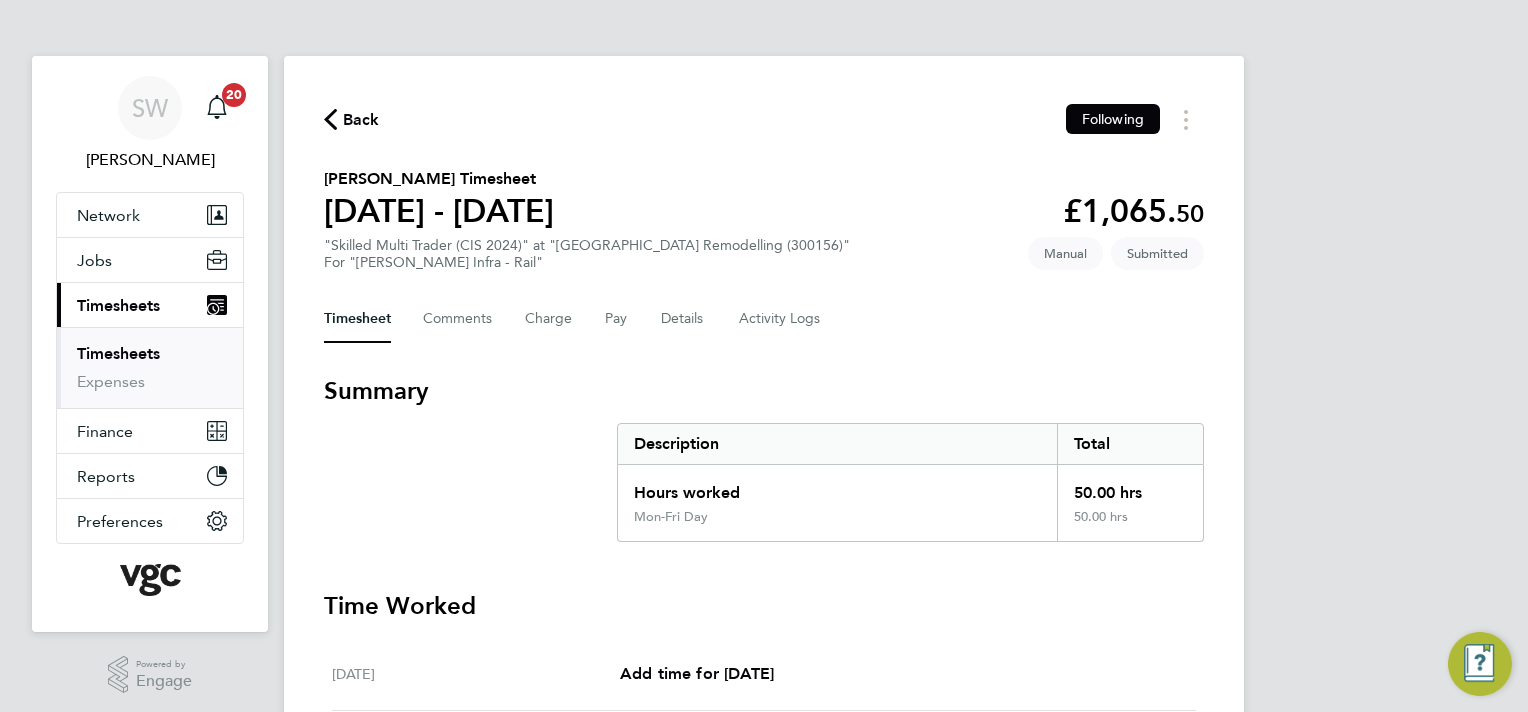 click on "Timesheets" at bounding box center (118, 353) 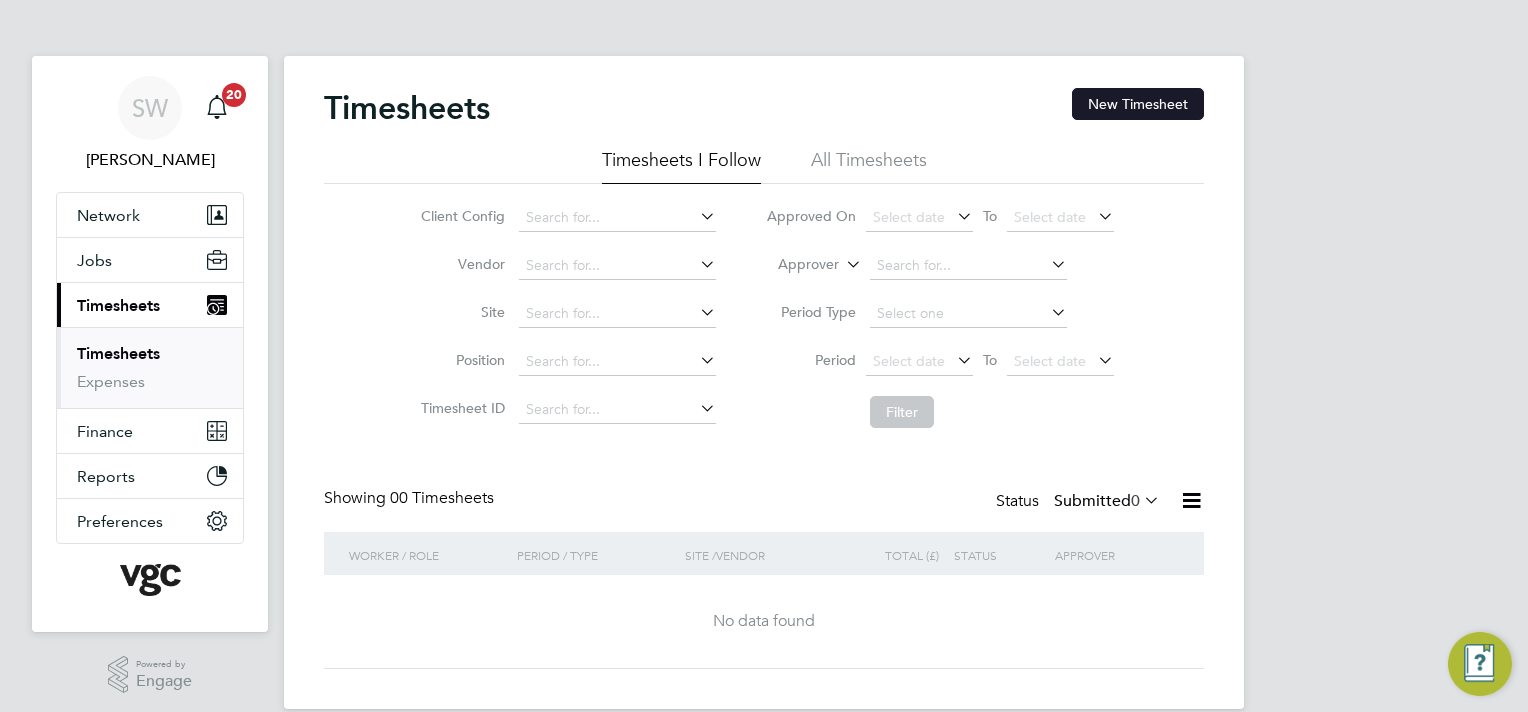 click on "New Timesheet" 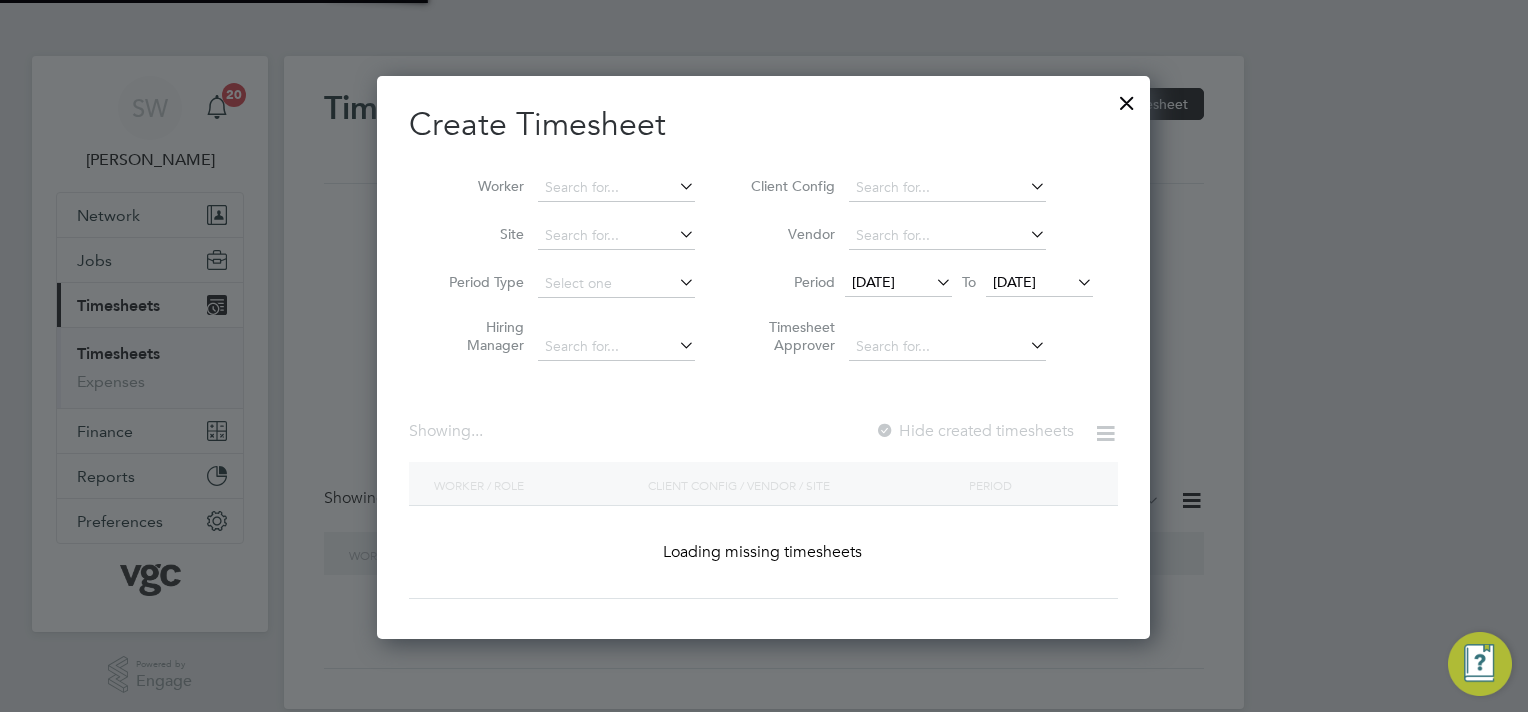 scroll, scrollTop: 10, scrollLeft: 10, axis: both 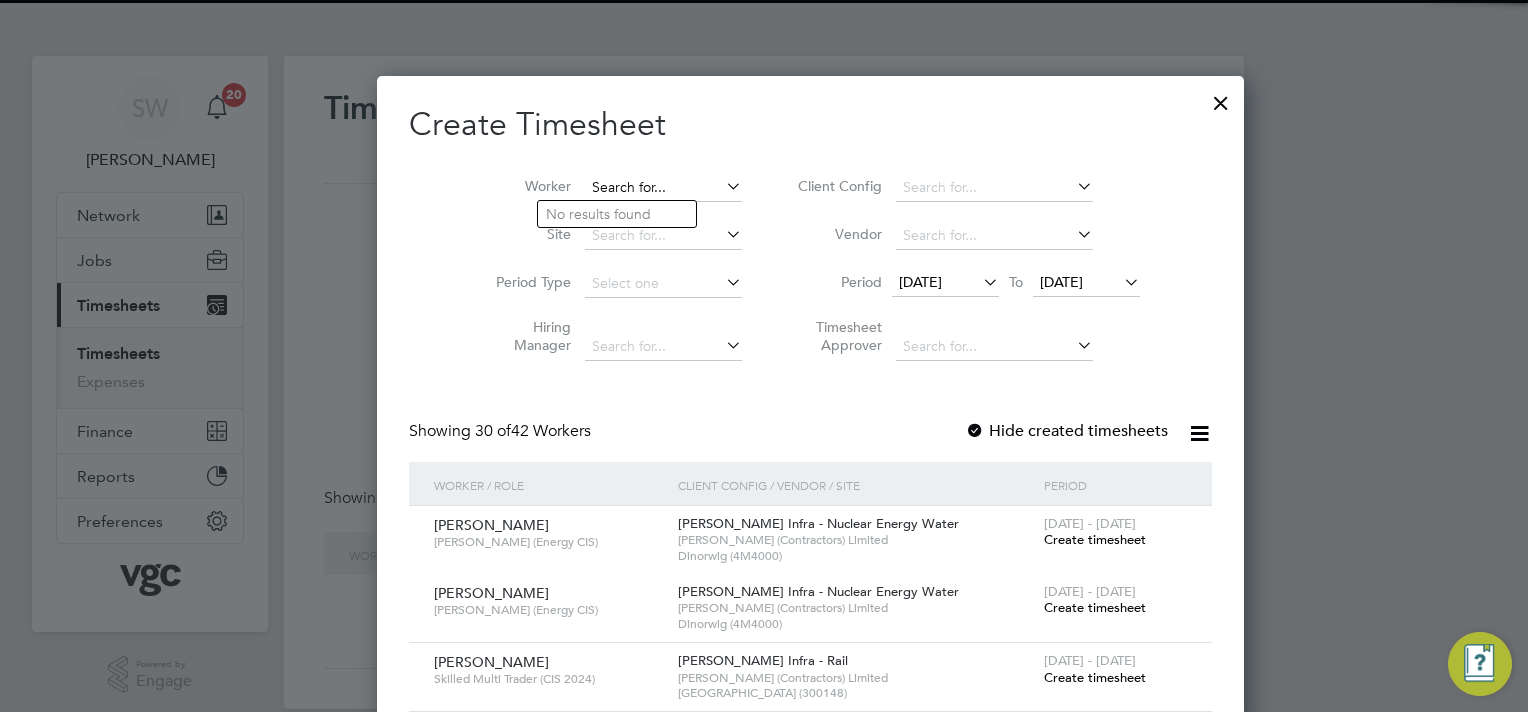 click at bounding box center [663, 188] 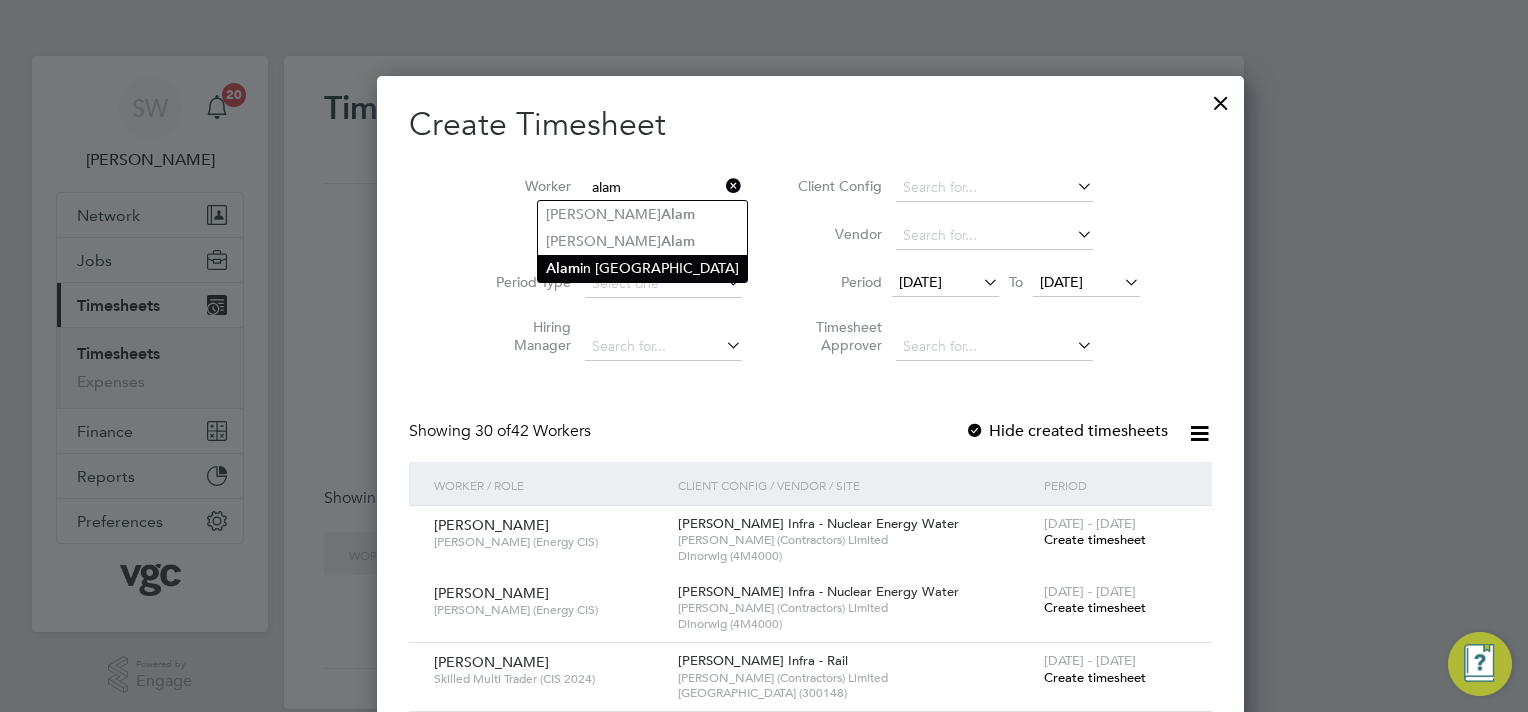 click on "Alam in [GEOGRAPHIC_DATA]" 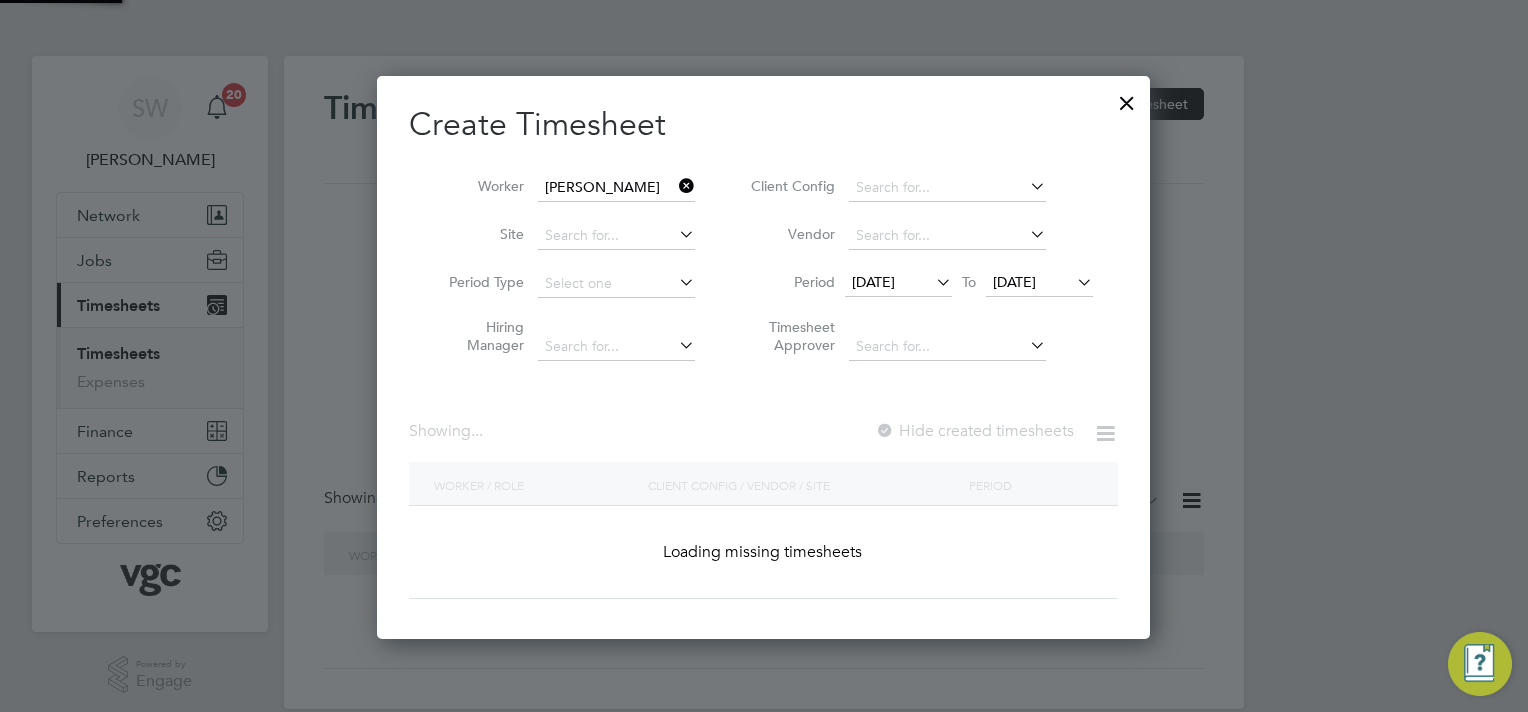 scroll, scrollTop: 10, scrollLeft: 10, axis: both 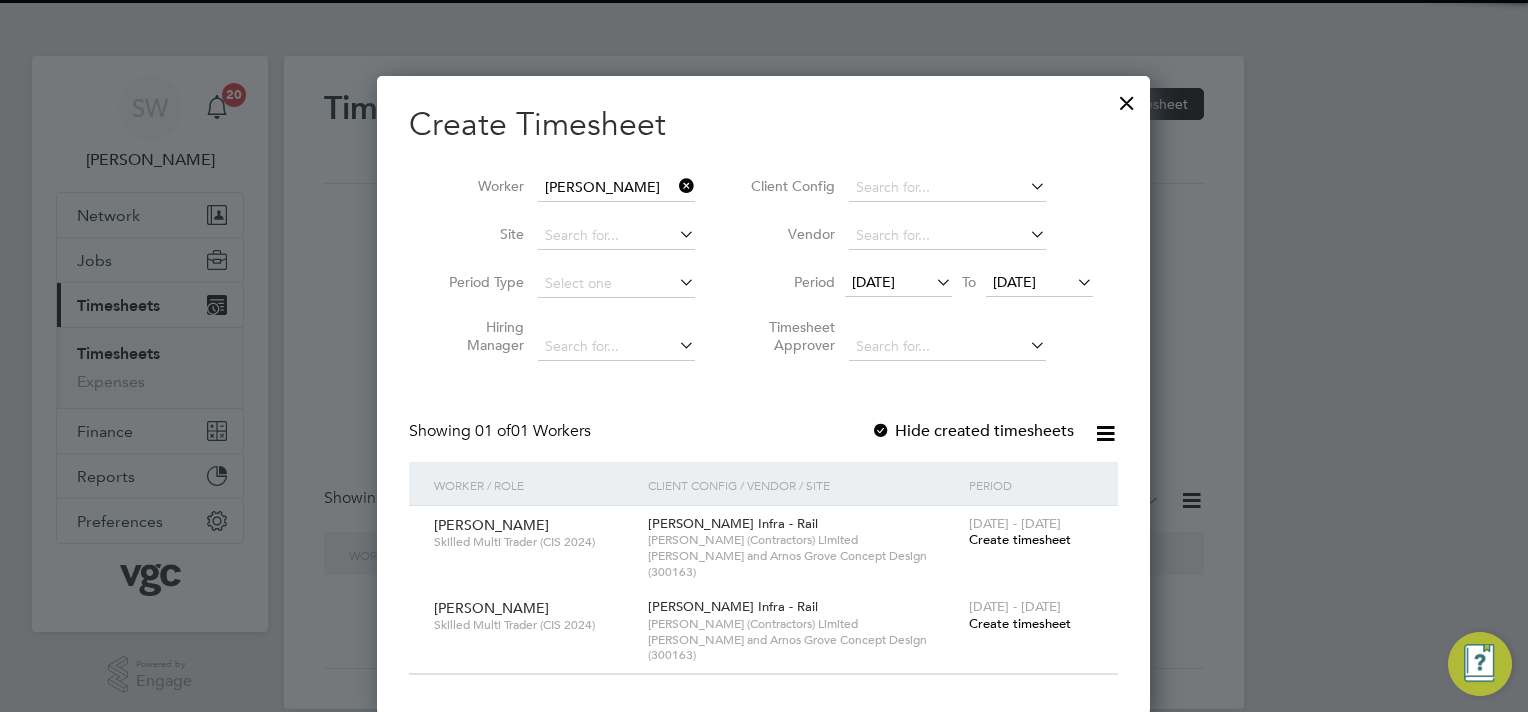 click at bounding box center (1073, 282) 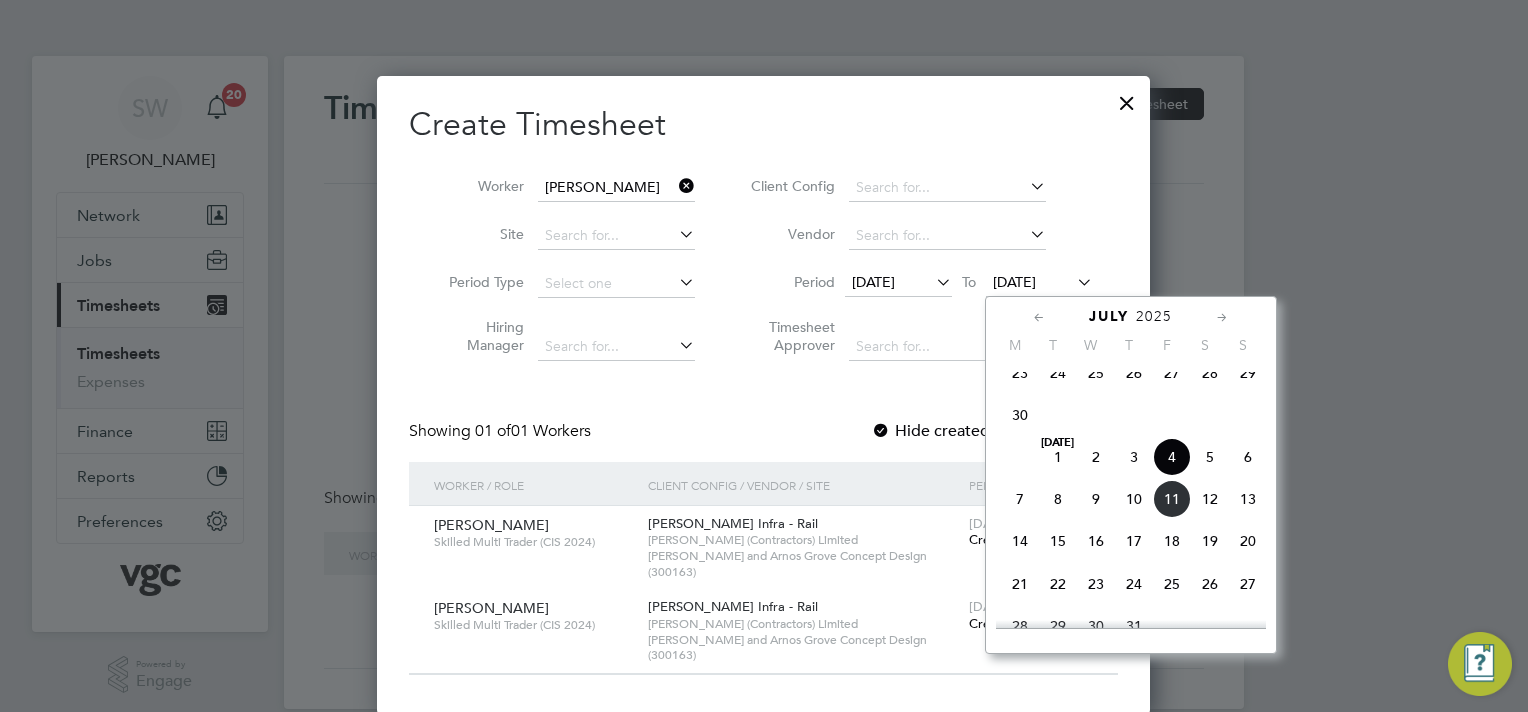 click on "11" 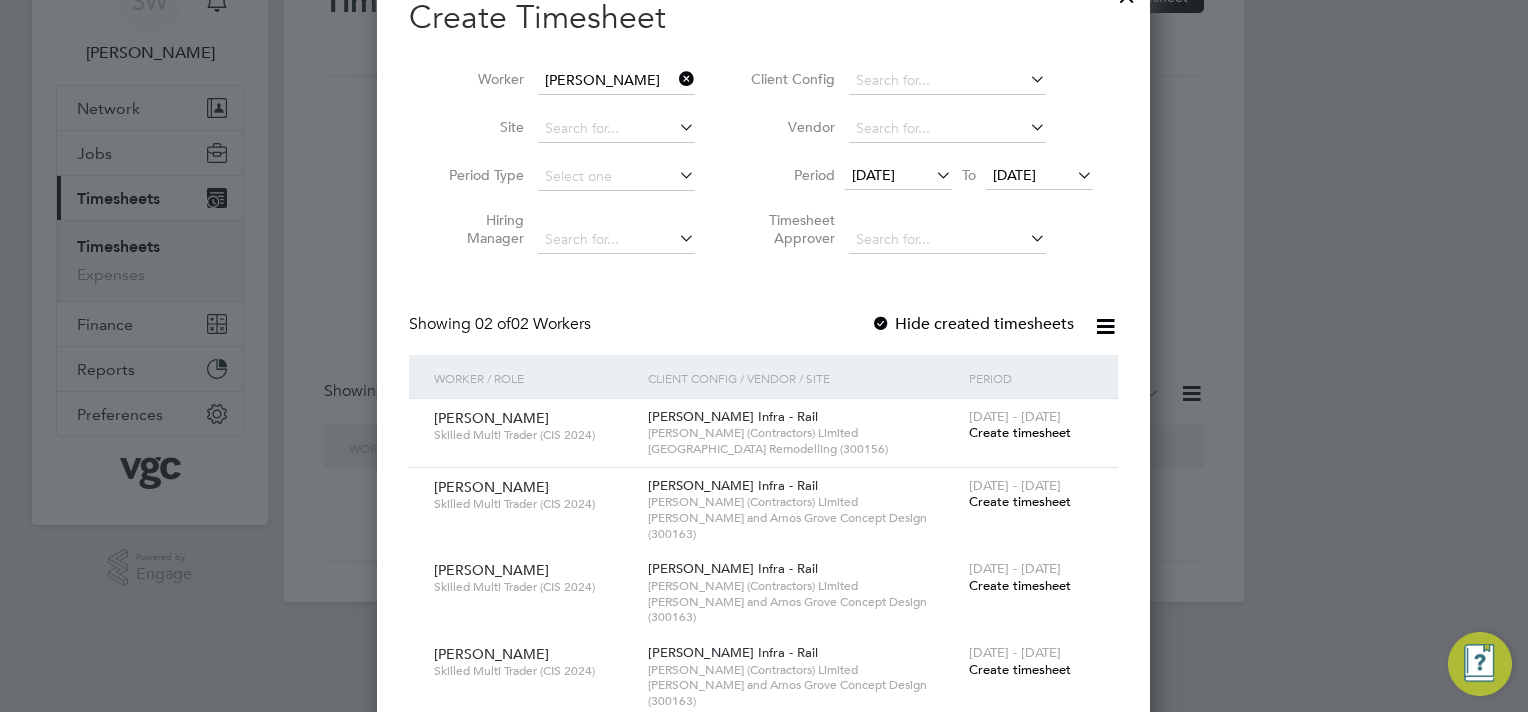 click on "Create timesheet" at bounding box center [1020, 432] 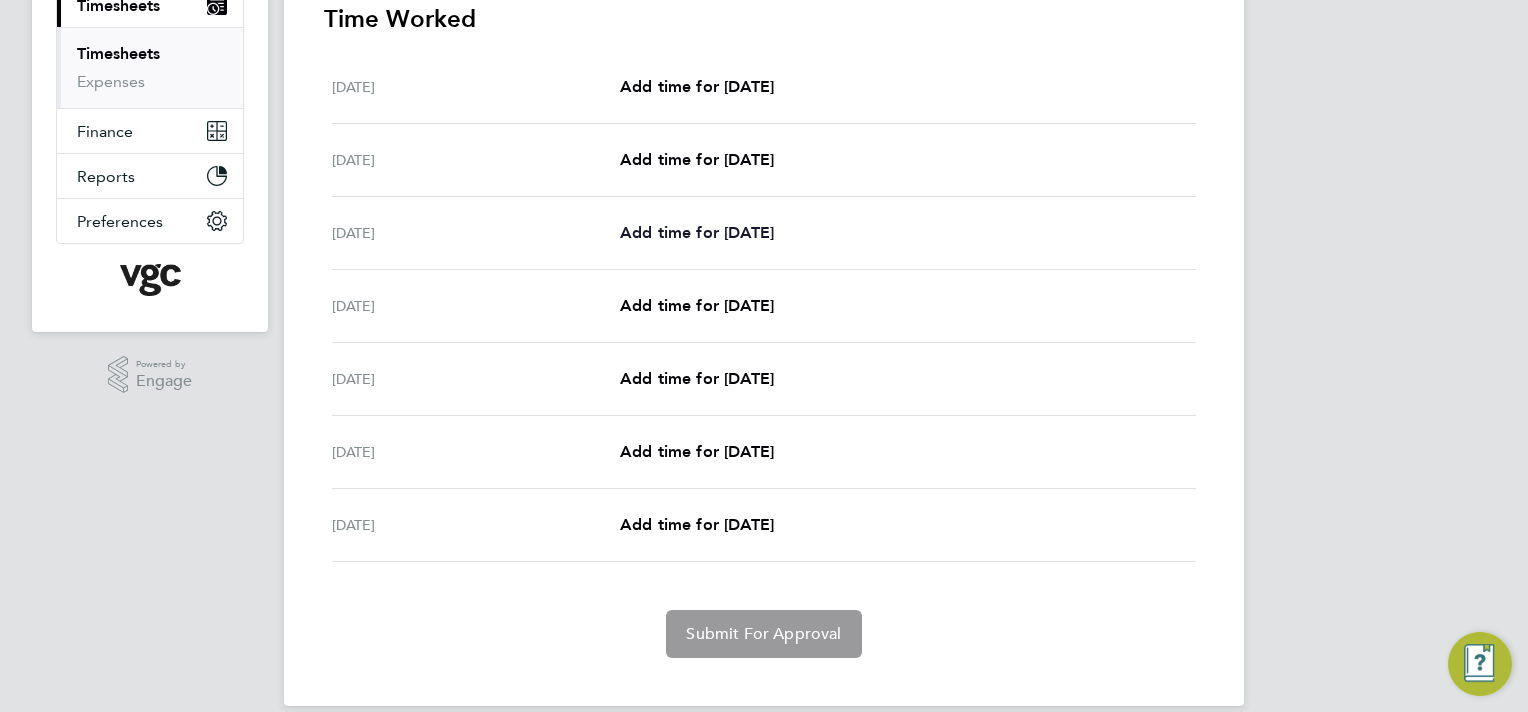 click on "Add time for [DATE]" at bounding box center [697, 232] 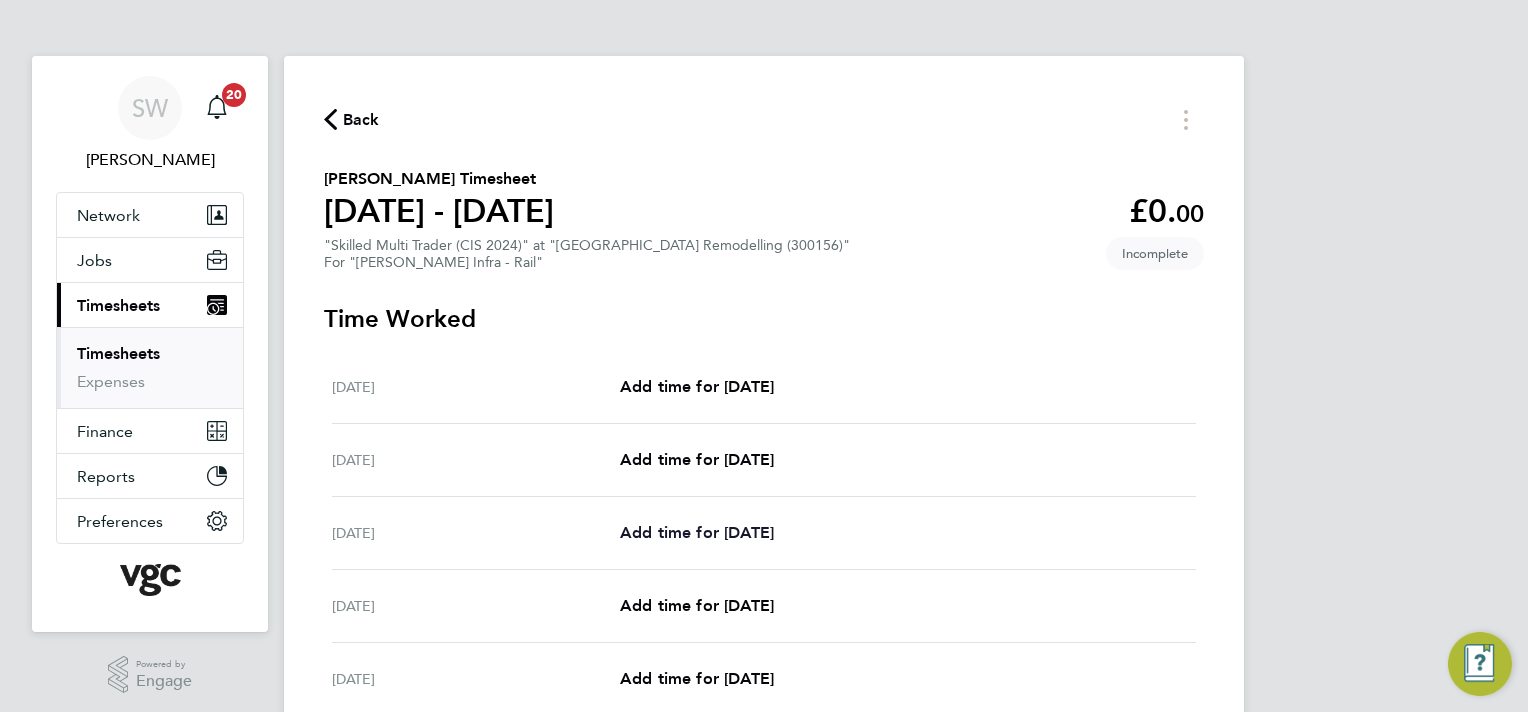 select on "30" 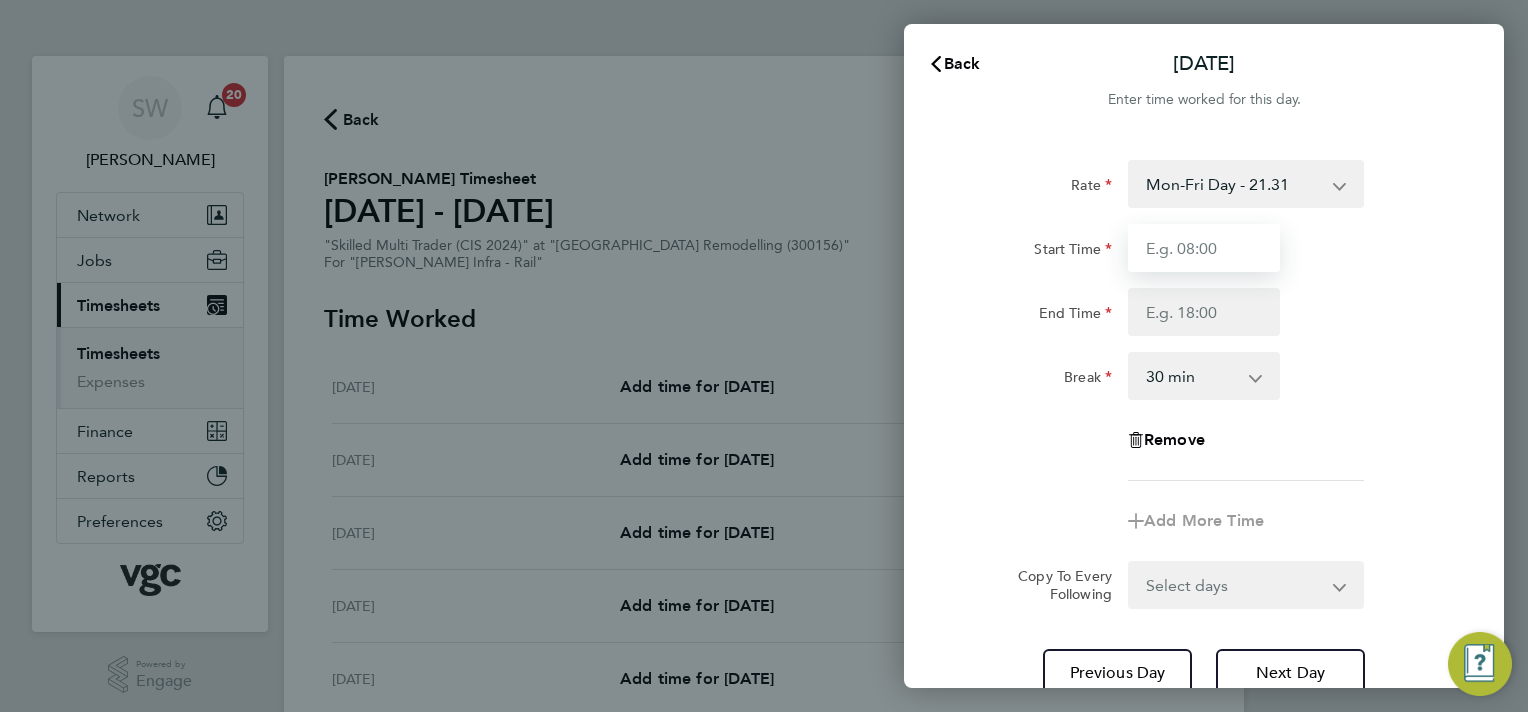 click on "Start Time" at bounding box center [1204, 248] 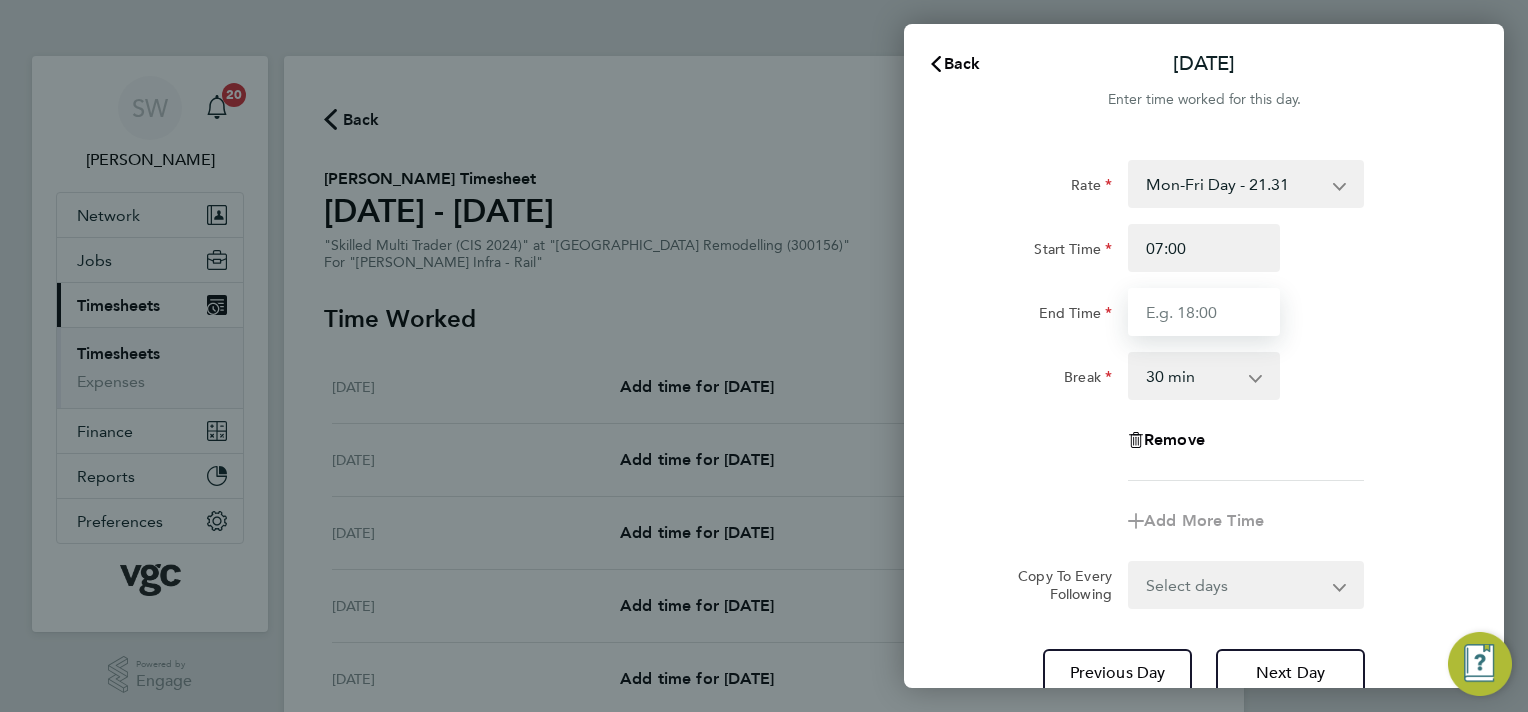 type on "17:30" 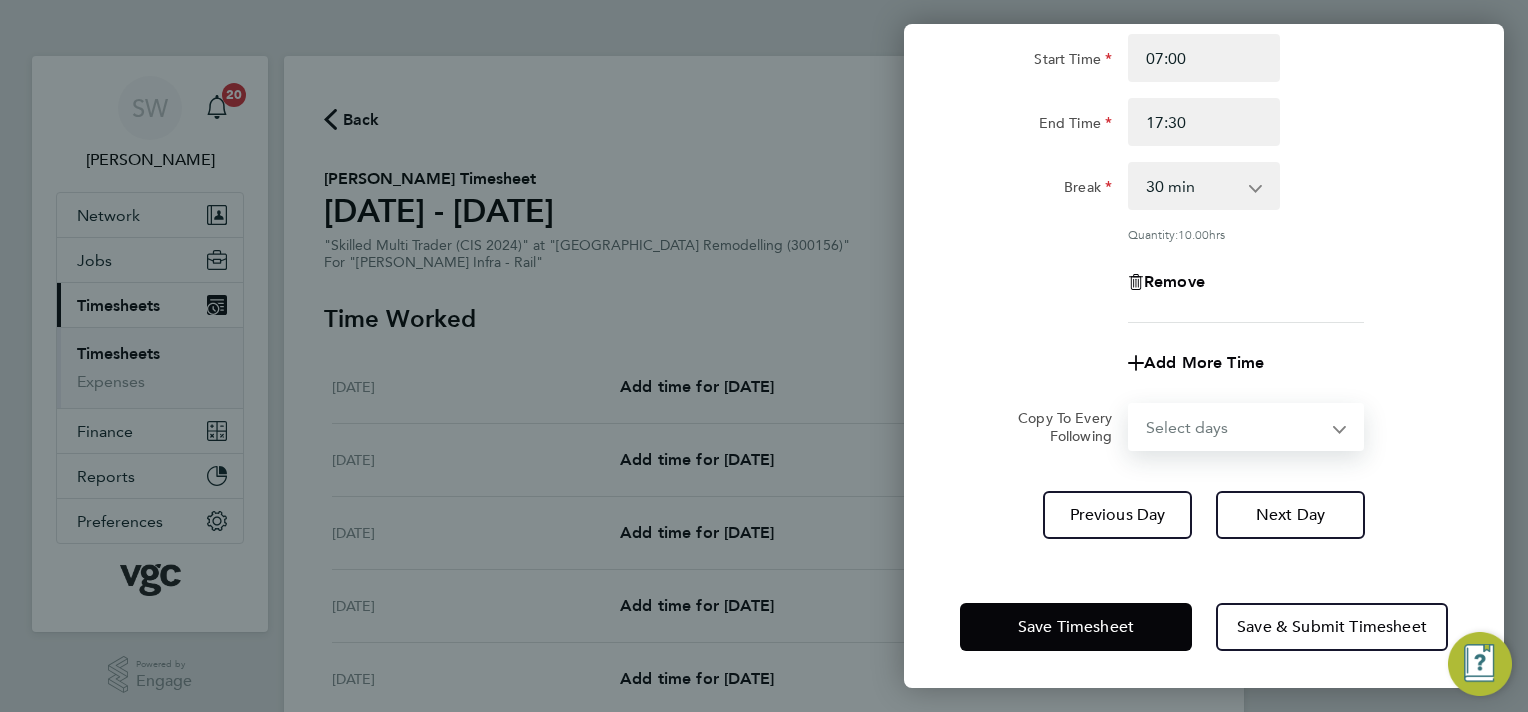 click on "Select days   Day   [DATE]   [DATE]   [DATE]   [DATE]" at bounding box center (1235, 427) 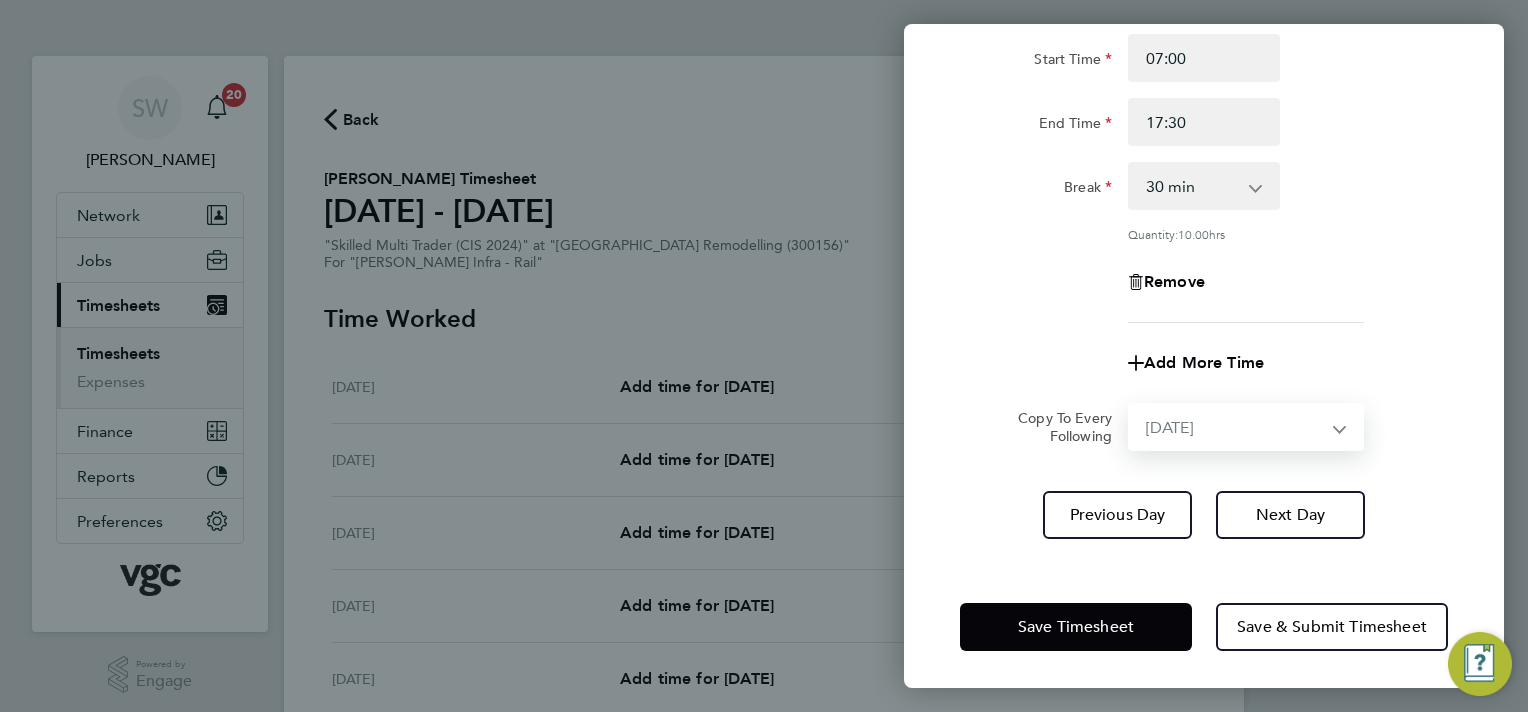 click on "Select days   Day   [DATE]   [DATE]   [DATE]   [DATE]" at bounding box center [1235, 427] 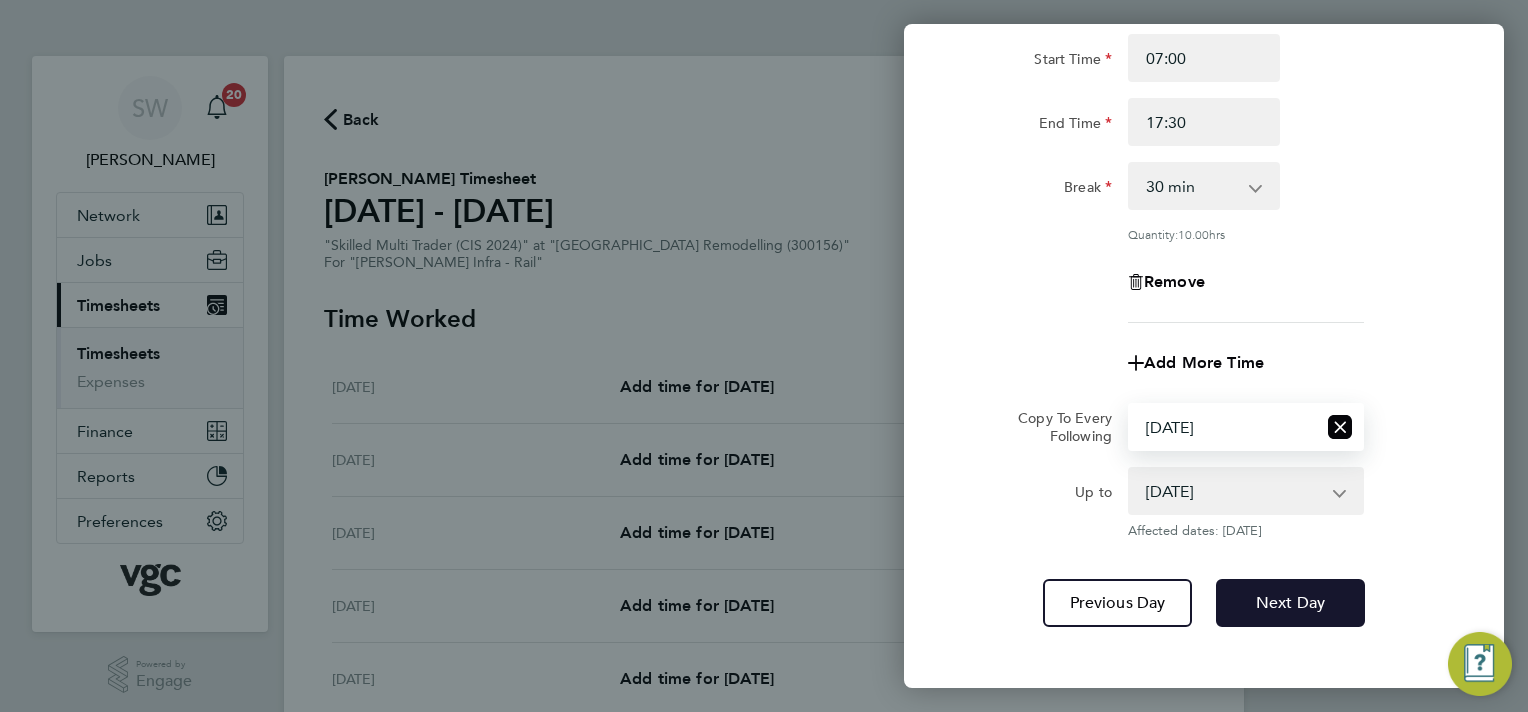 click on "Next Day" 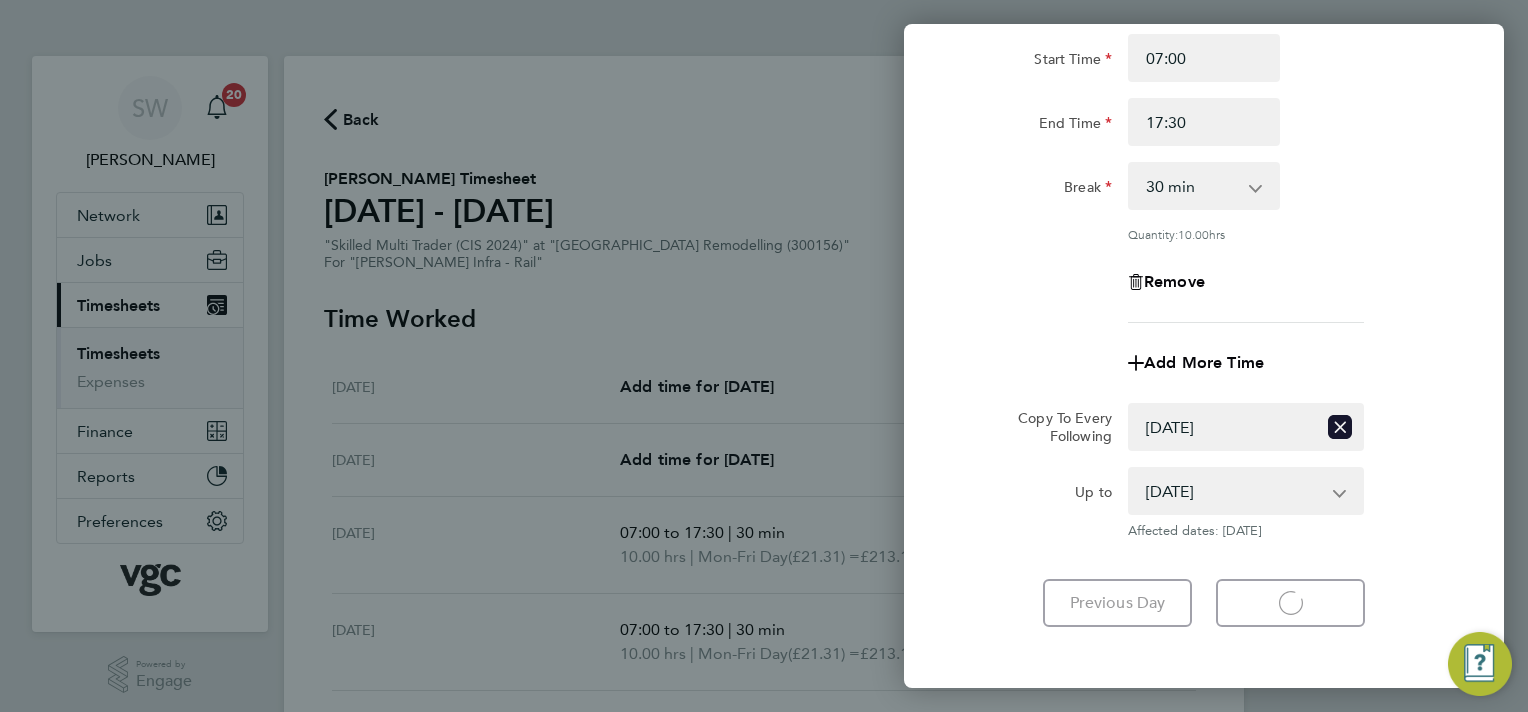select on "30" 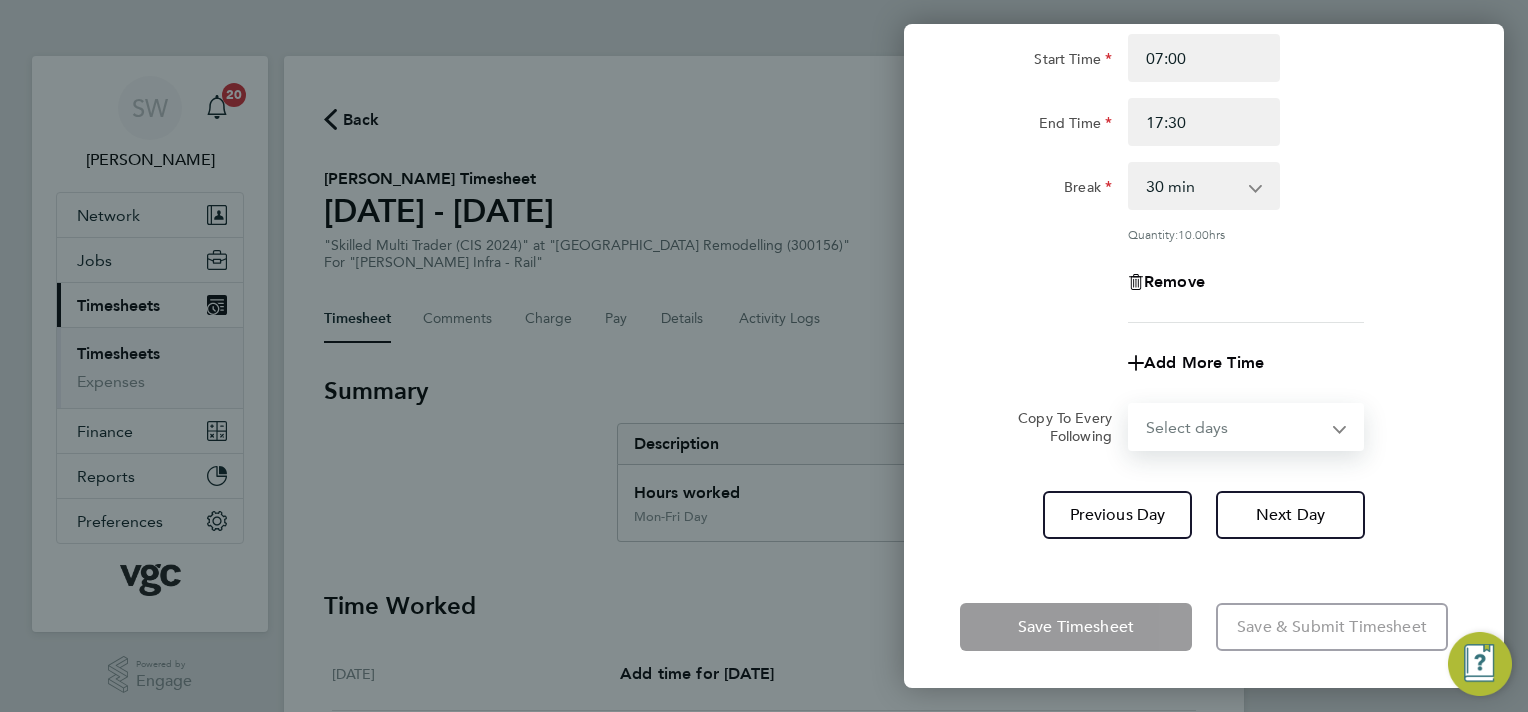 click on "Select days   Day   [DATE]   [DATE]   [DATE]" at bounding box center [1235, 427] 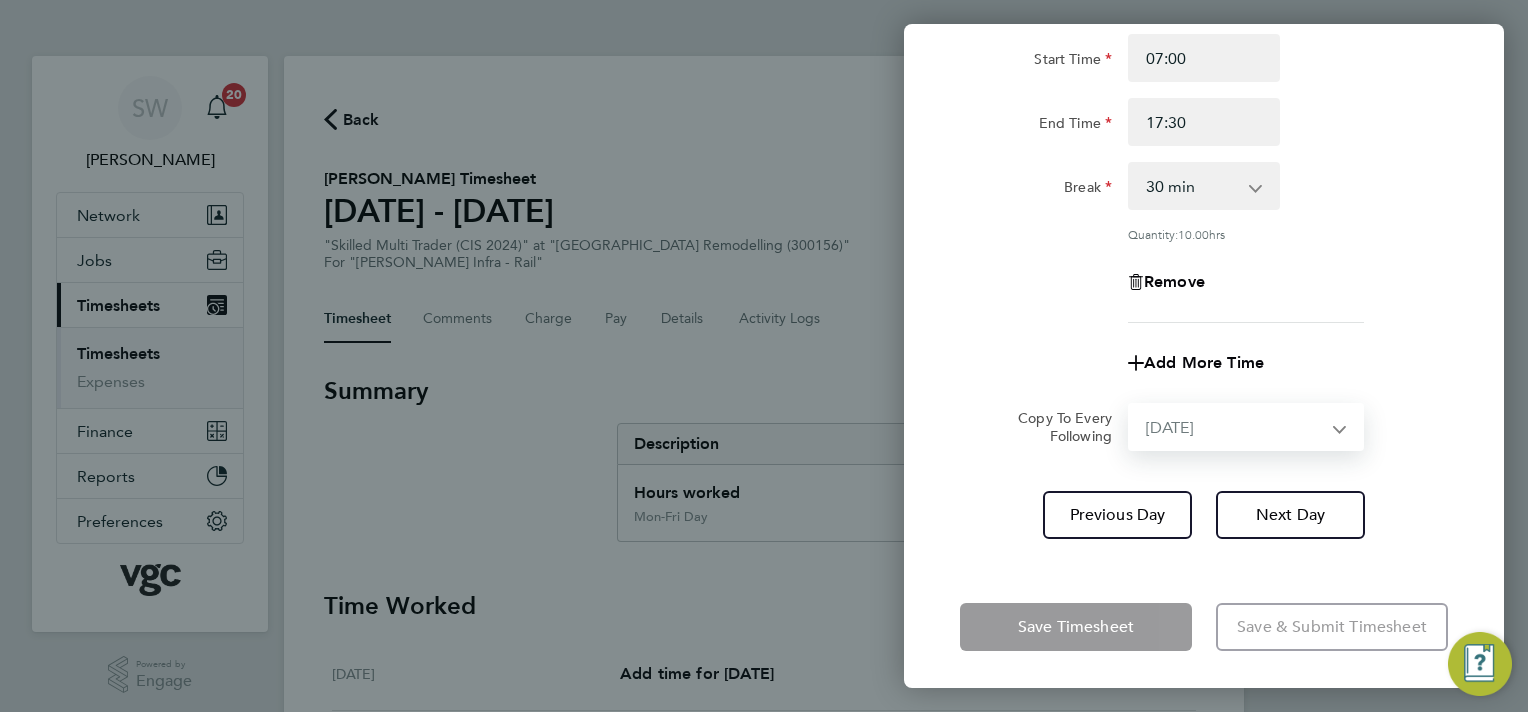 click on "Select days   Day   [DATE]   [DATE]   [DATE]" at bounding box center [1235, 427] 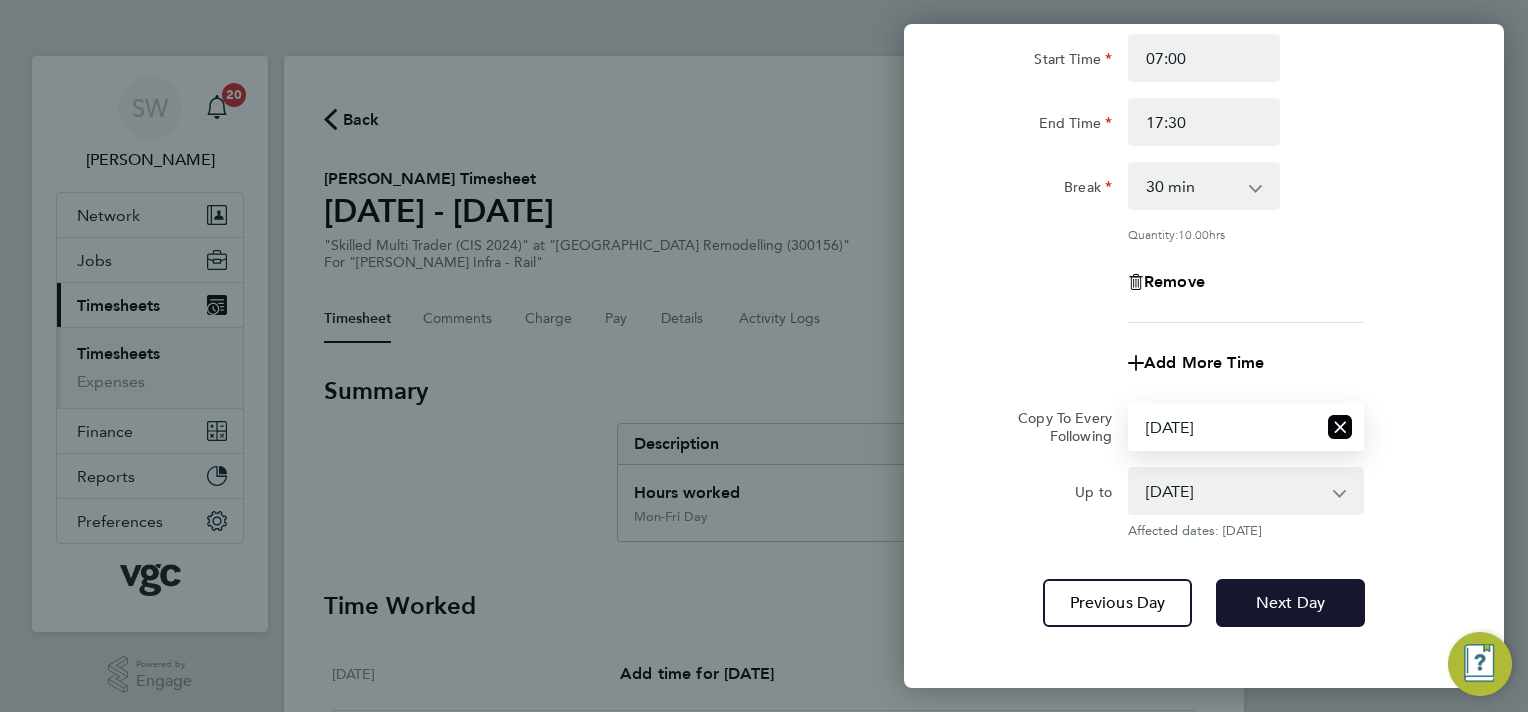 click on "Next Day" 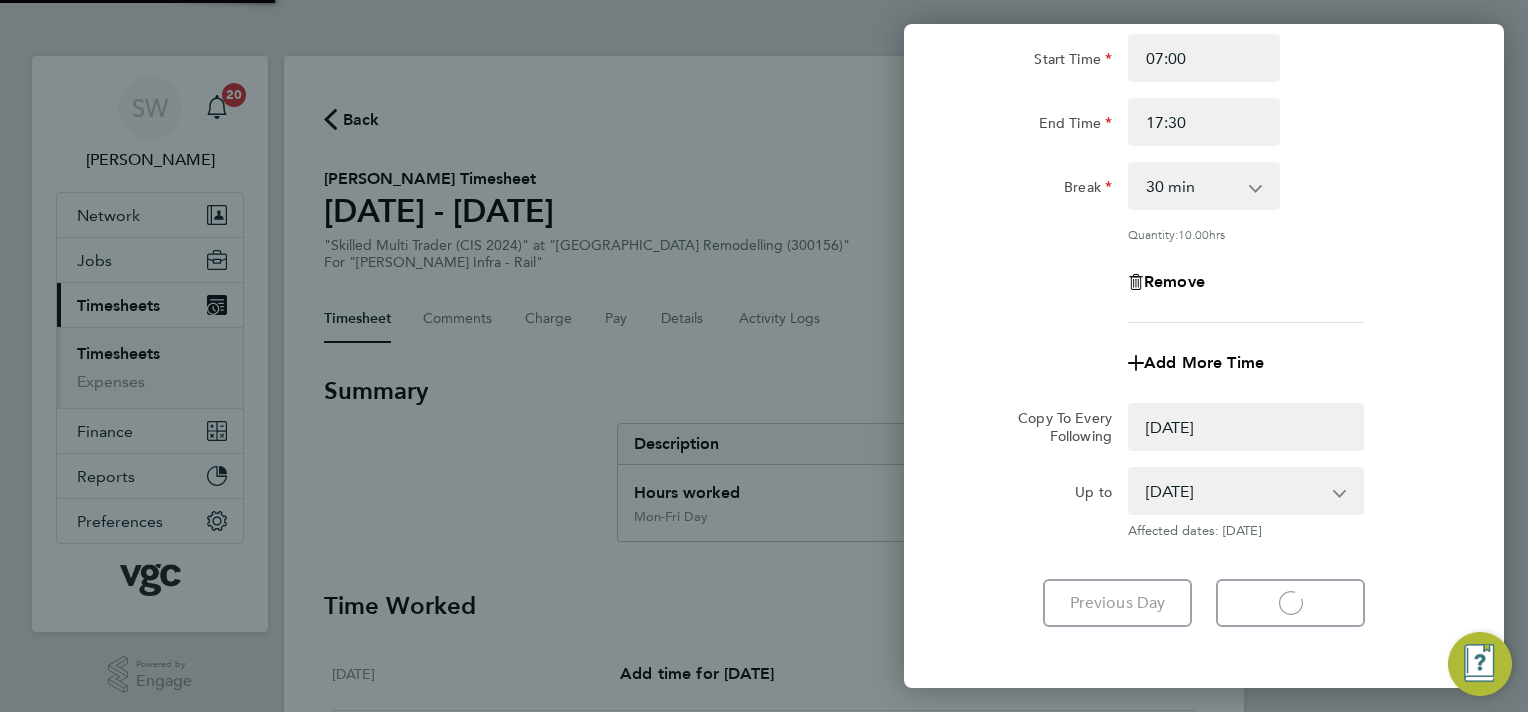 select on "0: null" 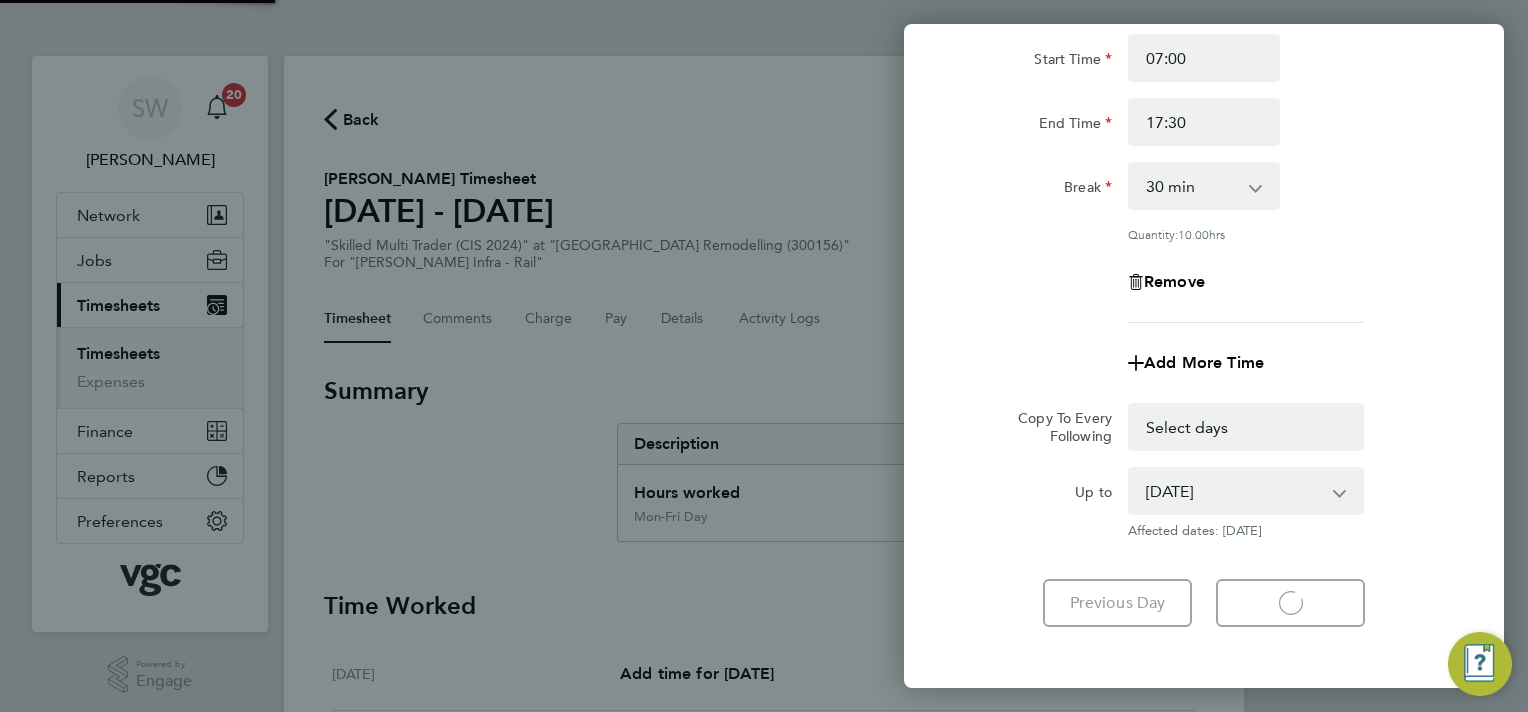select on "30" 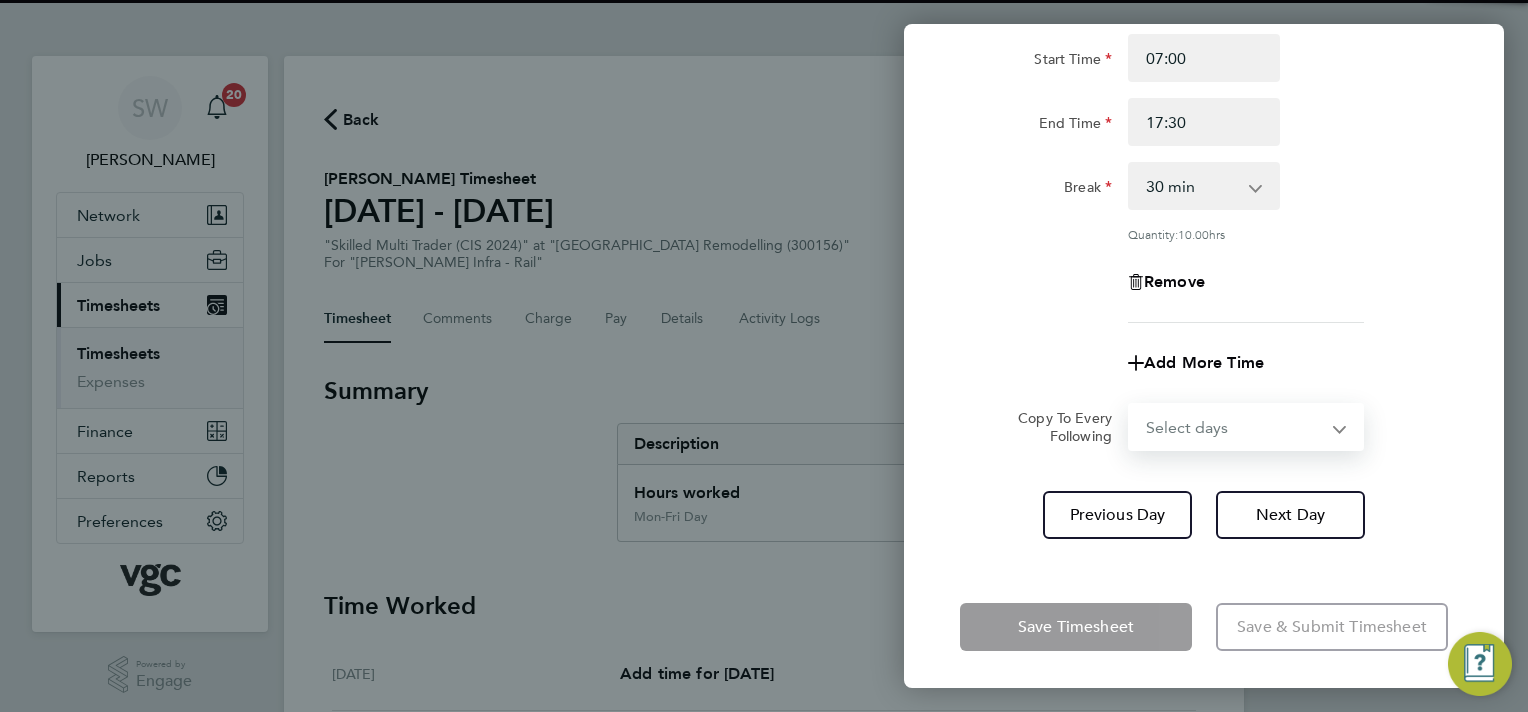 click on "Select days   Day   [DATE]   [DATE]" at bounding box center [1235, 427] 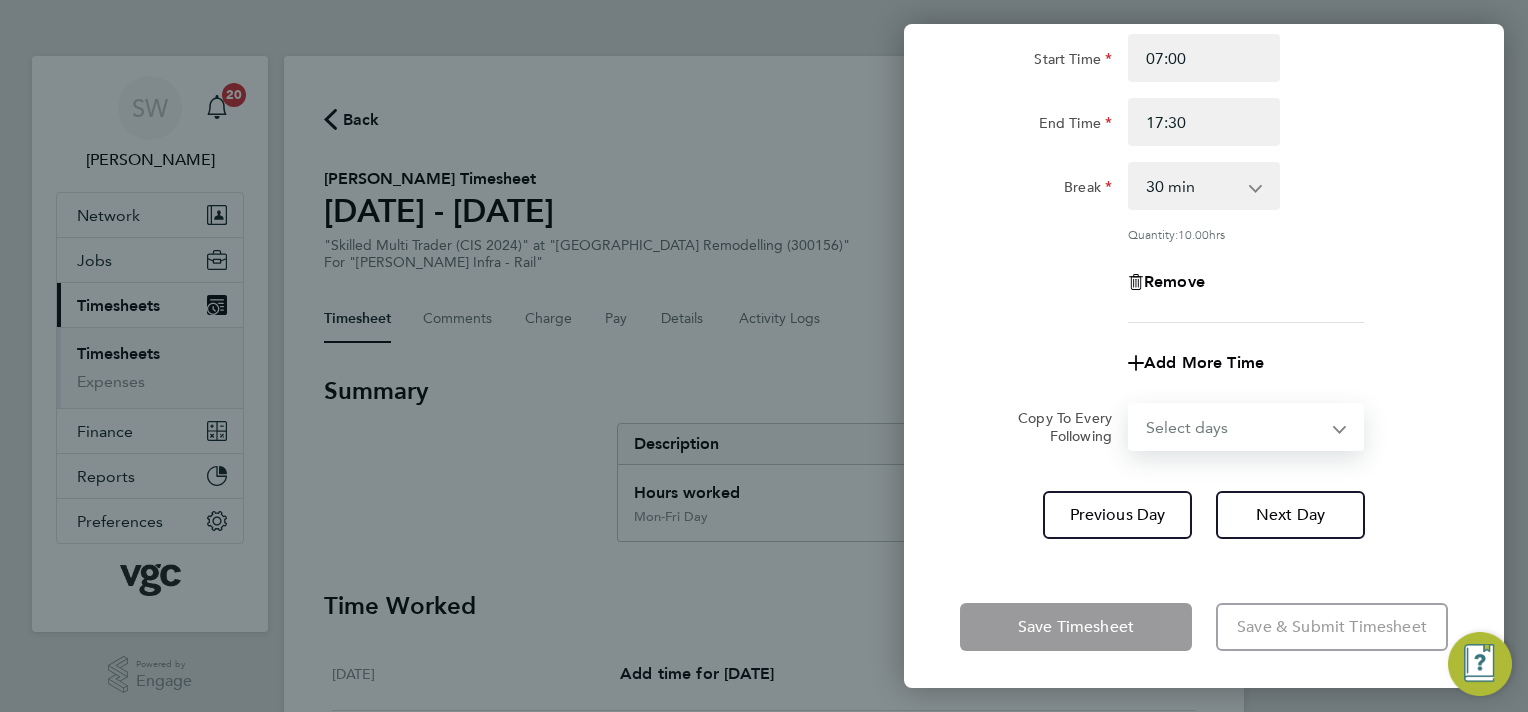 select on "THU" 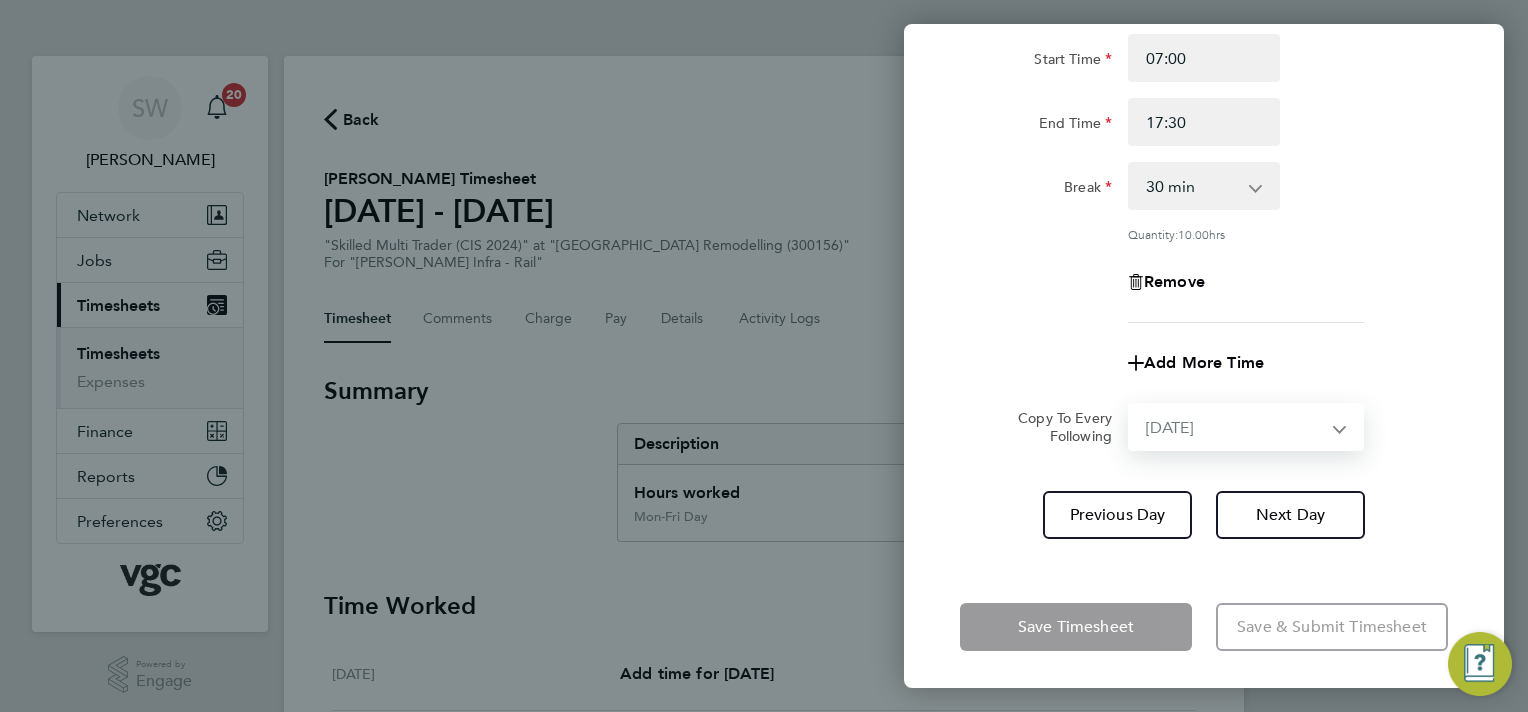 click on "Select days   Day   [DATE]   [DATE]" at bounding box center (1235, 427) 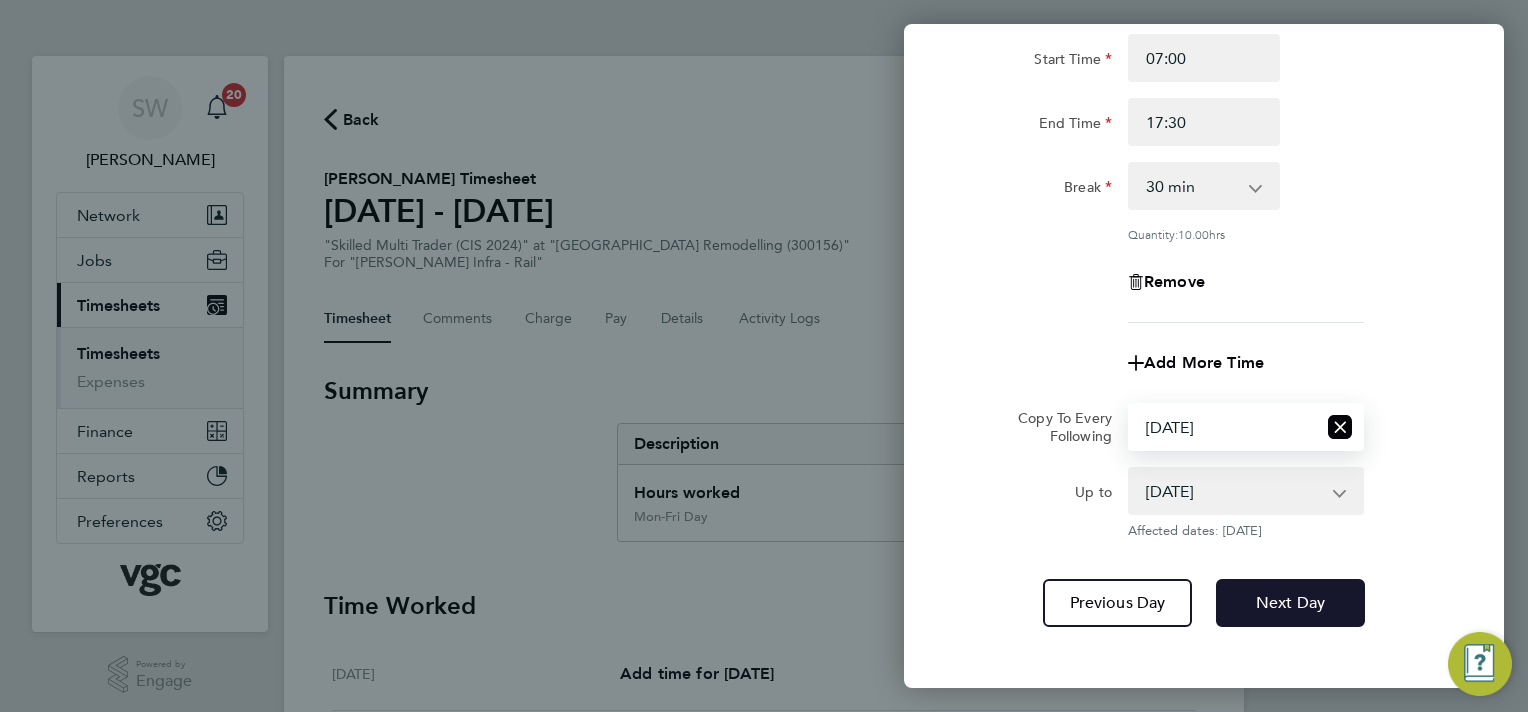 click on "Next Day" 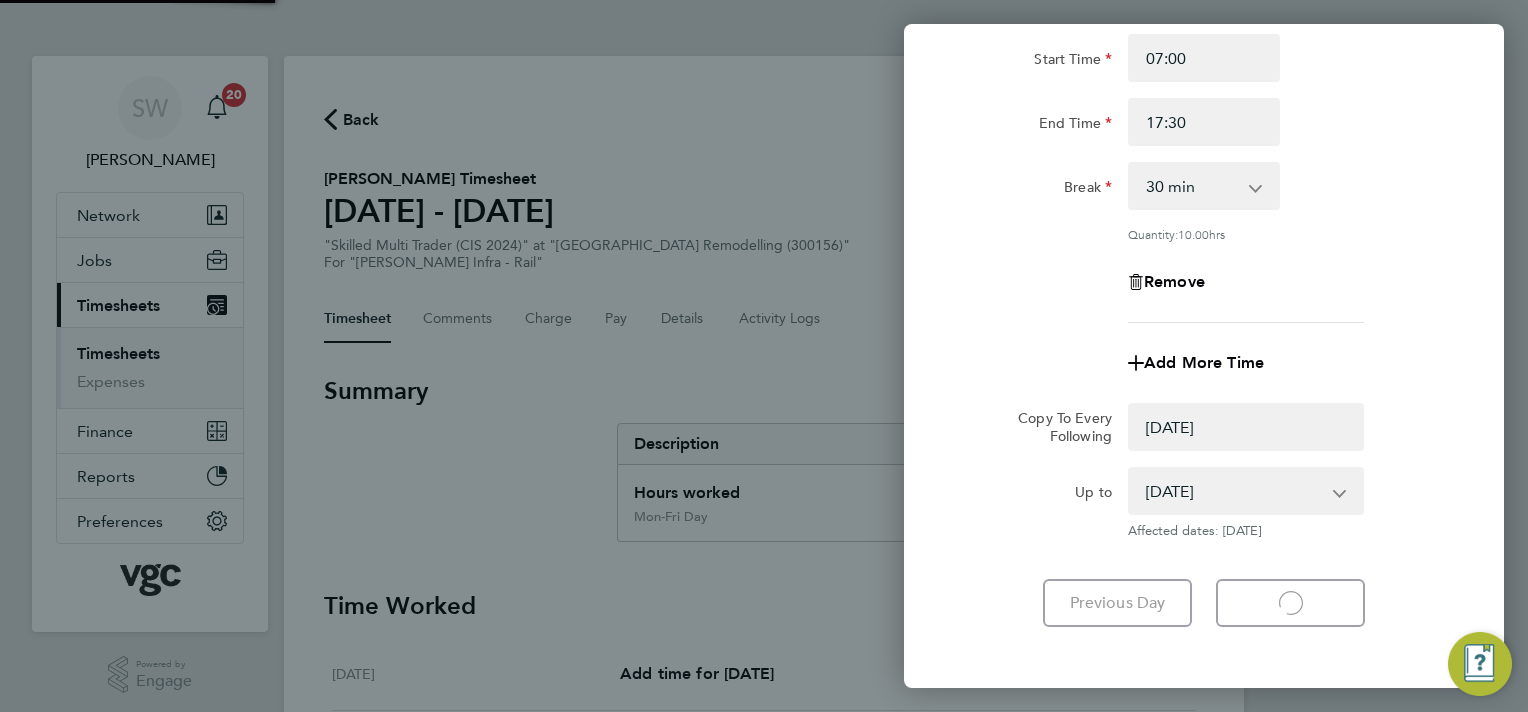 select on "0: null" 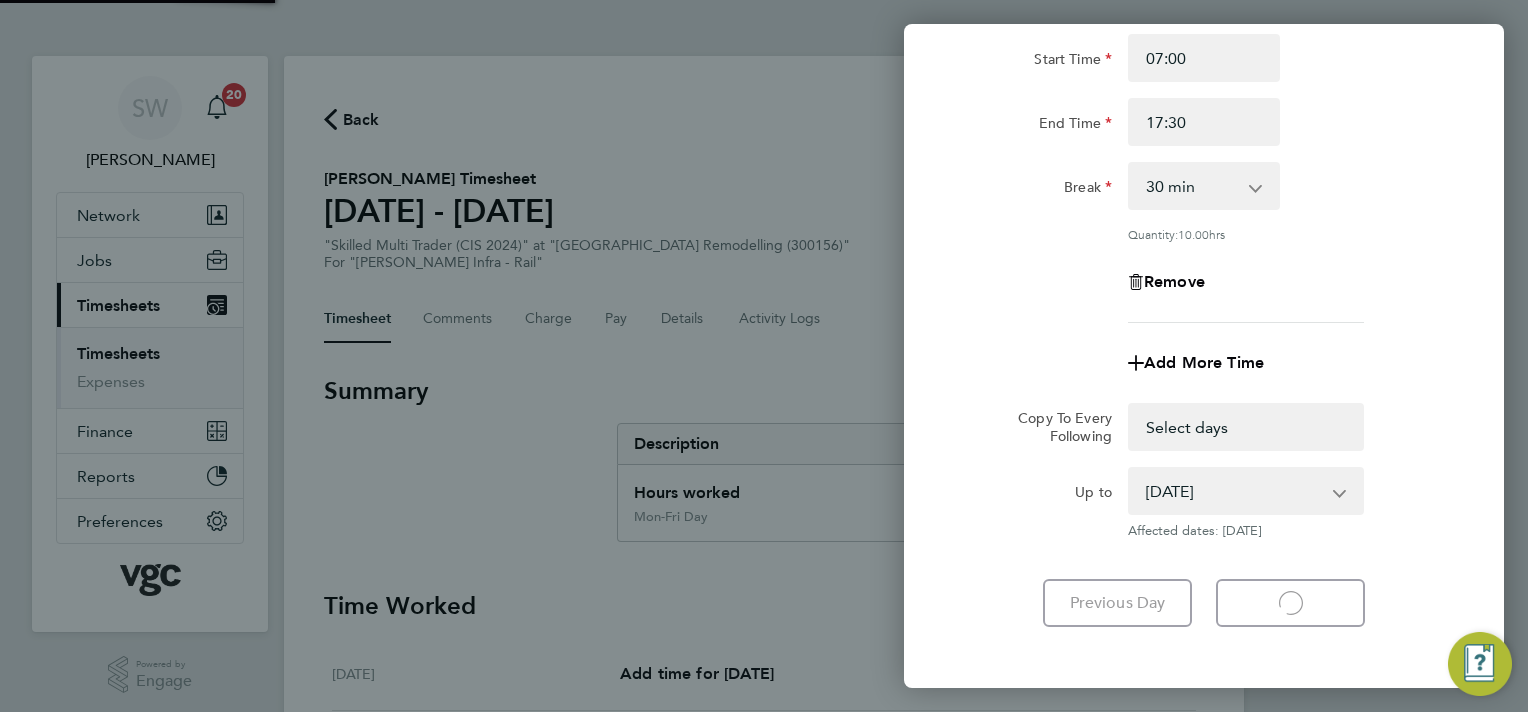 select on "30" 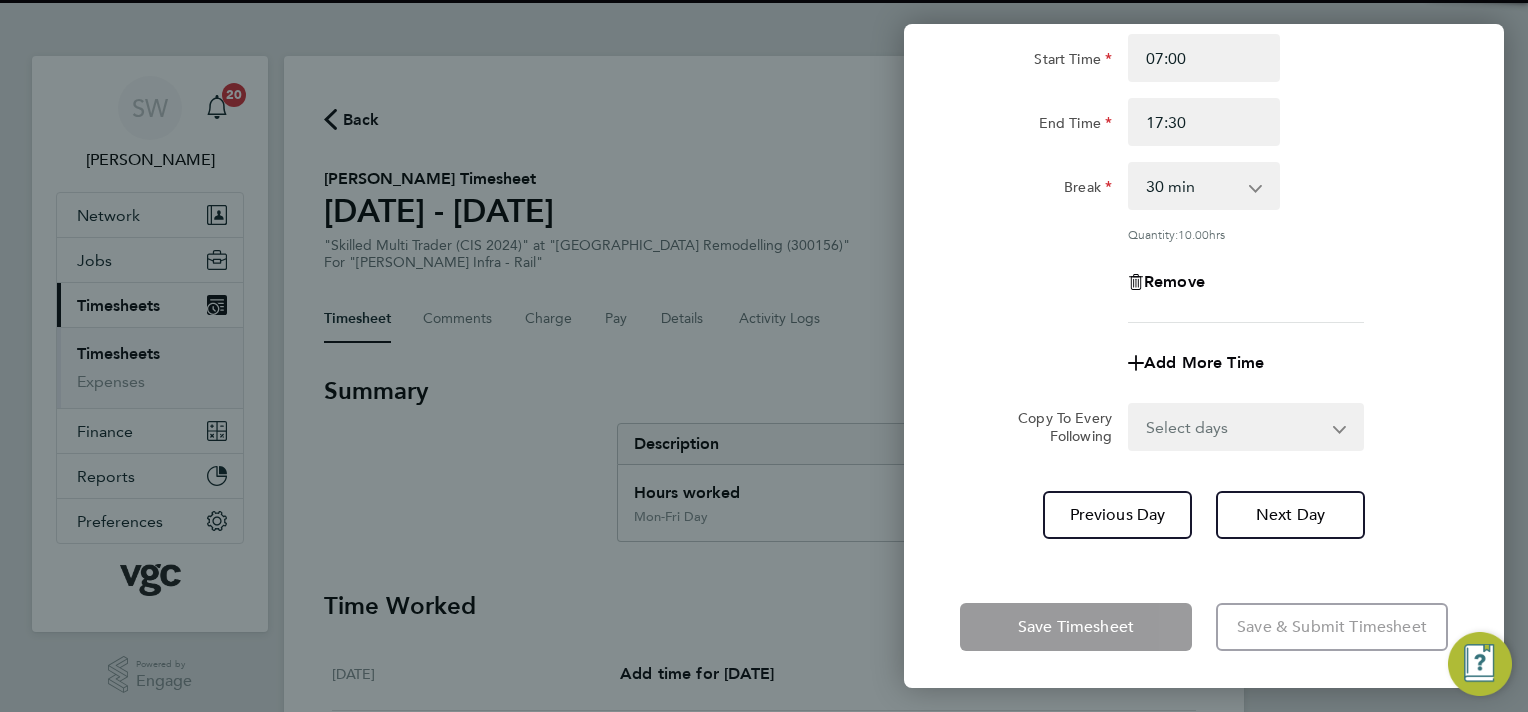 click on "Select days   [DATE]" at bounding box center (1235, 427) 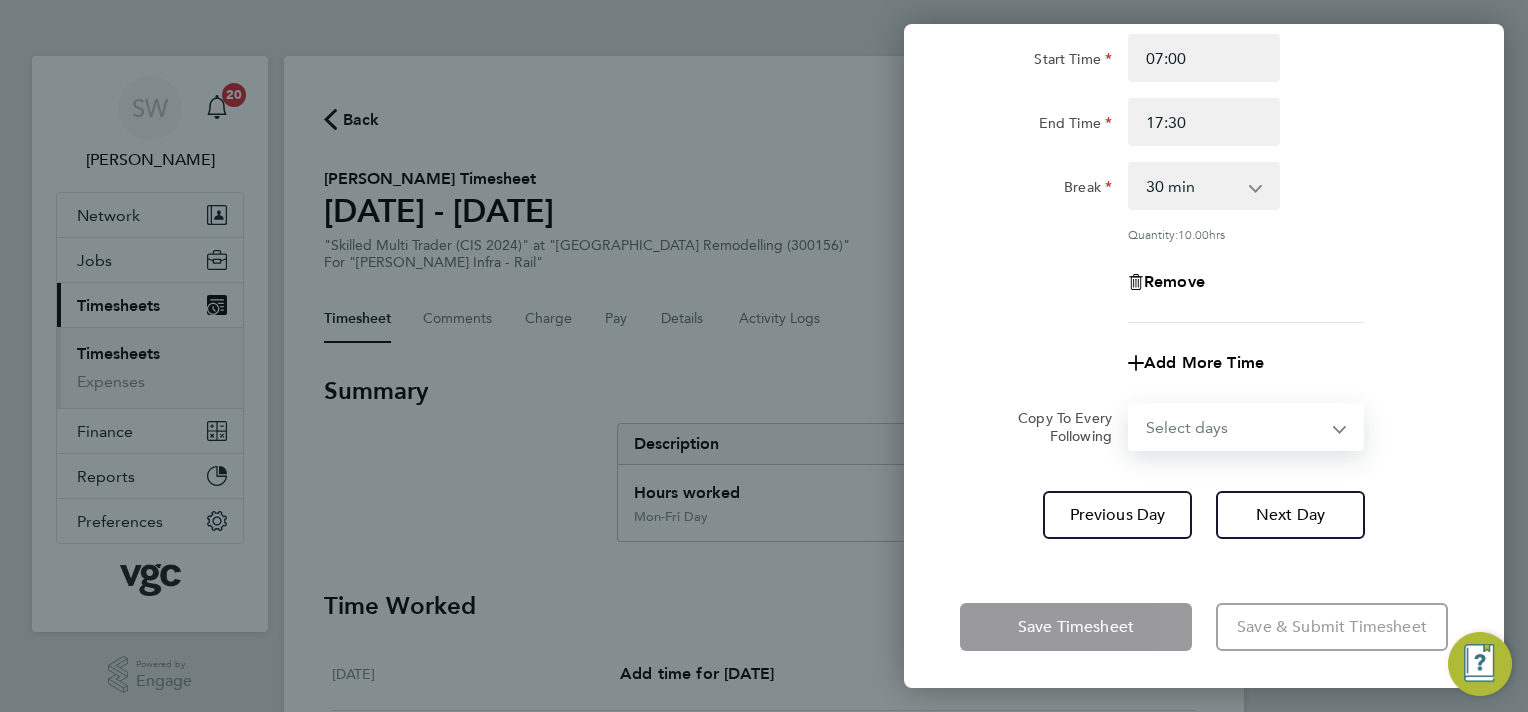 select on "FRI" 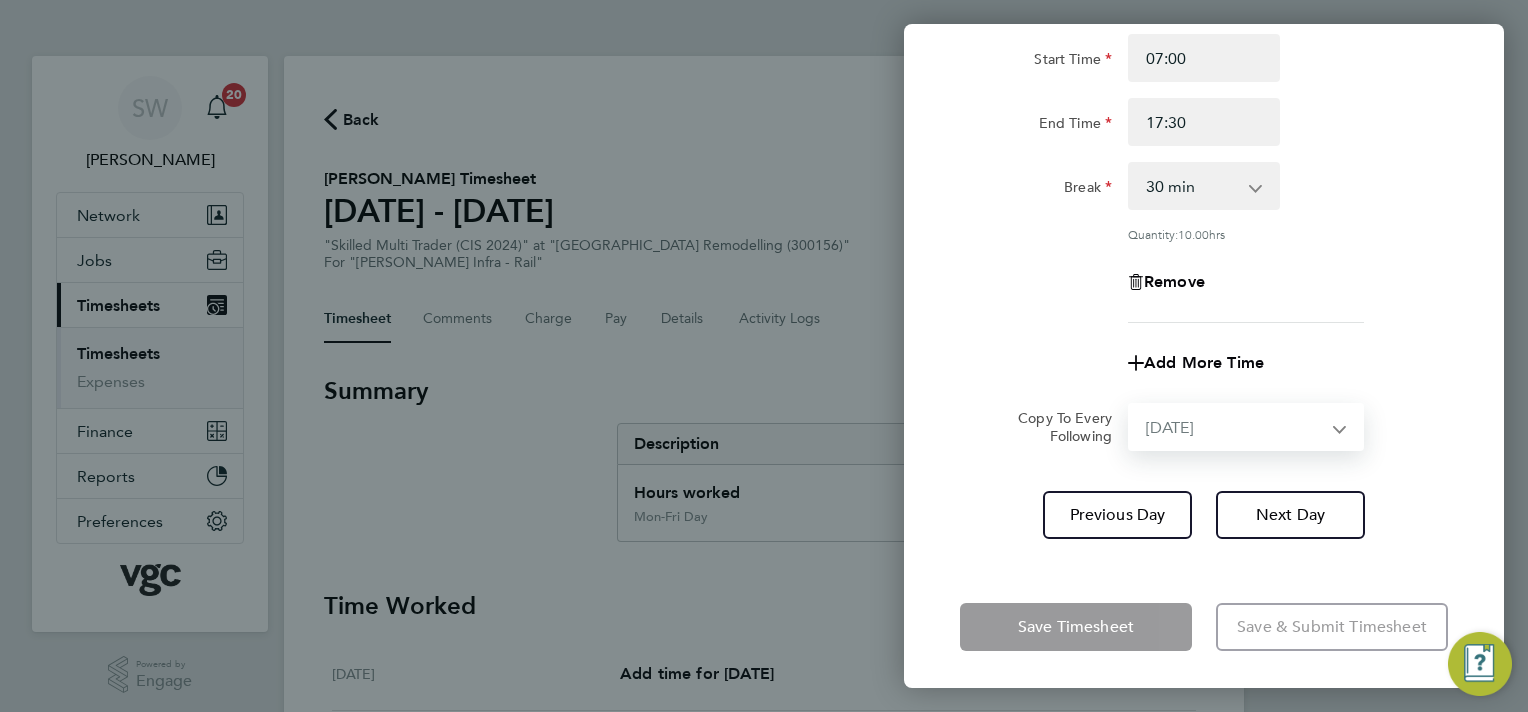 click on "Select days   [DATE]" at bounding box center [1235, 427] 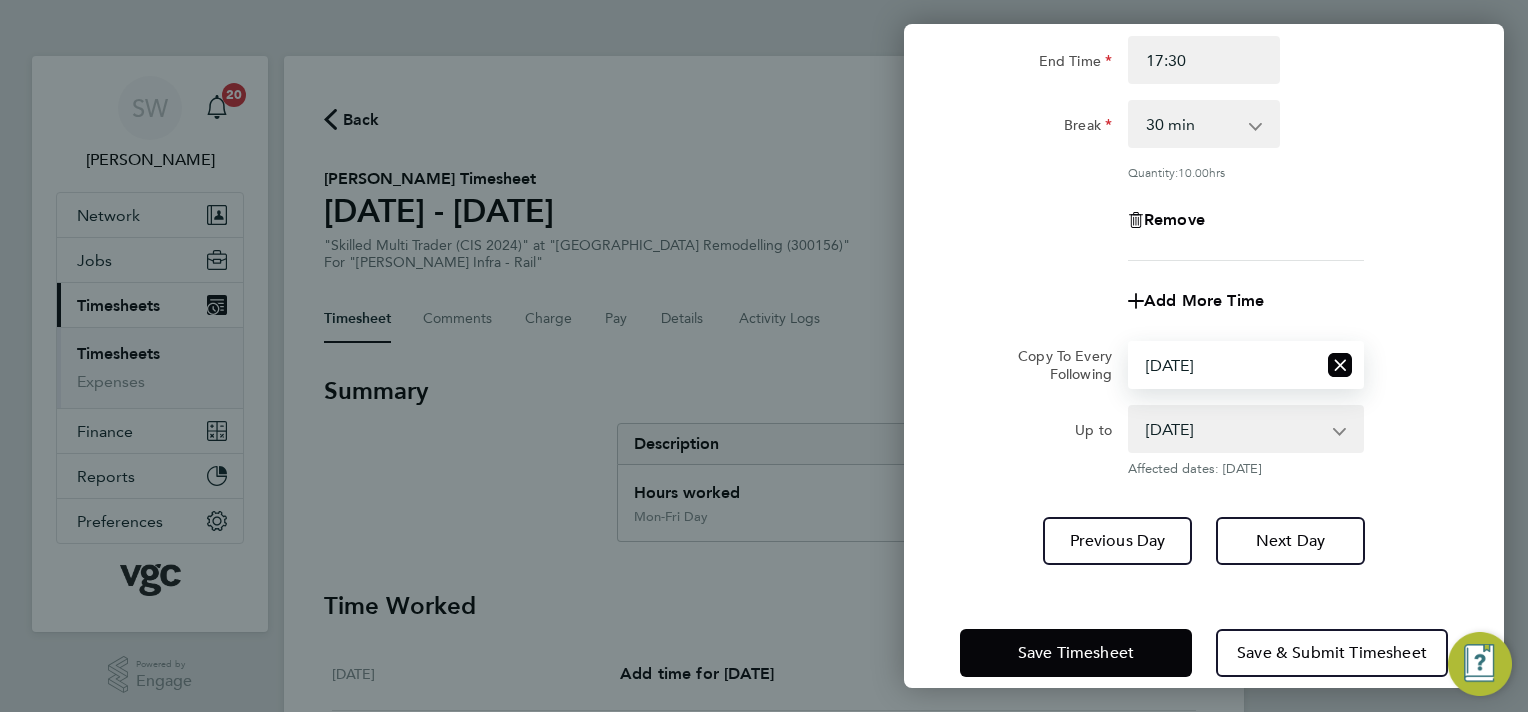 scroll, scrollTop: 278, scrollLeft: 0, axis: vertical 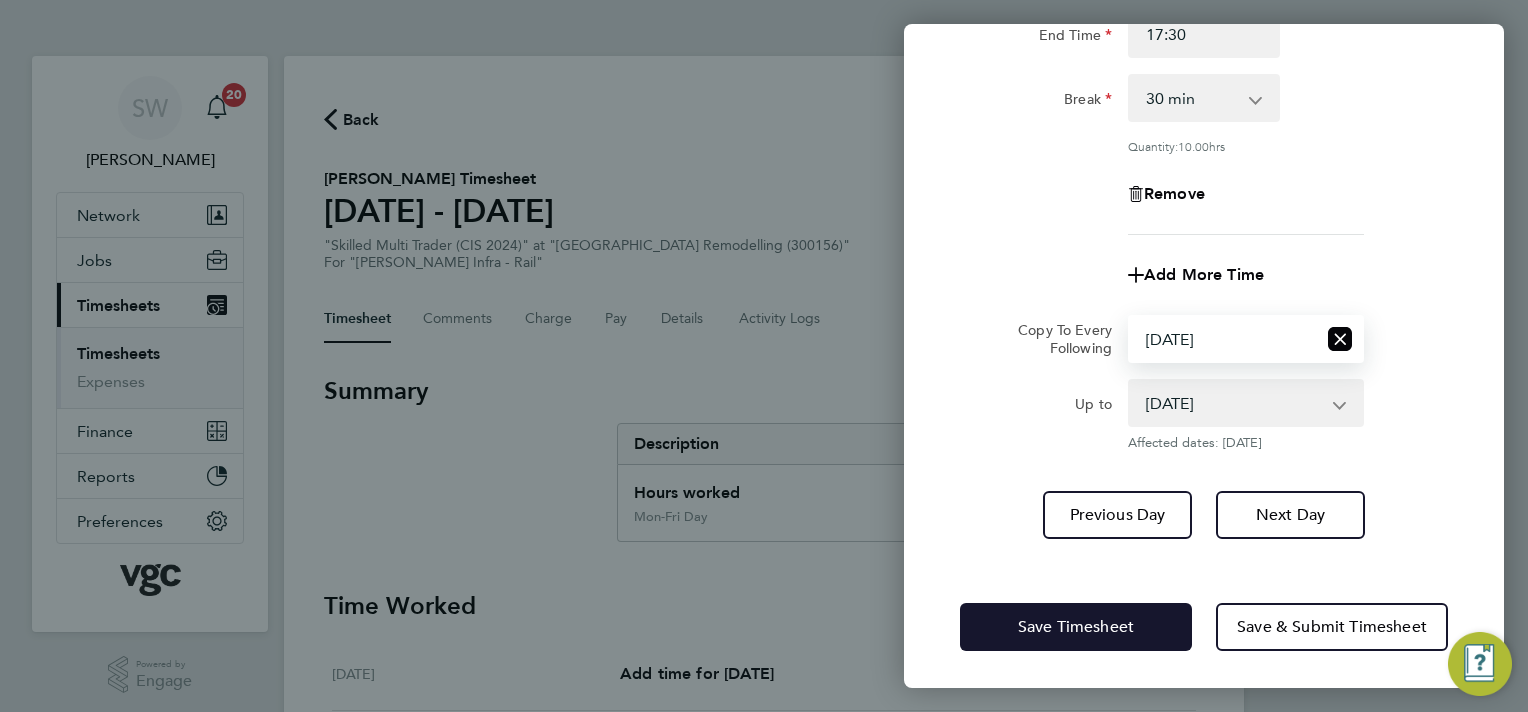 click on "Save Timesheet" 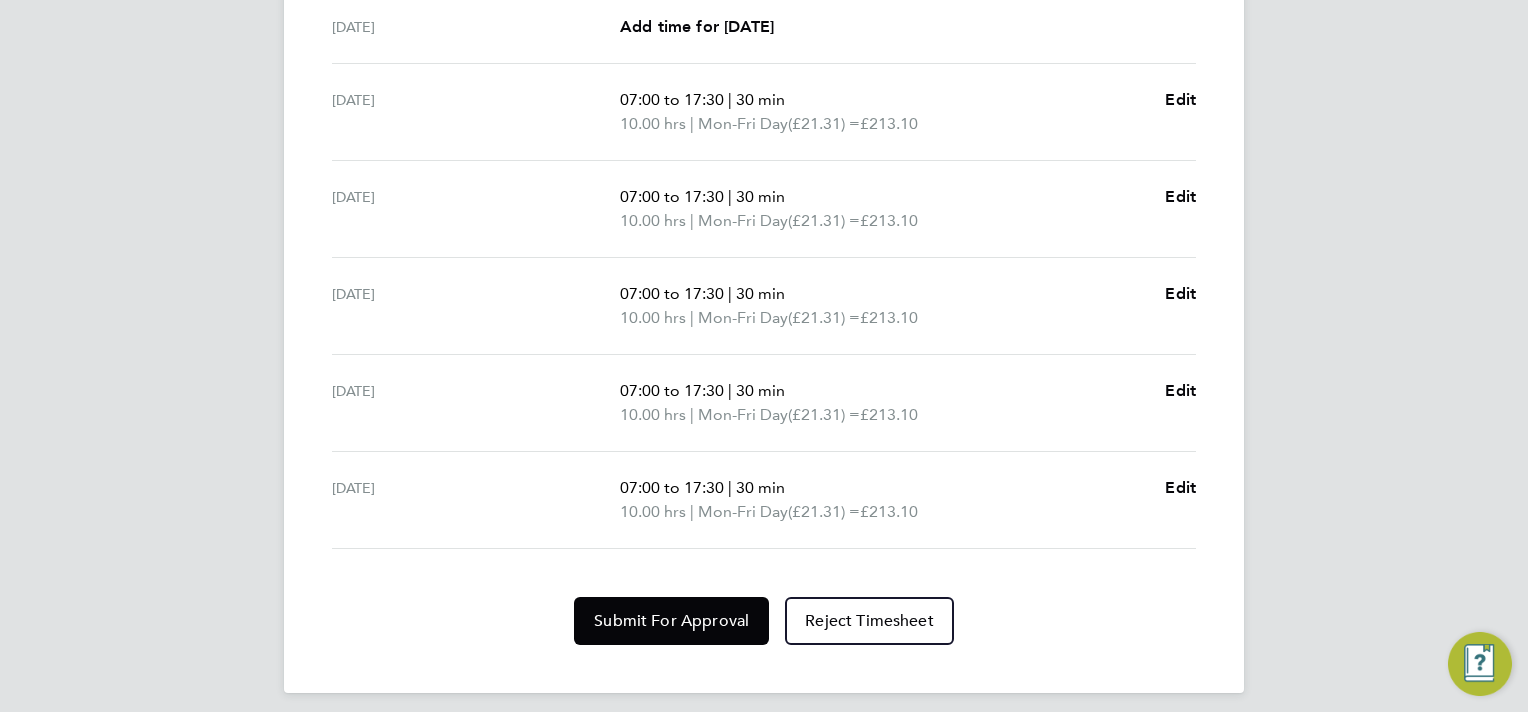 scroll, scrollTop: 730, scrollLeft: 0, axis: vertical 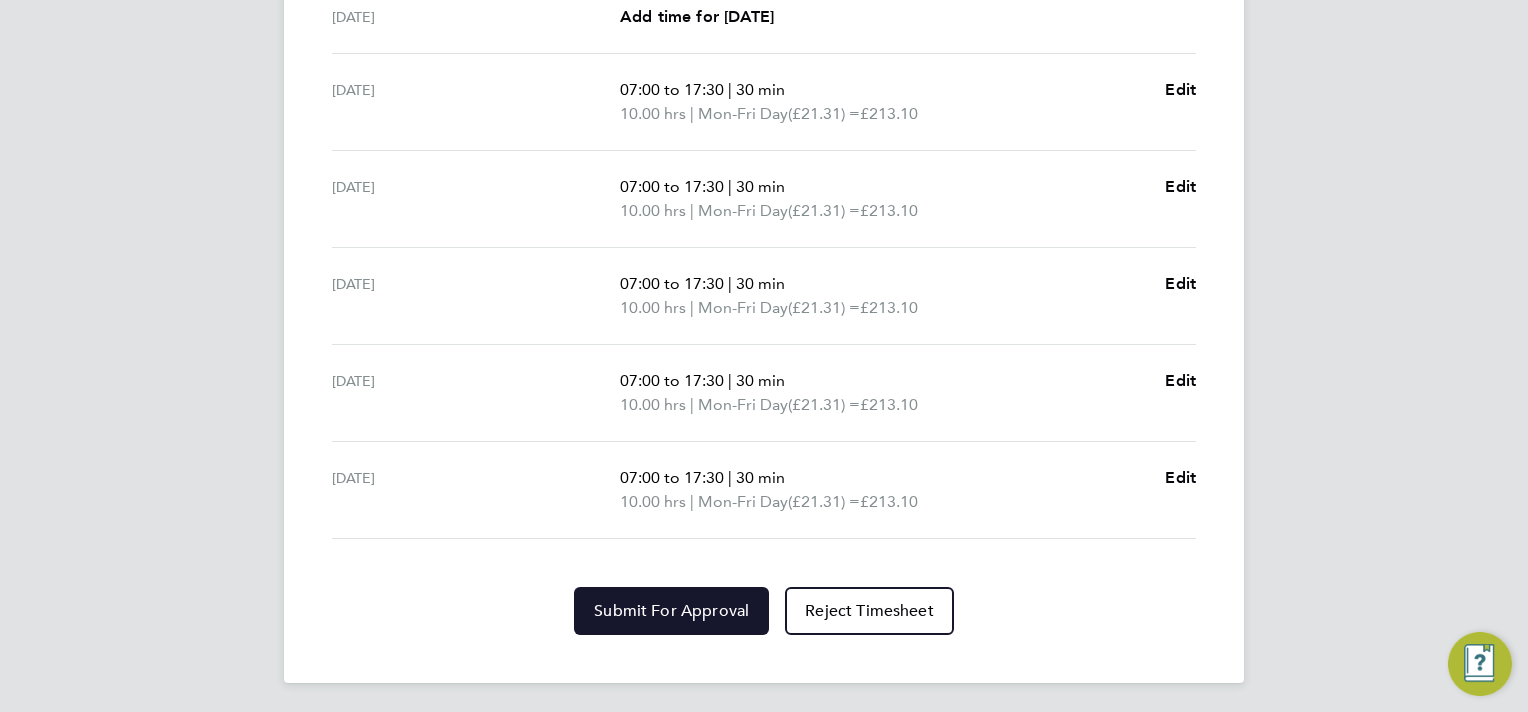 click on "Submit For Approval" 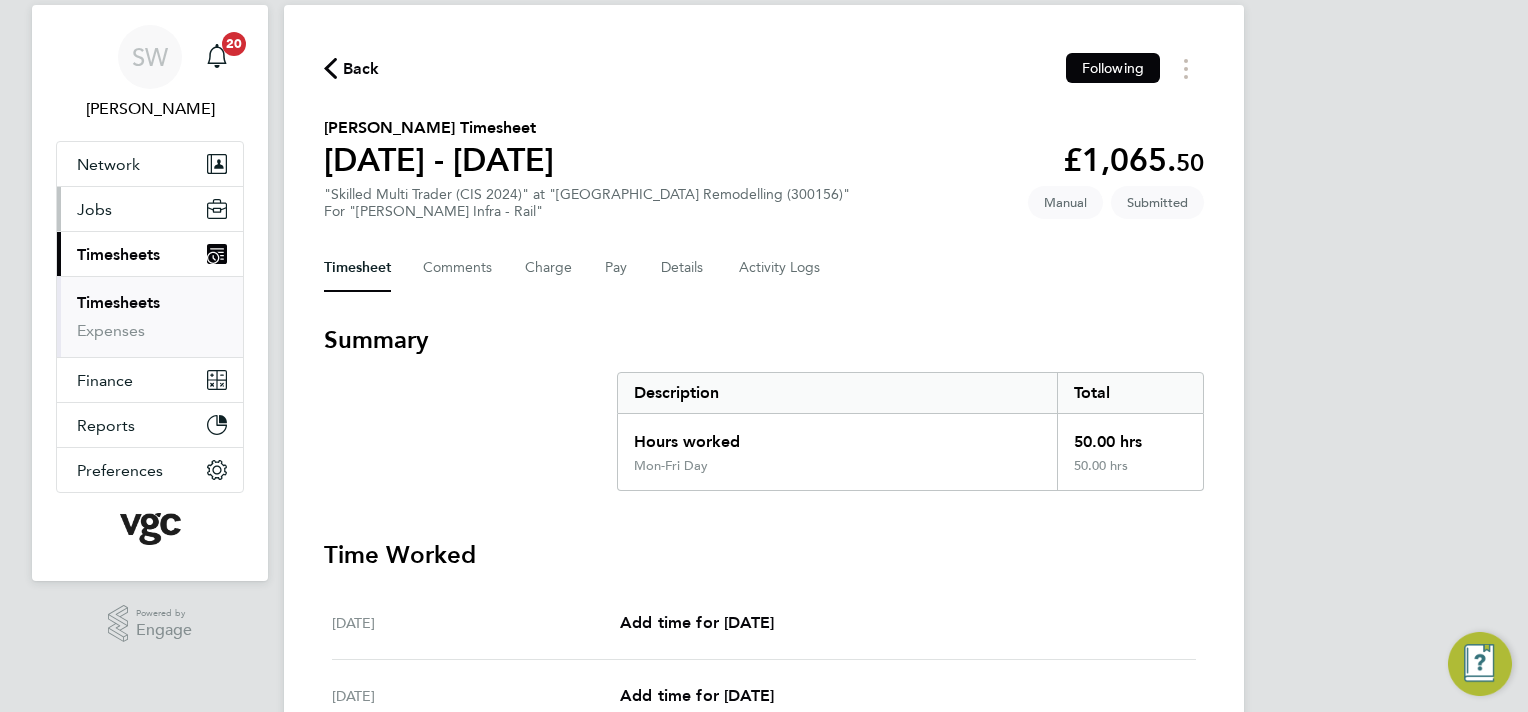 scroll, scrollTop: 0, scrollLeft: 0, axis: both 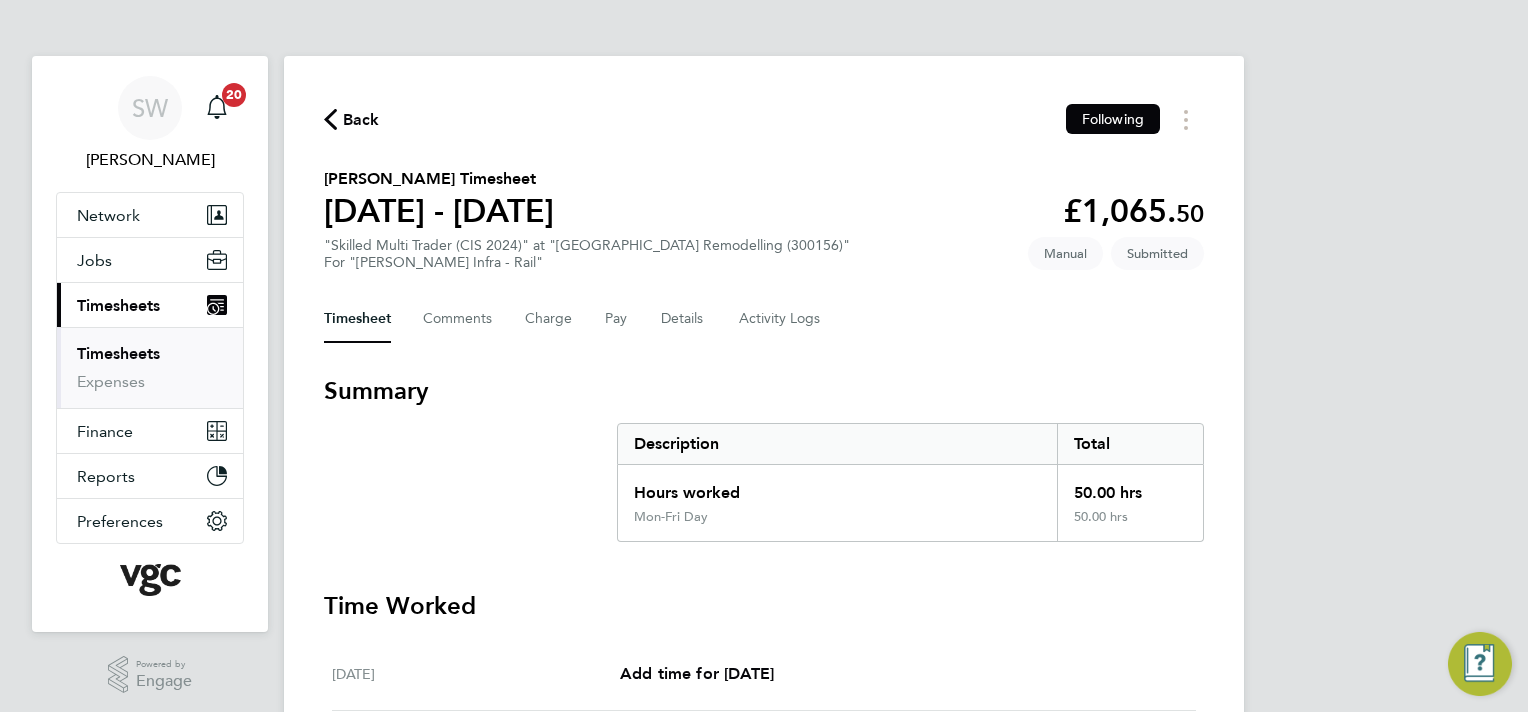 click on "Timesheets" at bounding box center [118, 353] 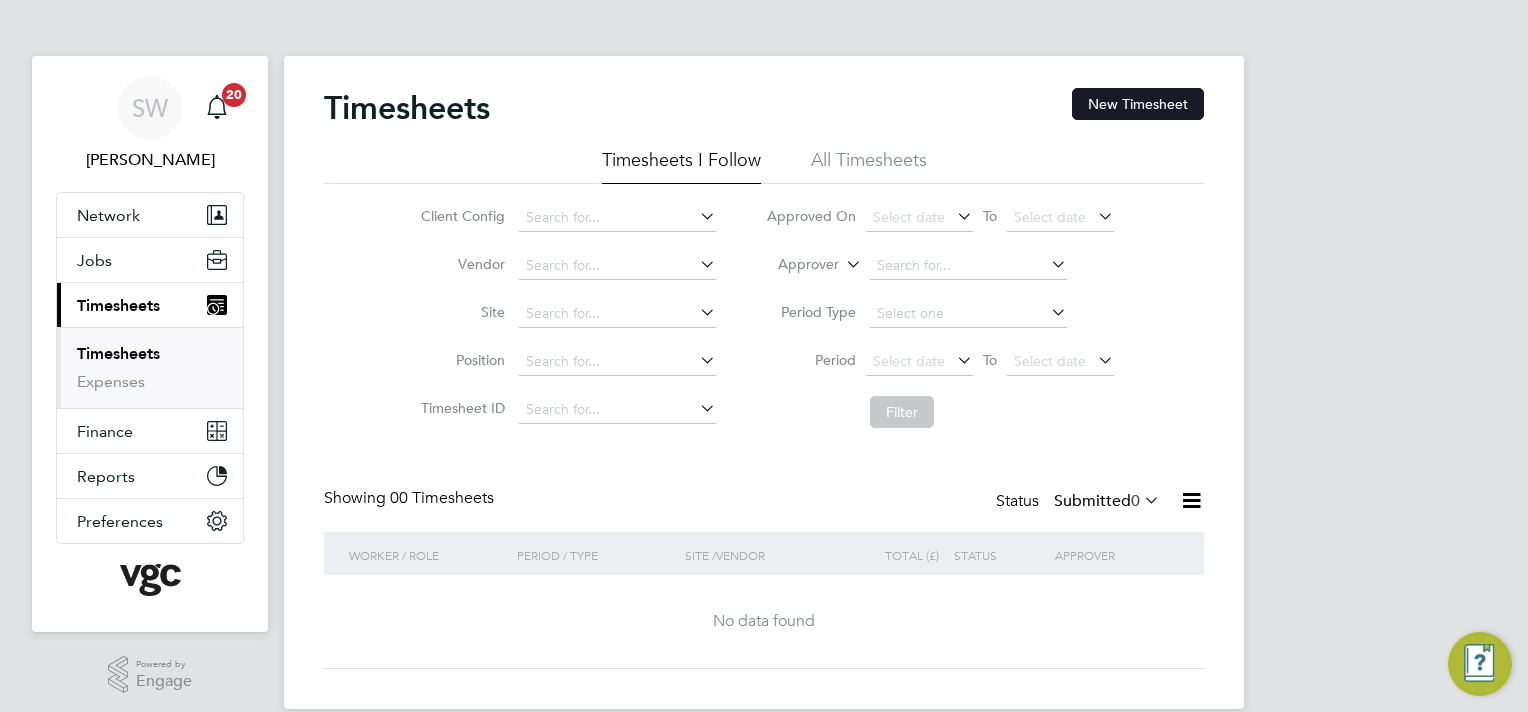 click on "New Timesheet" 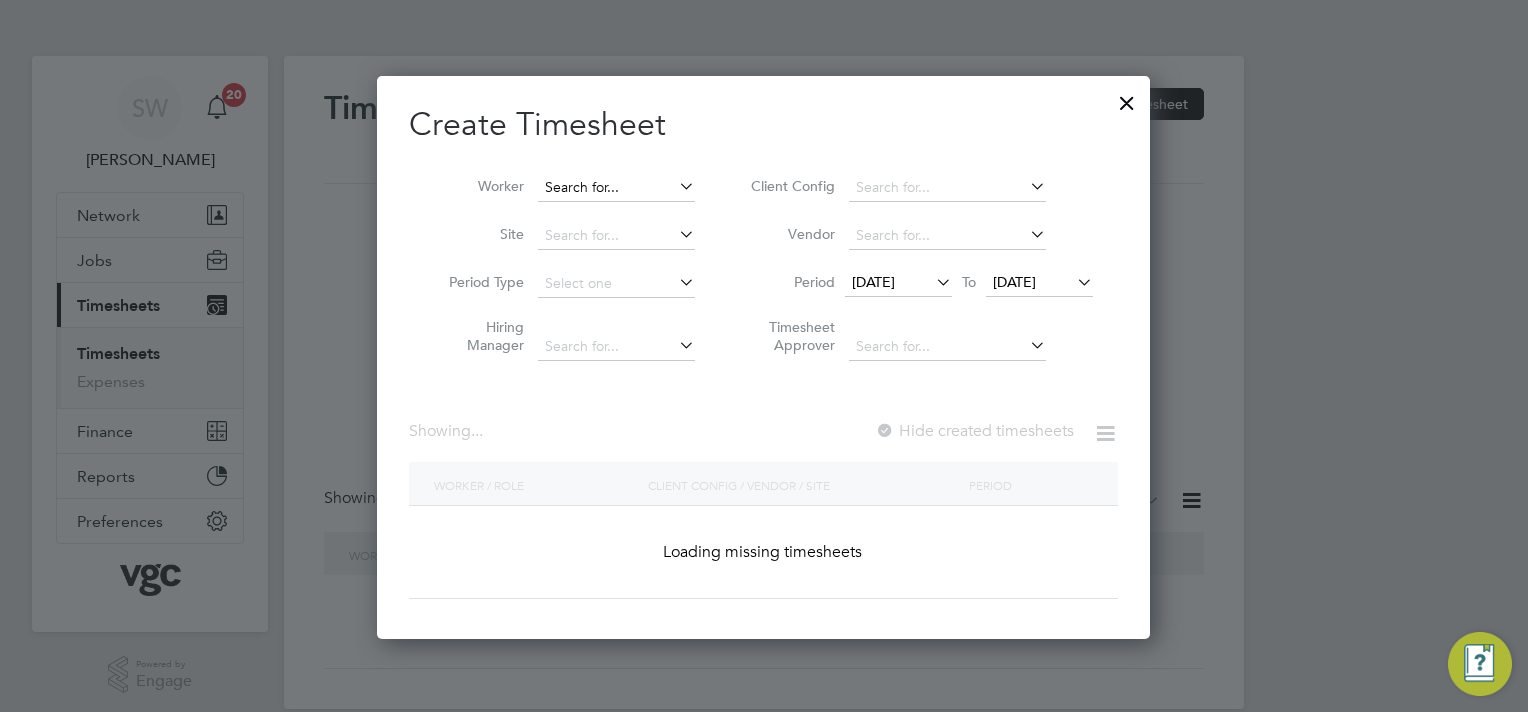 scroll, scrollTop: 10, scrollLeft: 10, axis: both 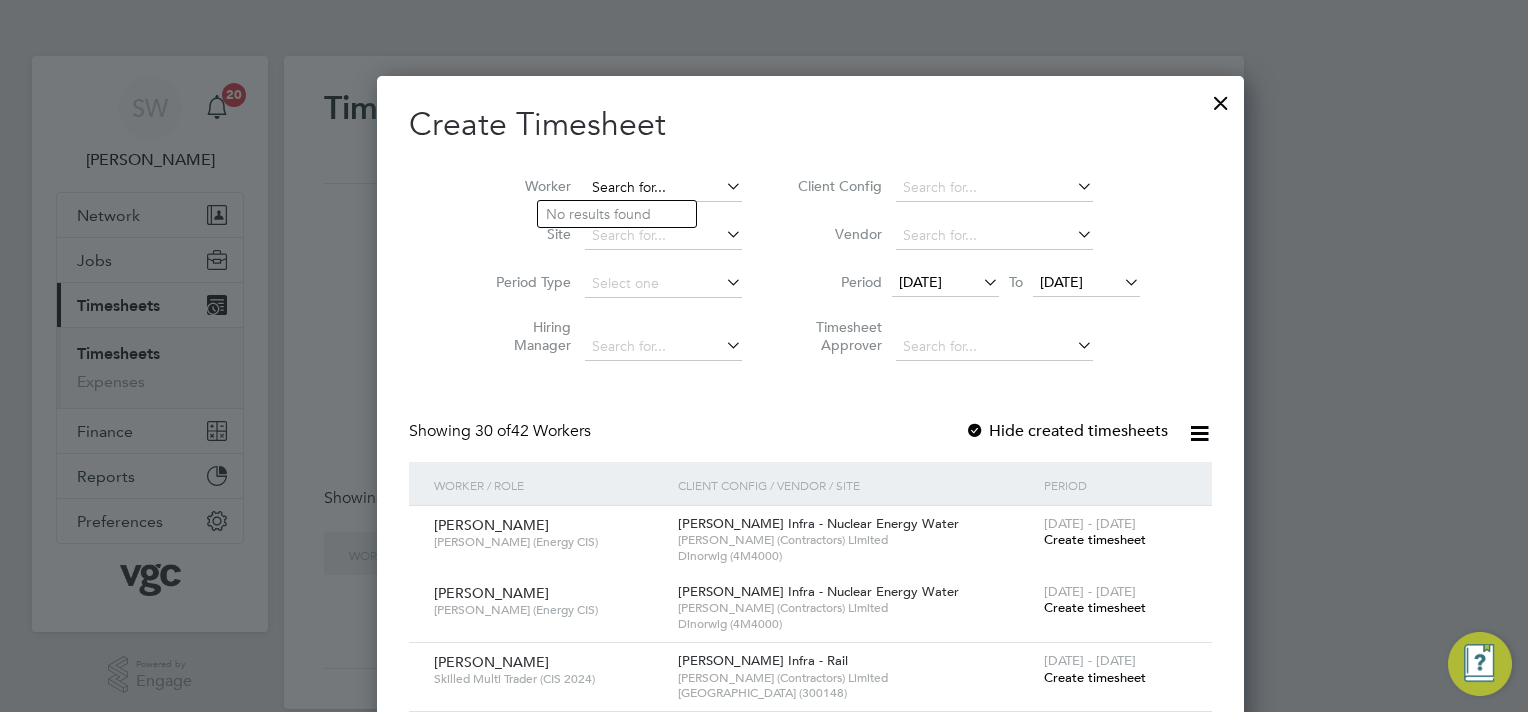 click at bounding box center (663, 188) 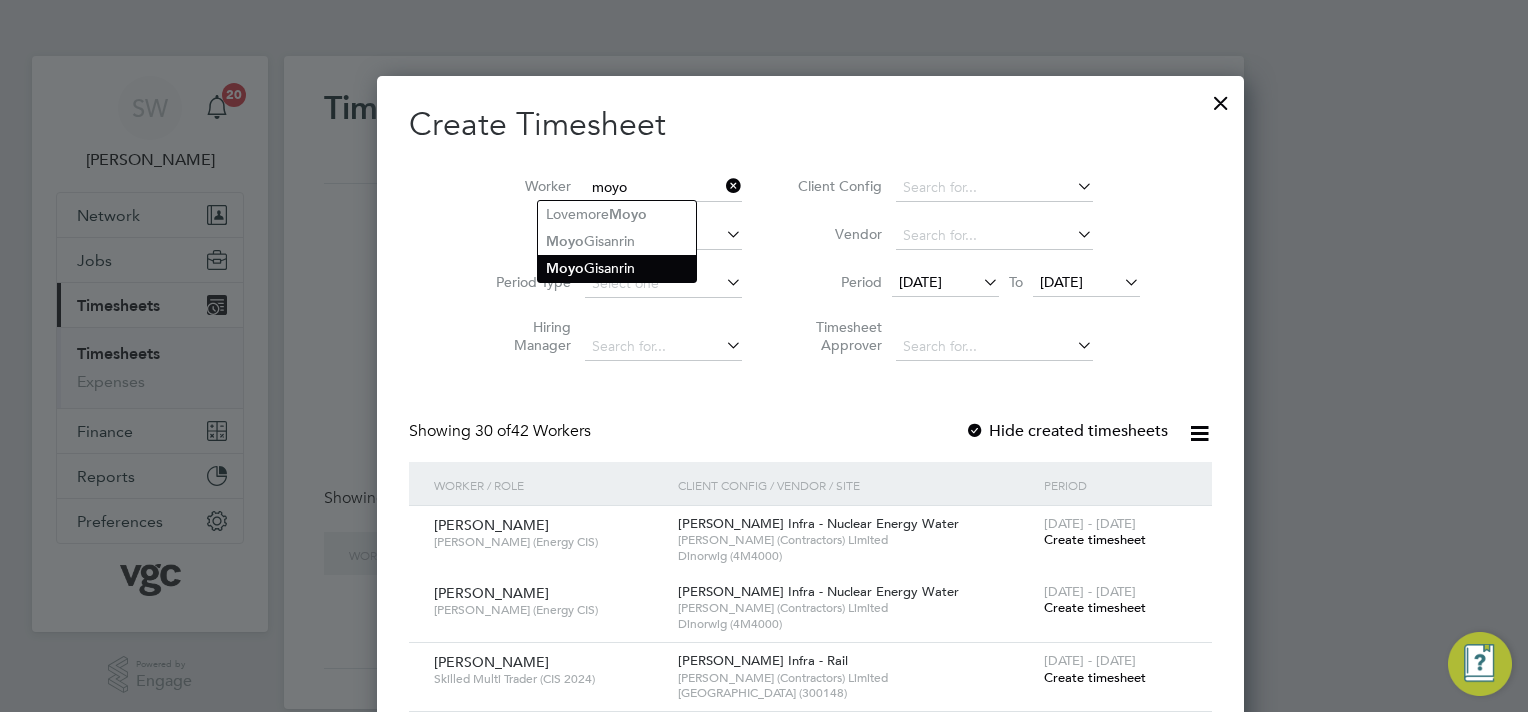 click on "Moyo" 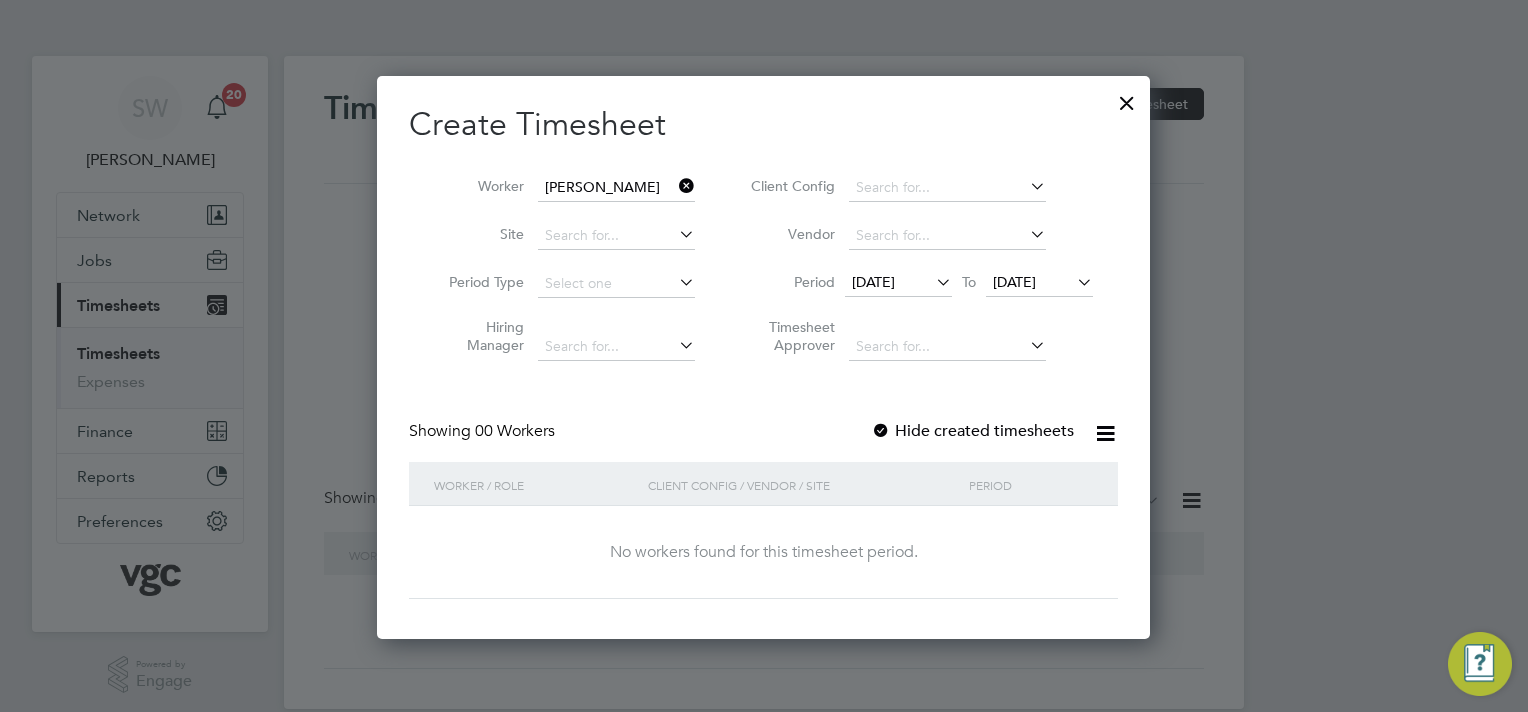 click at bounding box center (675, 186) 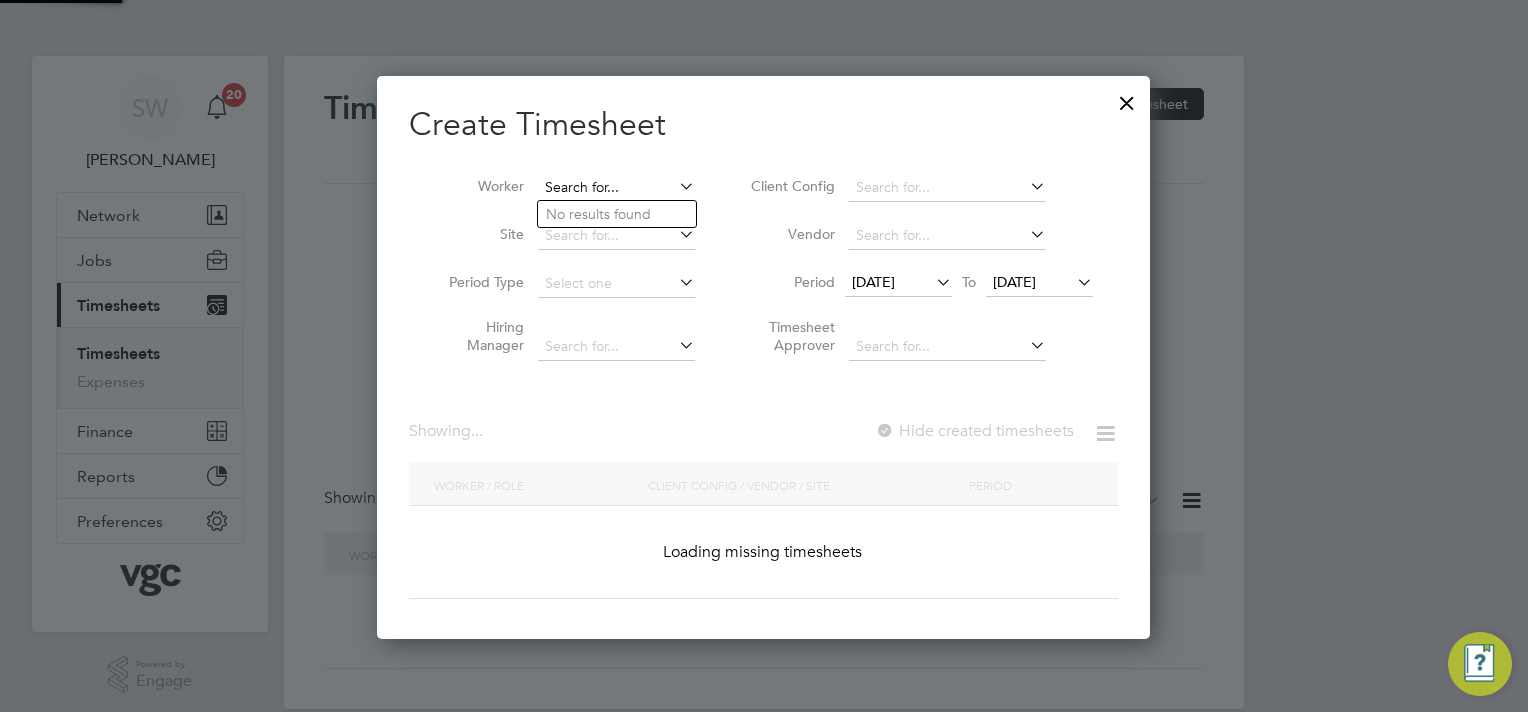 click at bounding box center (616, 188) 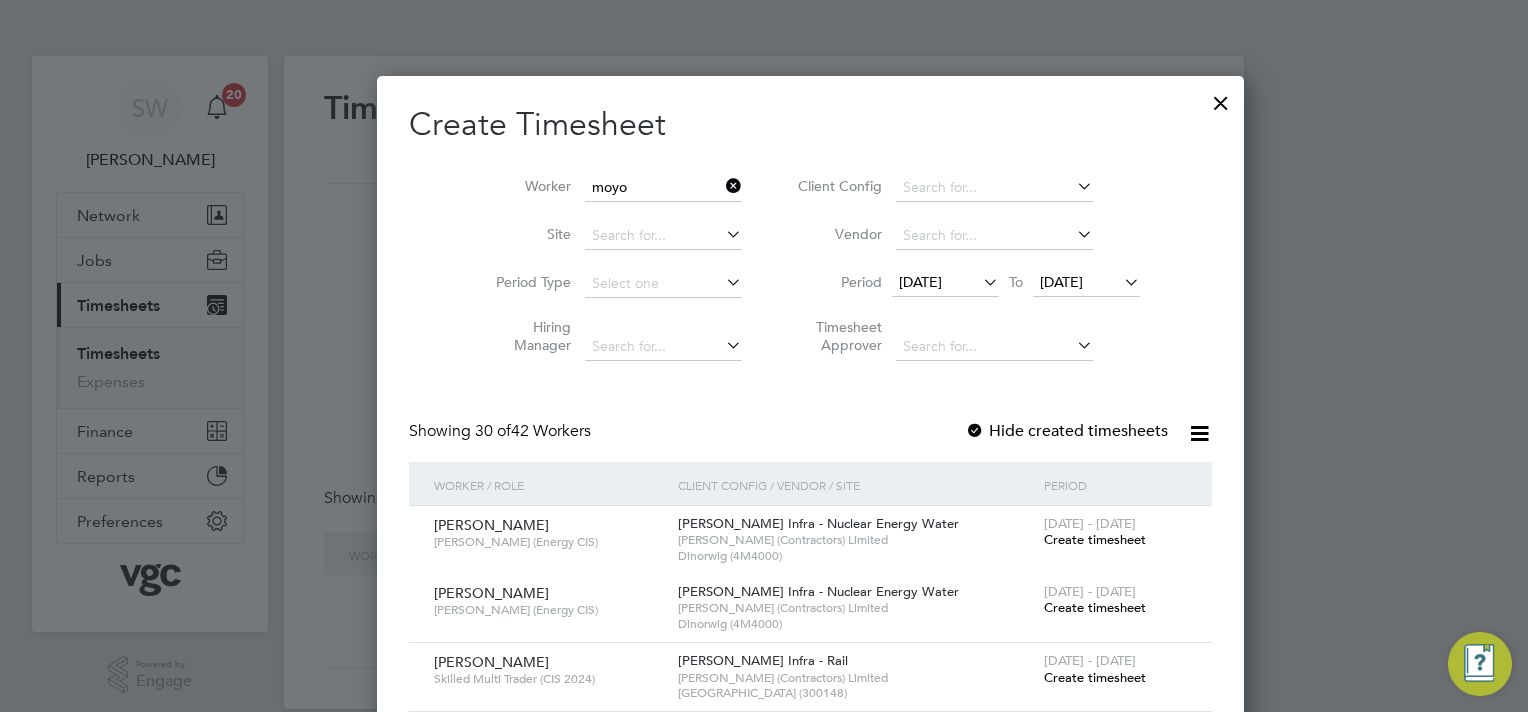 click on "[PERSON_NAME]" 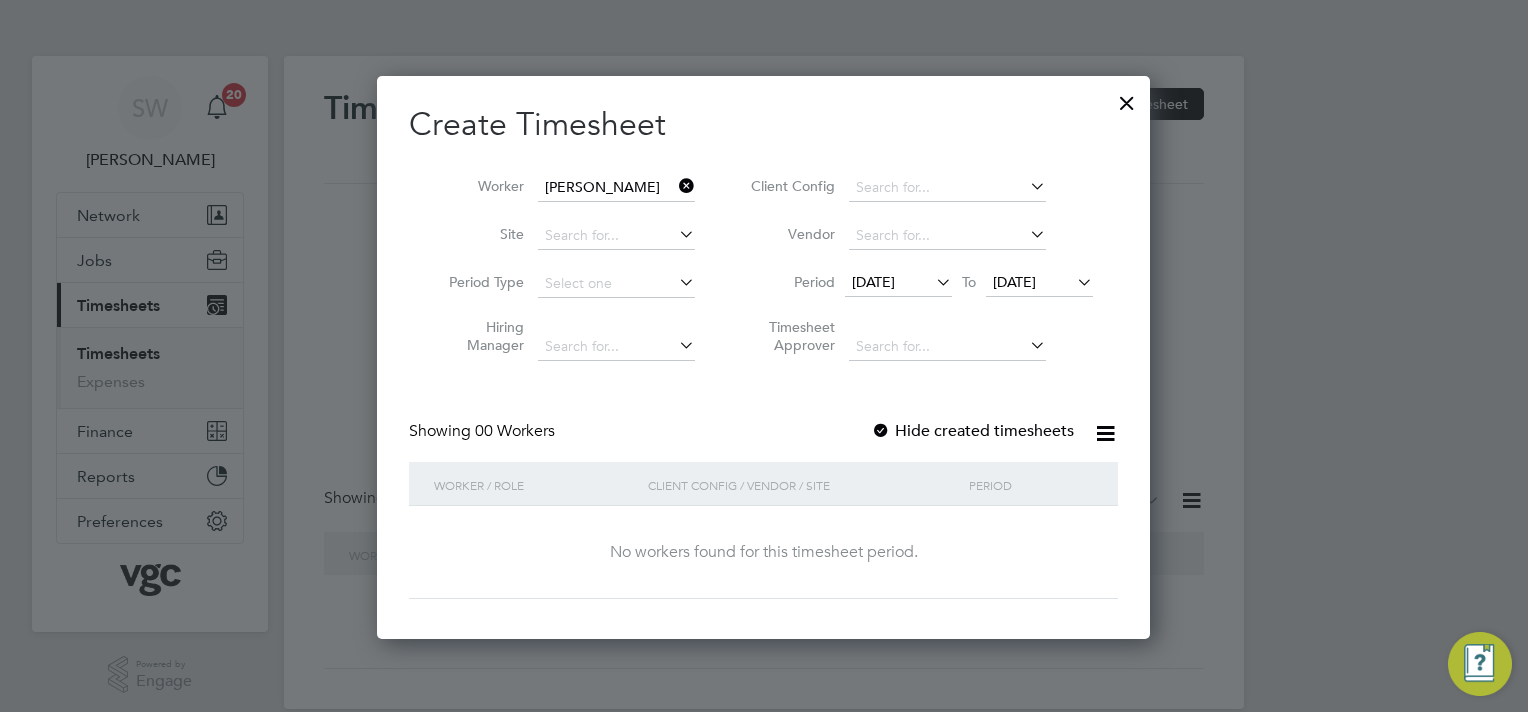 click on "[DATE]" at bounding box center (1014, 282) 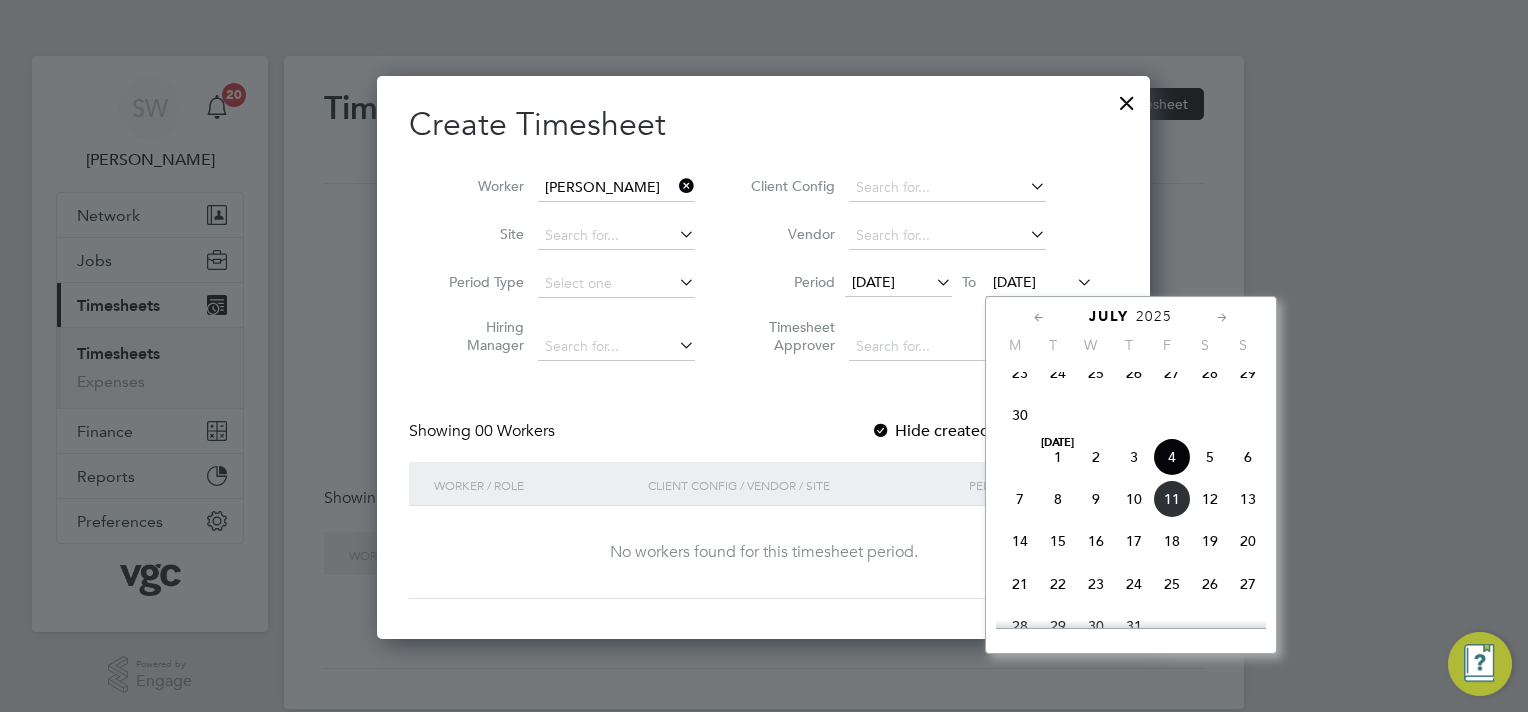click on "11" 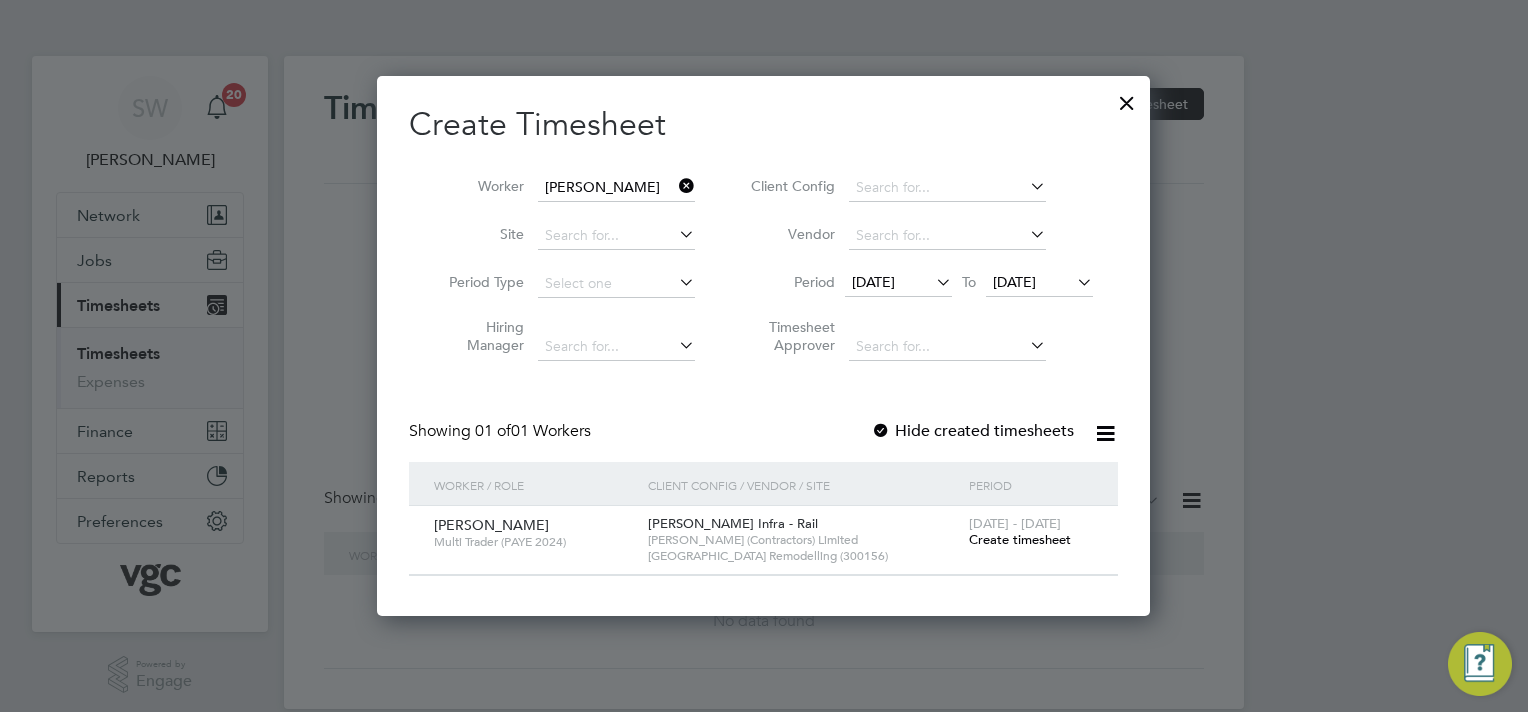 click on "[DATE] - [DATE]   Create timesheet" at bounding box center [1031, 533] 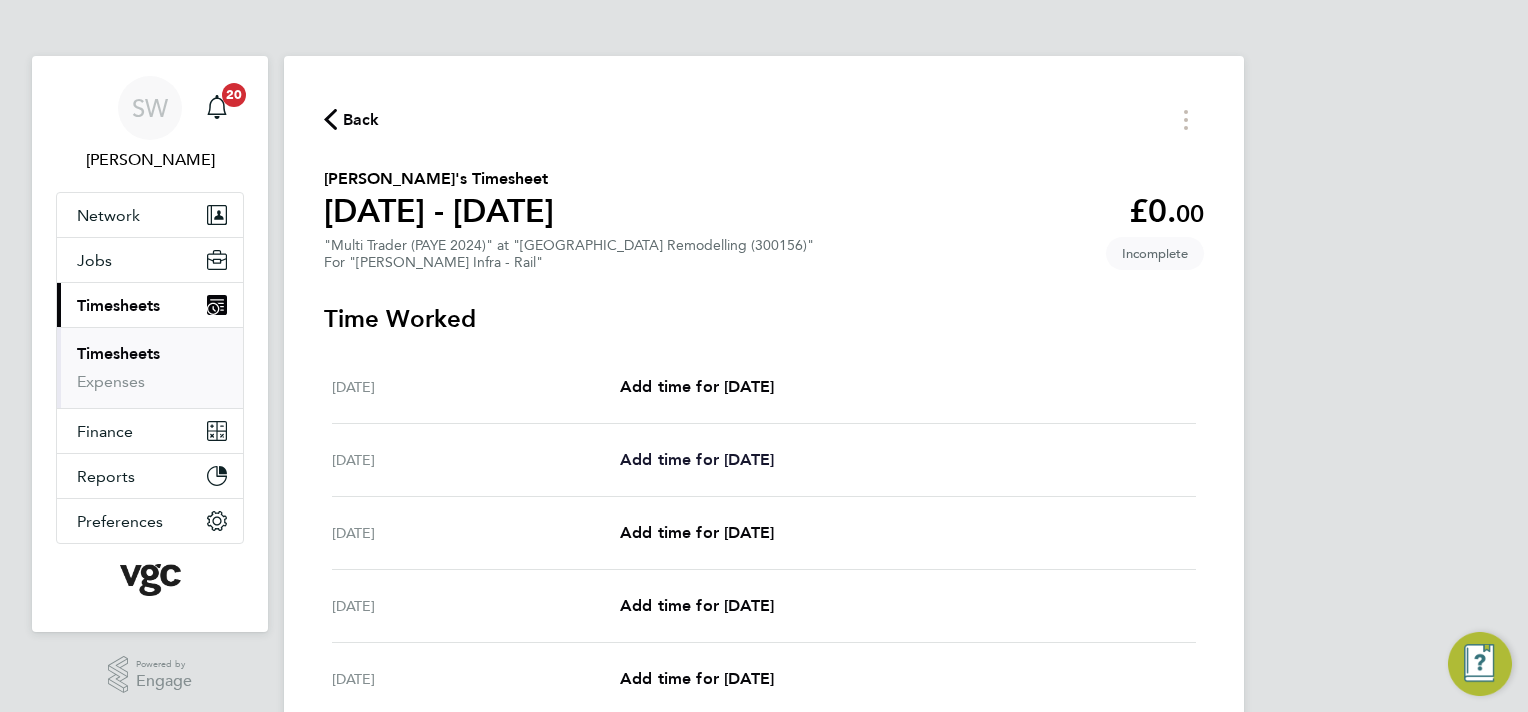 click on "Add time for [DATE]" at bounding box center [697, 459] 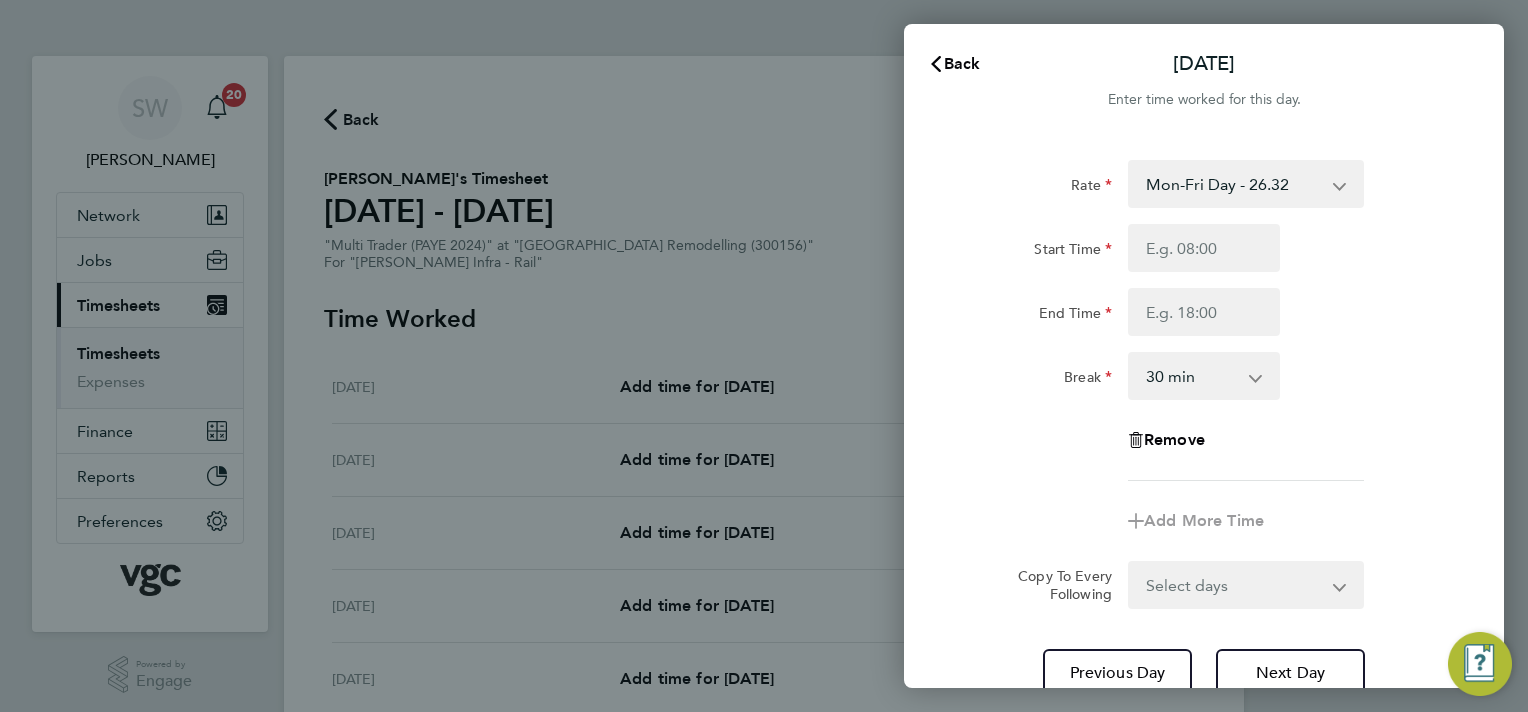 click on "Mon-Fri Day - 26.32   Xmas / [GEOGRAPHIC_DATA] - 52.64   Weekend - 34.21   Bank Hol - 39.48   Mon-Thurs Night - 30.27" at bounding box center (1234, 184) 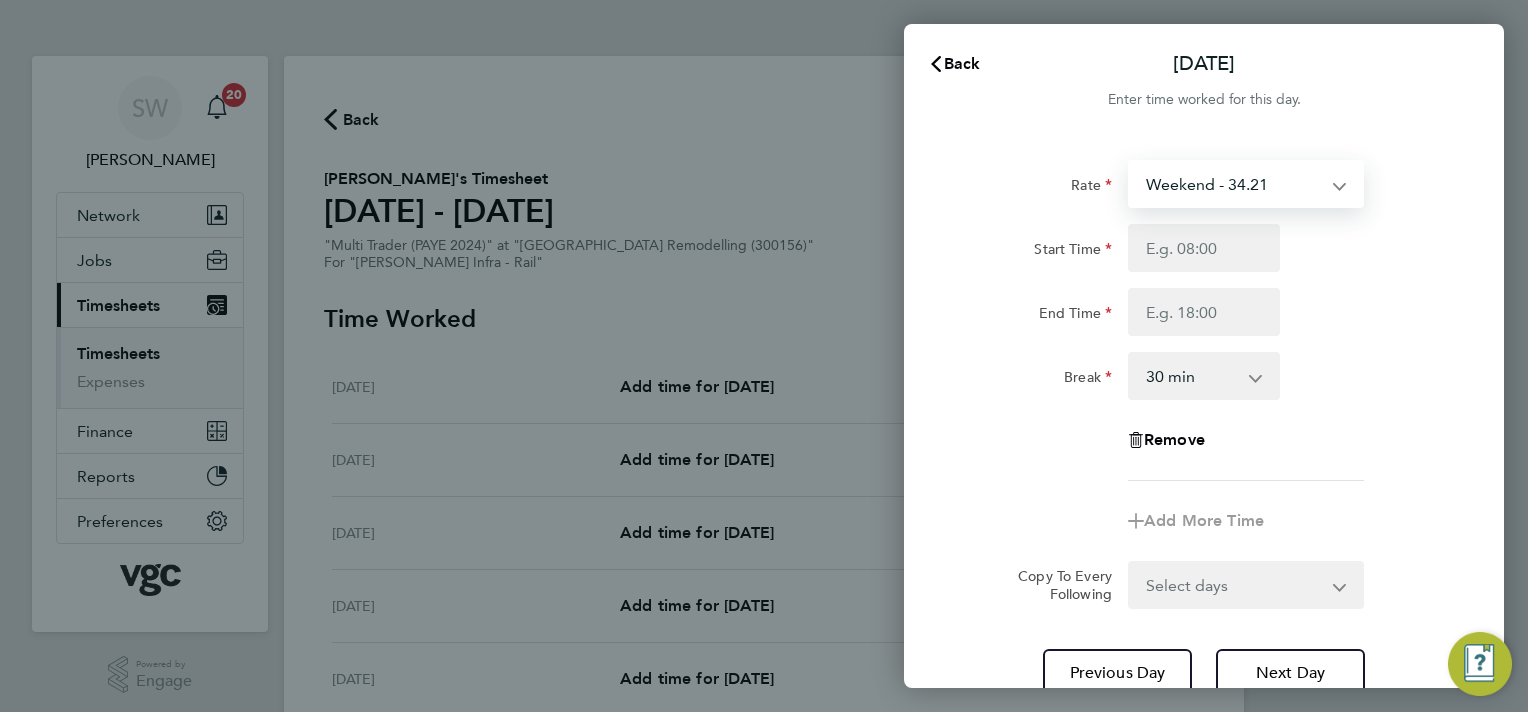 select on "30" 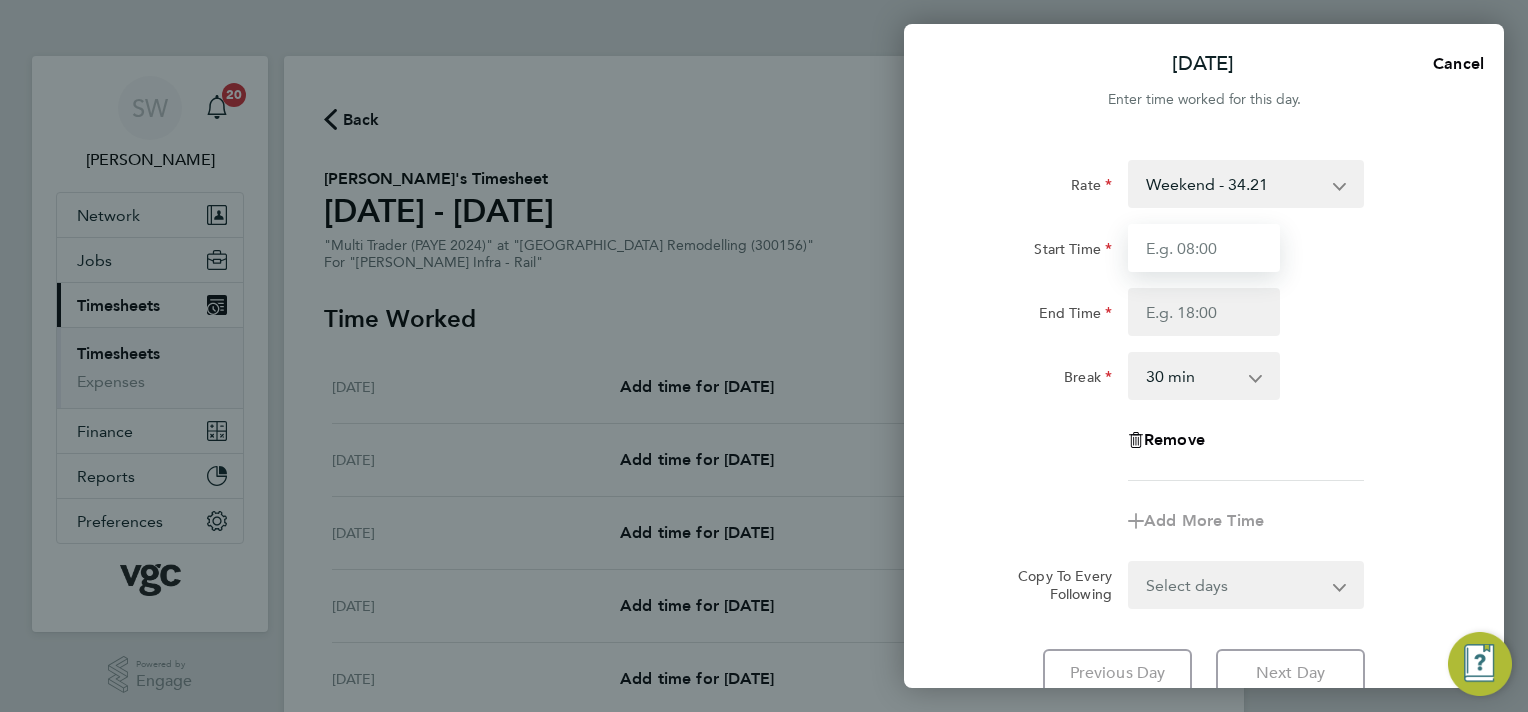 click on "Start Time" at bounding box center (1204, 248) 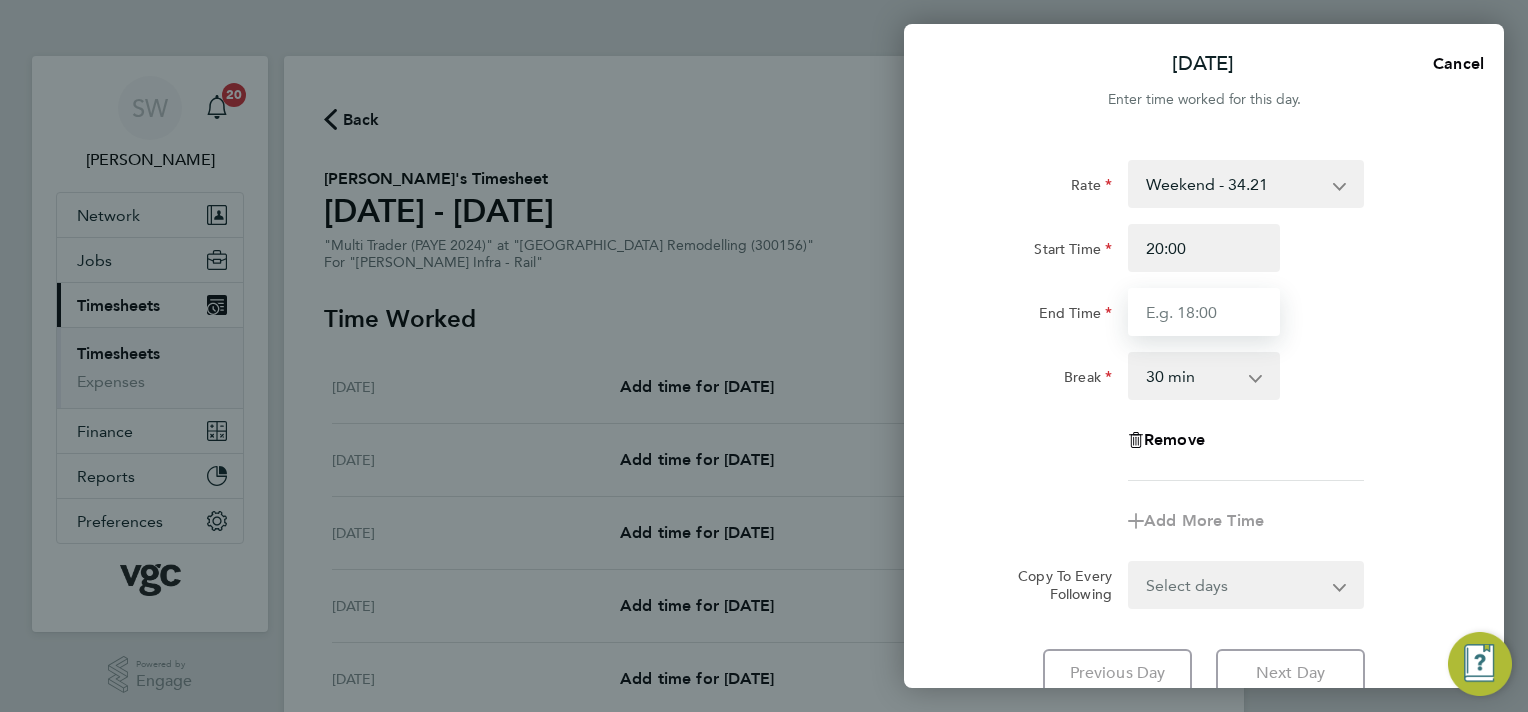 click on "End Time" at bounding box center (1204, 312) 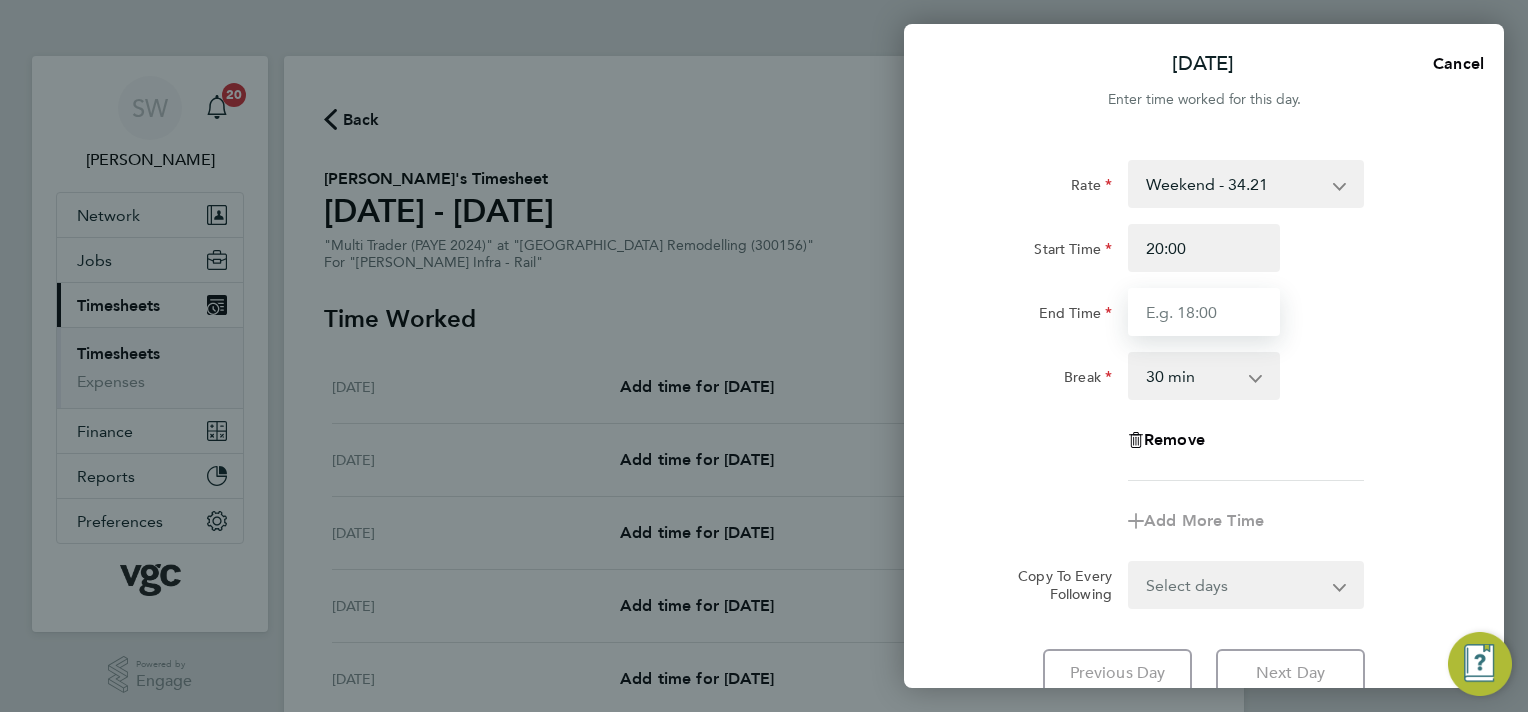 type on "06:30" 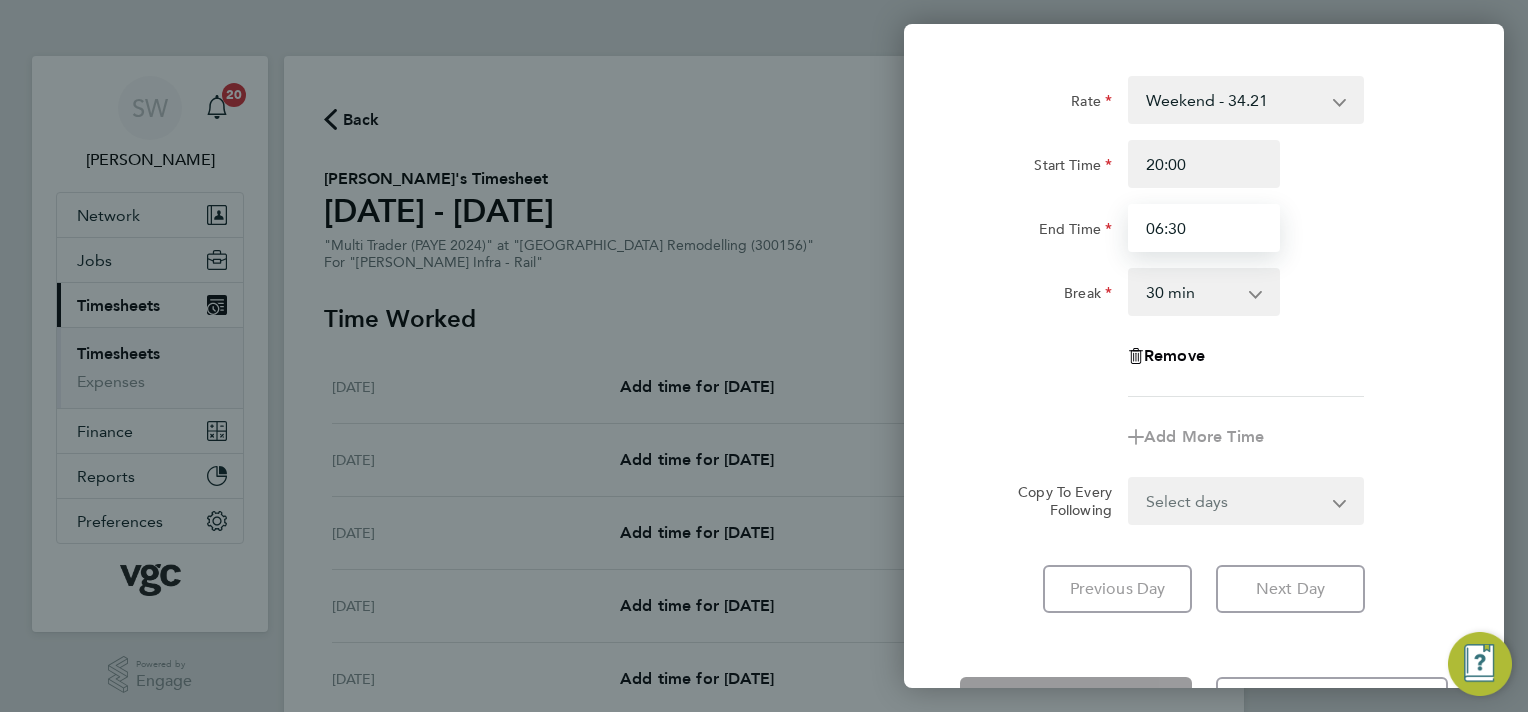 scroll, scrollTop: 160, scrollLeft: 0, axis: vertical 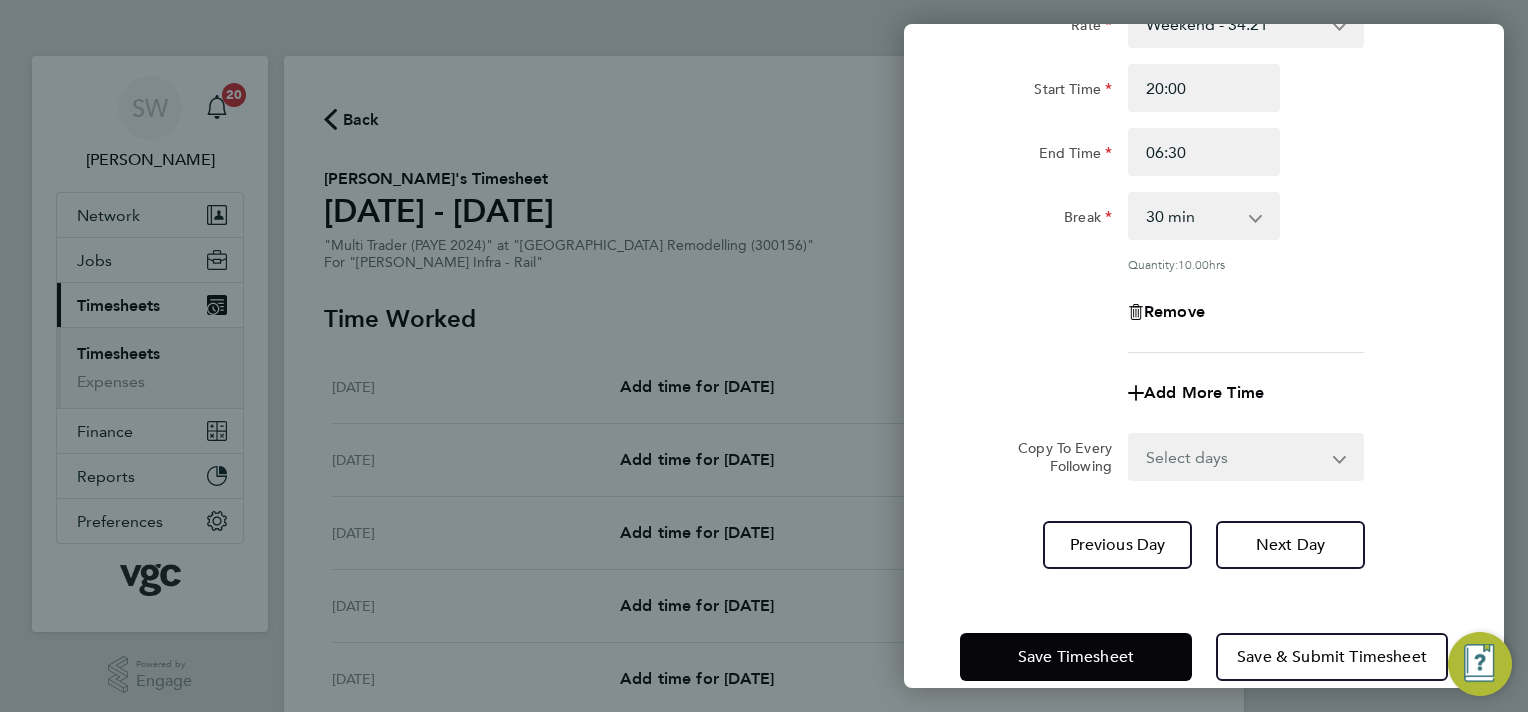 click on "Rate  Weekend - 34.21   Mon-Fri Day - 26.32   Xmas / [GEOGRAPHIC_DATA] - 52.64   Bank Hol - 39.48   Mon-Thurs Night - 30.27
Start Time 20:00 End Time 06:30 Break  0 min   15 min   30 min   45 min   60 min   75 min   90 min
Quantity:  10.00  hrs
Remove
Add More Time  Copy To Every Following  Select days   Day   [DATE]   [DATE]   [DATE]   [DATE]   [DATE]
Previous Day   Next Day" 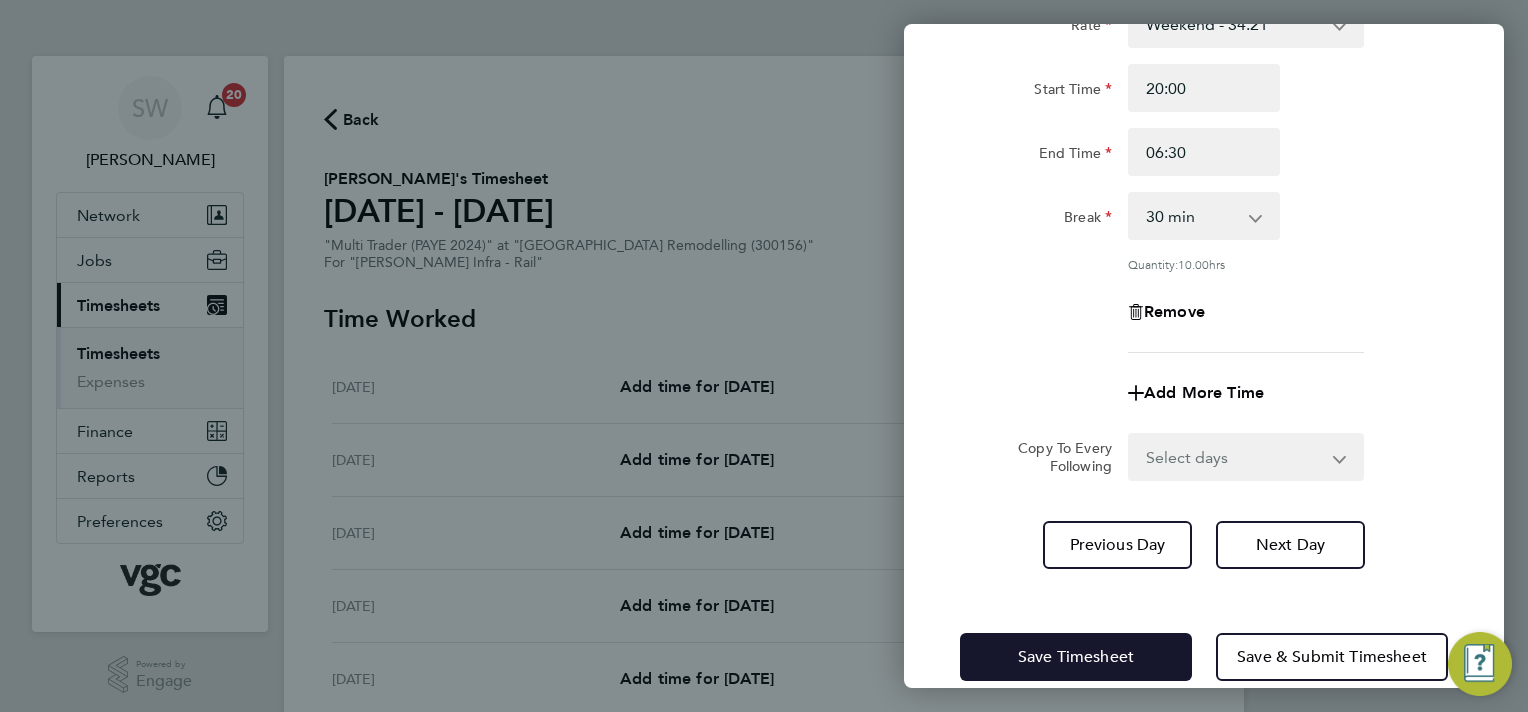 click on "Save Timesheet" 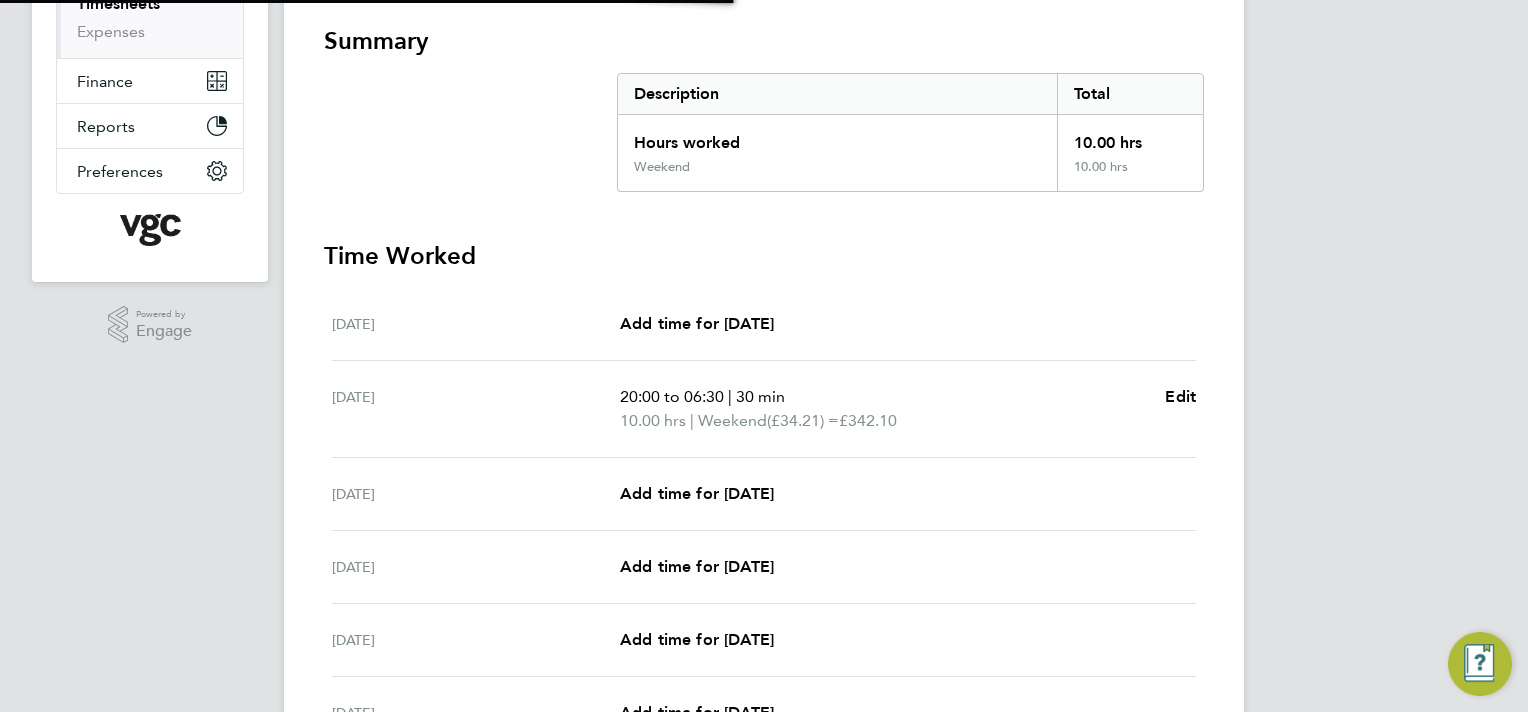 scroll, scrollTop: 600, scrollLeft: 0, axis: vertical 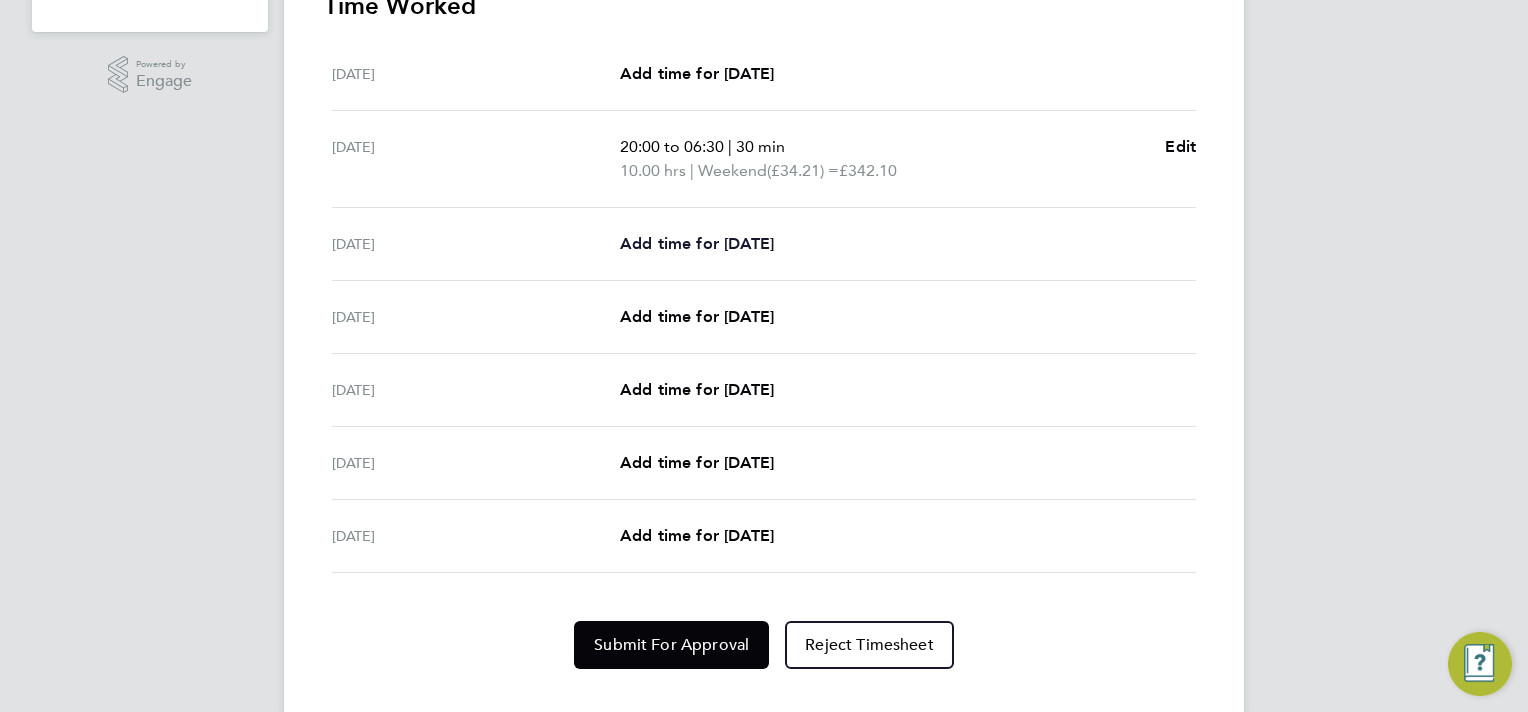 click on "Add time for [DATE]" at bounding box center [697, 243] 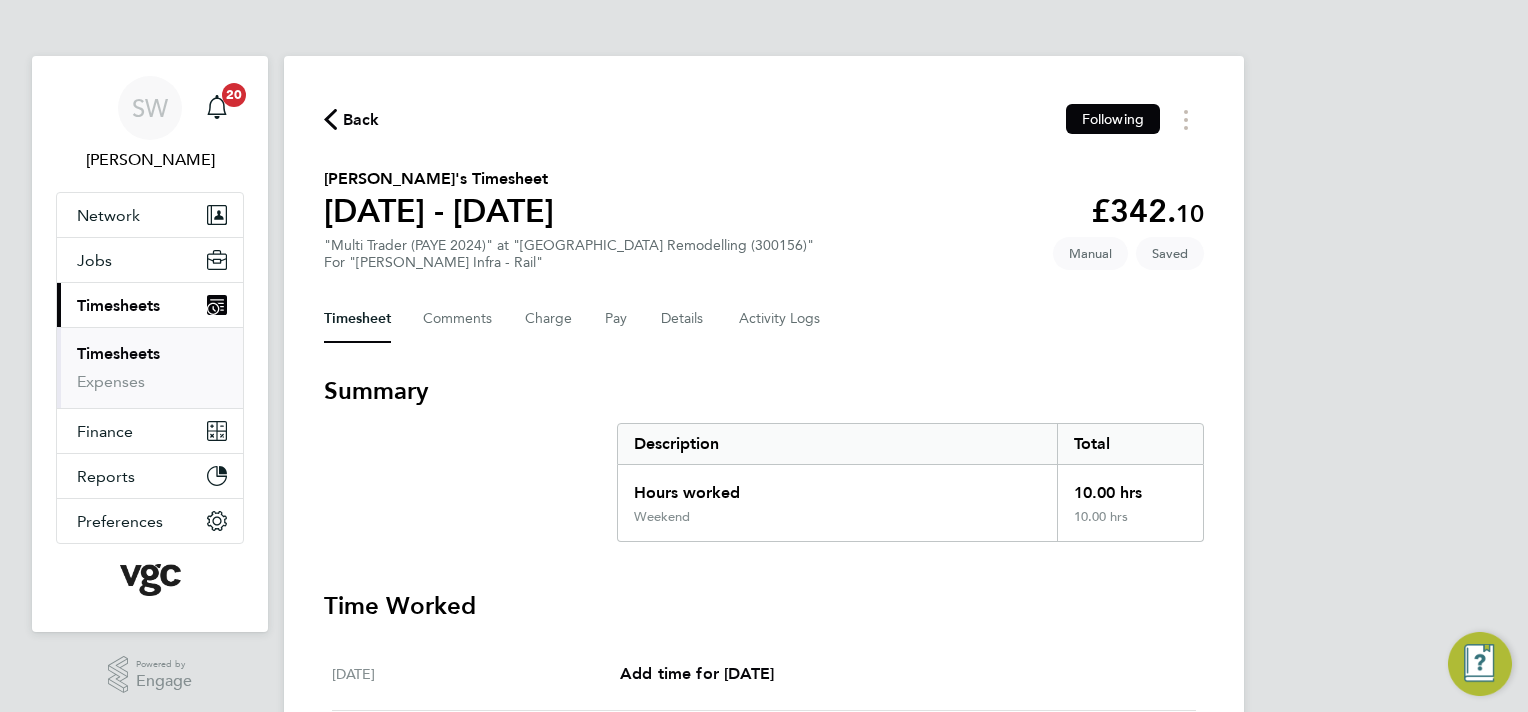 select on "30" 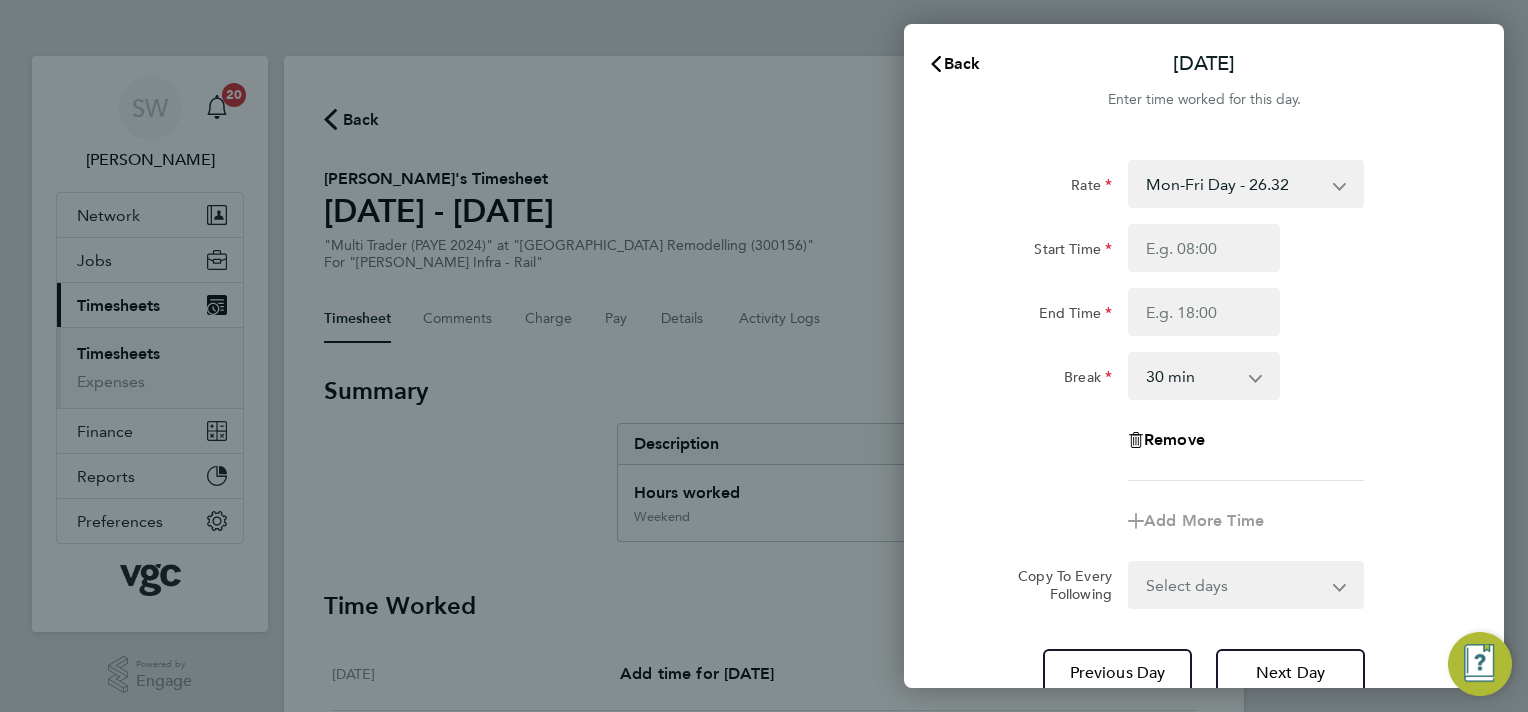 click 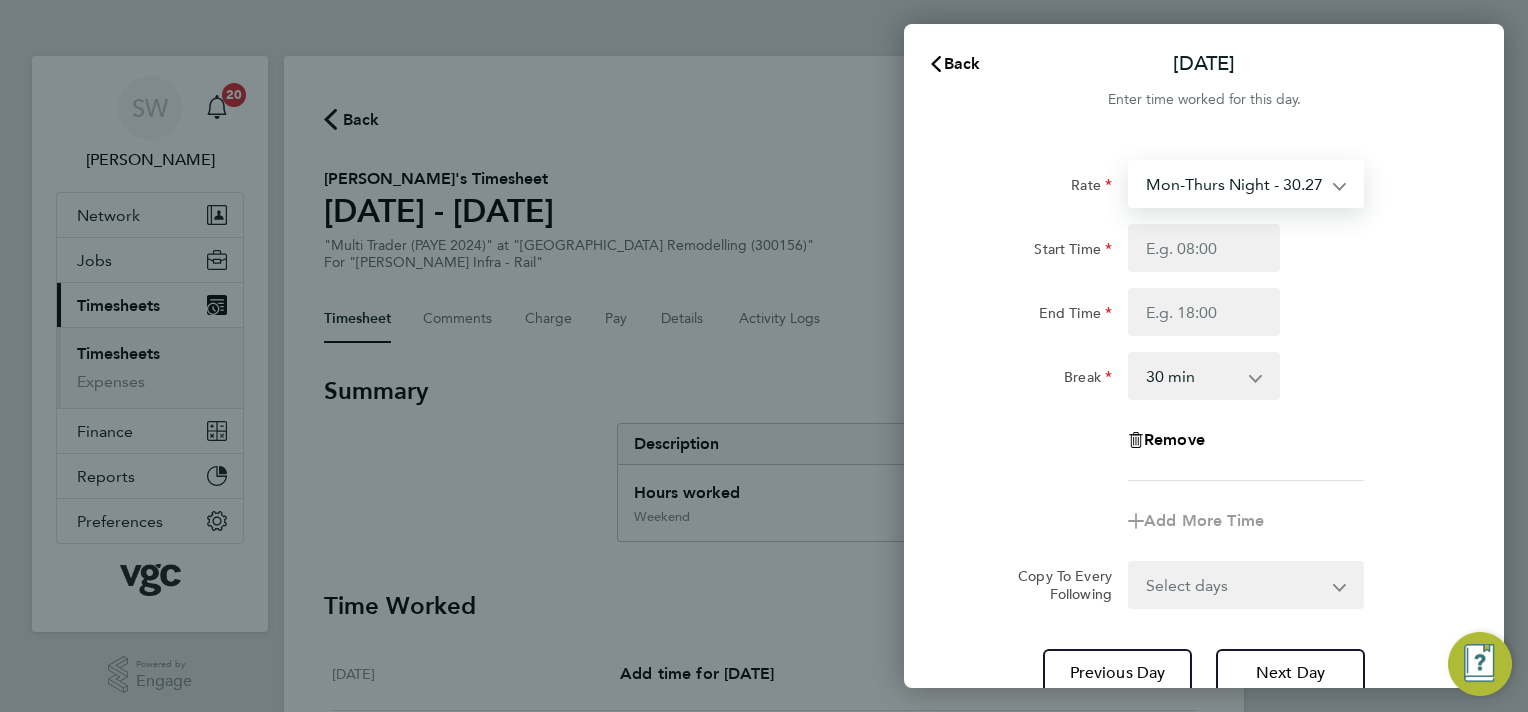 select on "30" 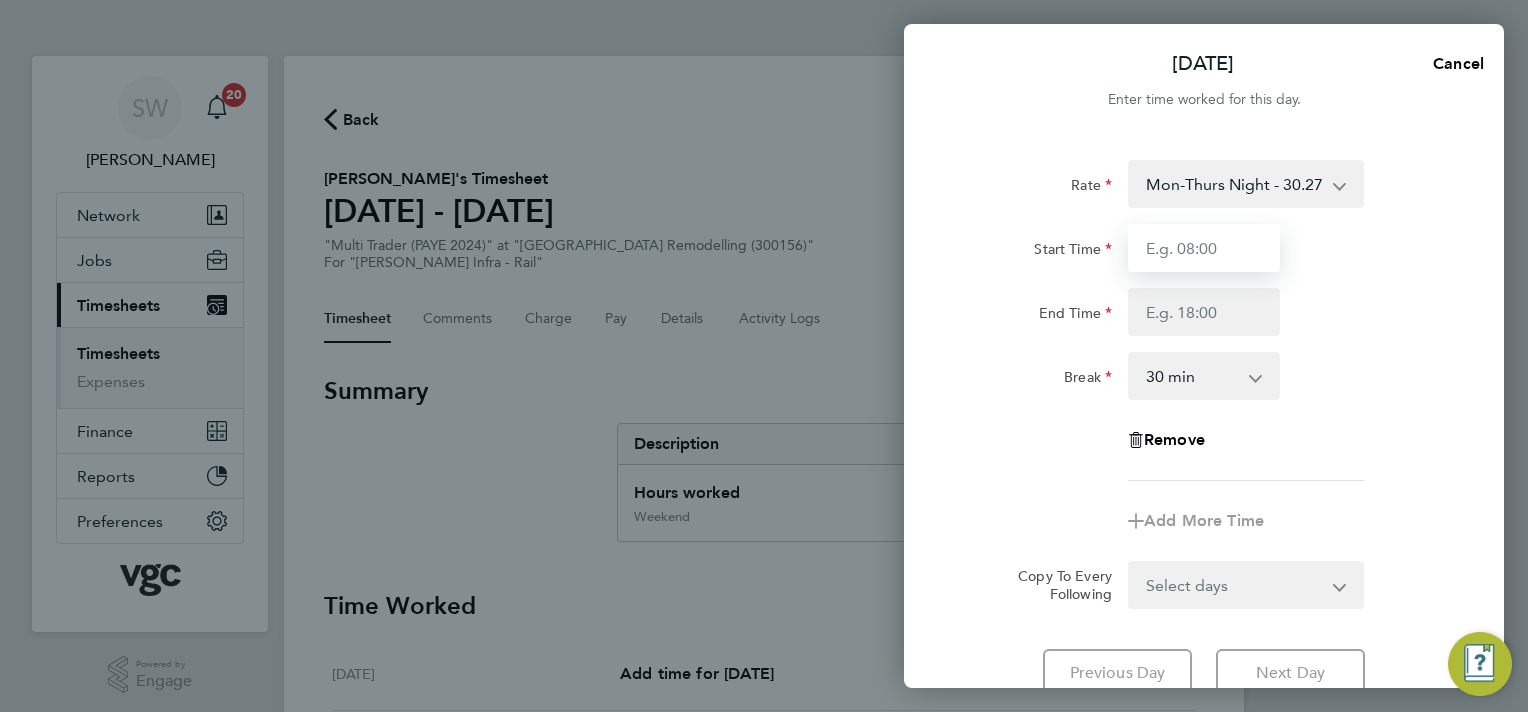 click on "Start Time" at bounding box center [1204, 248] 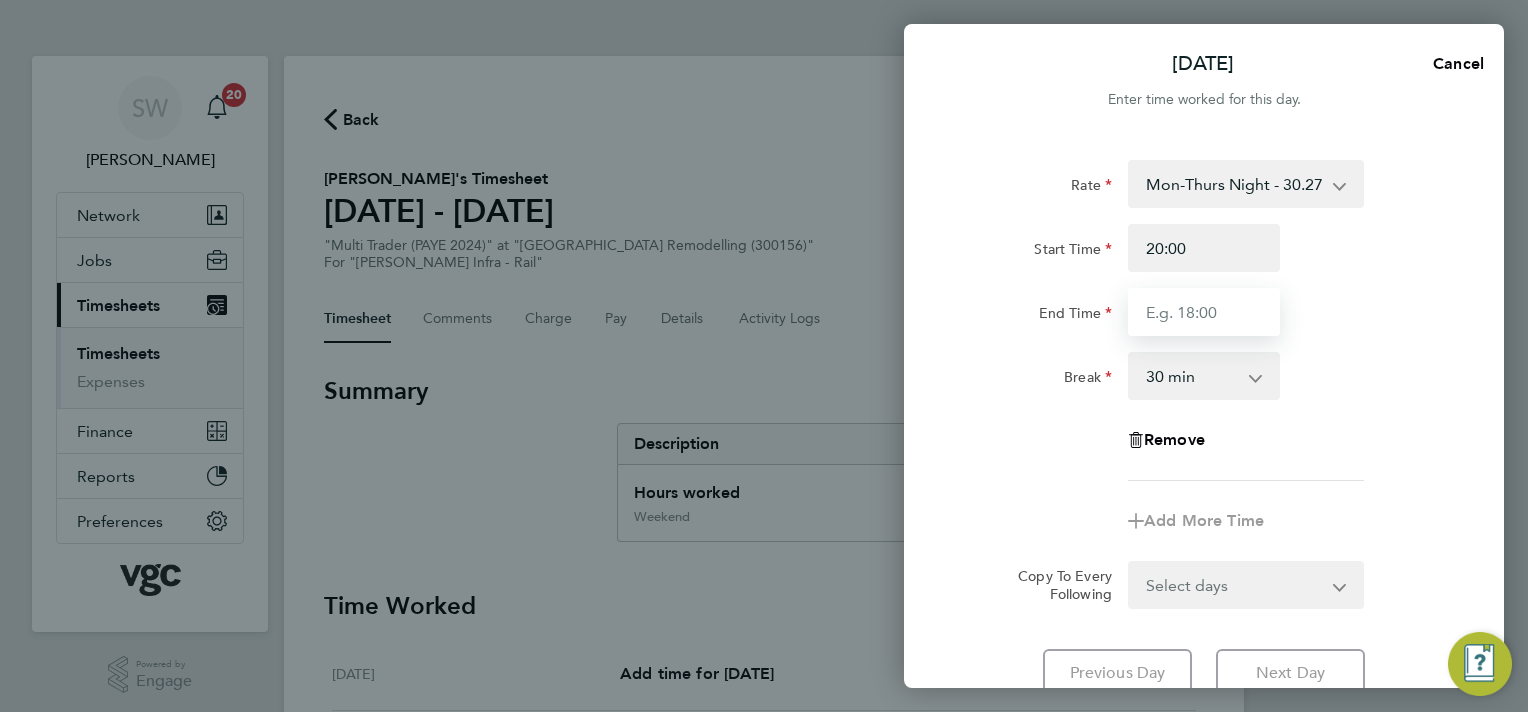 type on "06:30" 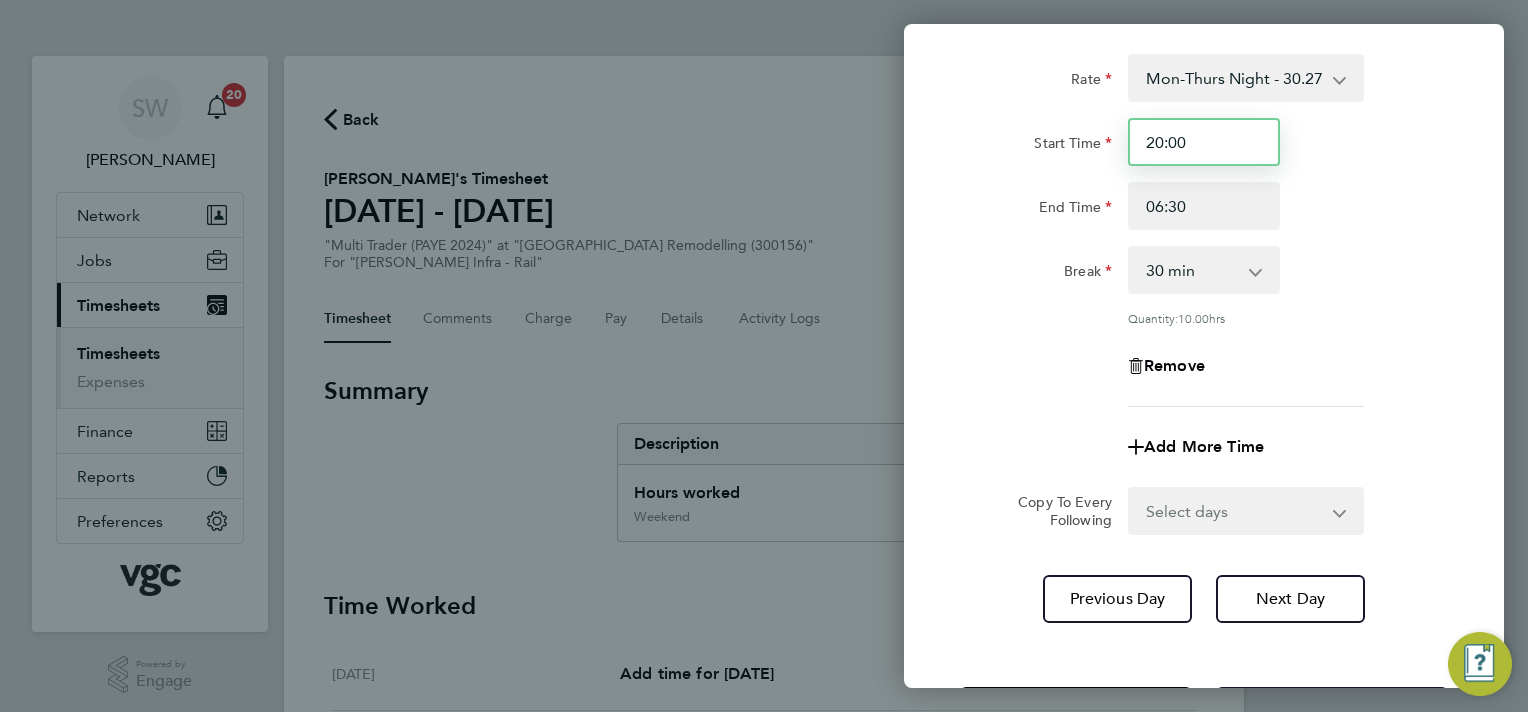 scroll, scrollTop: 190, scrollLeft: 0, axis: vertical 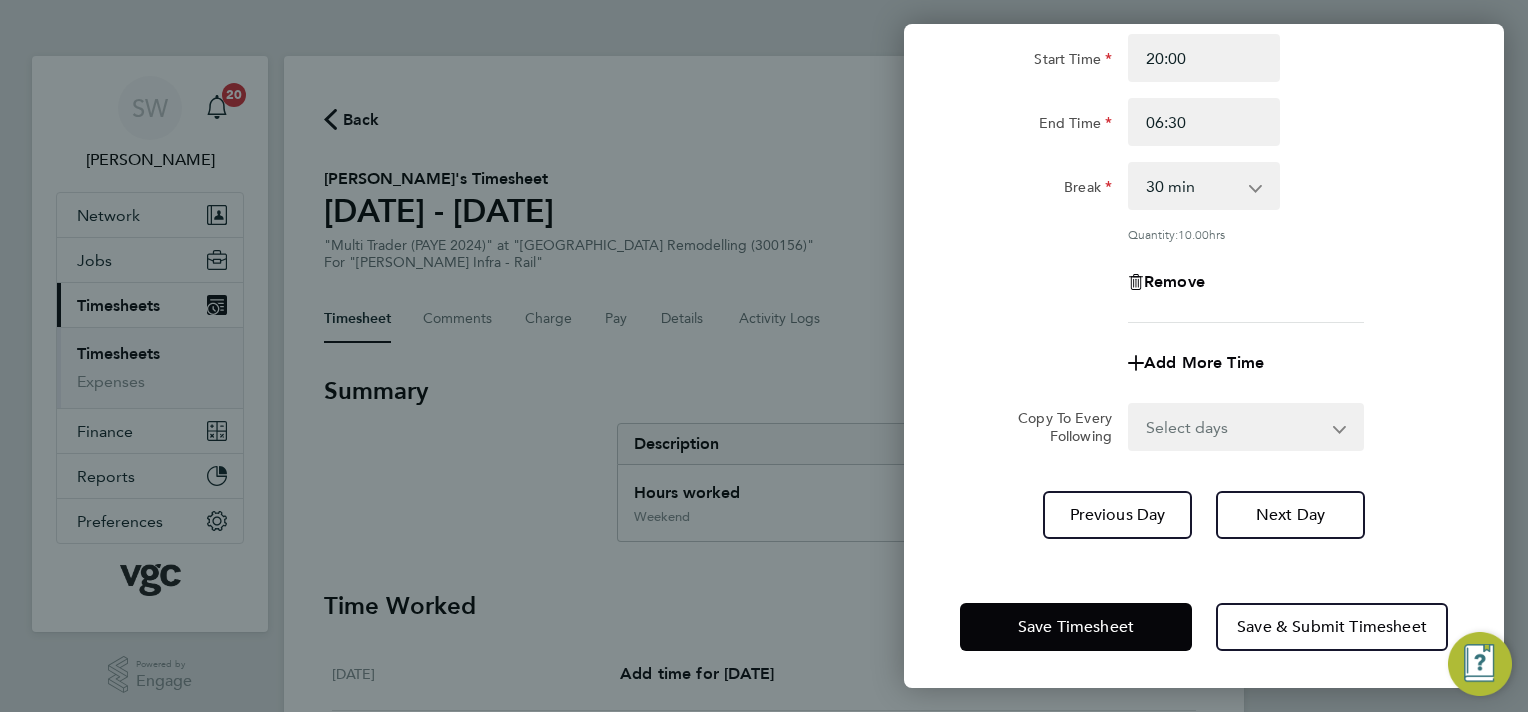 click on "Select days   Day   [DATE]   [DATE]   [DATE]   [DATE]" at bounding box center (1235, 427) 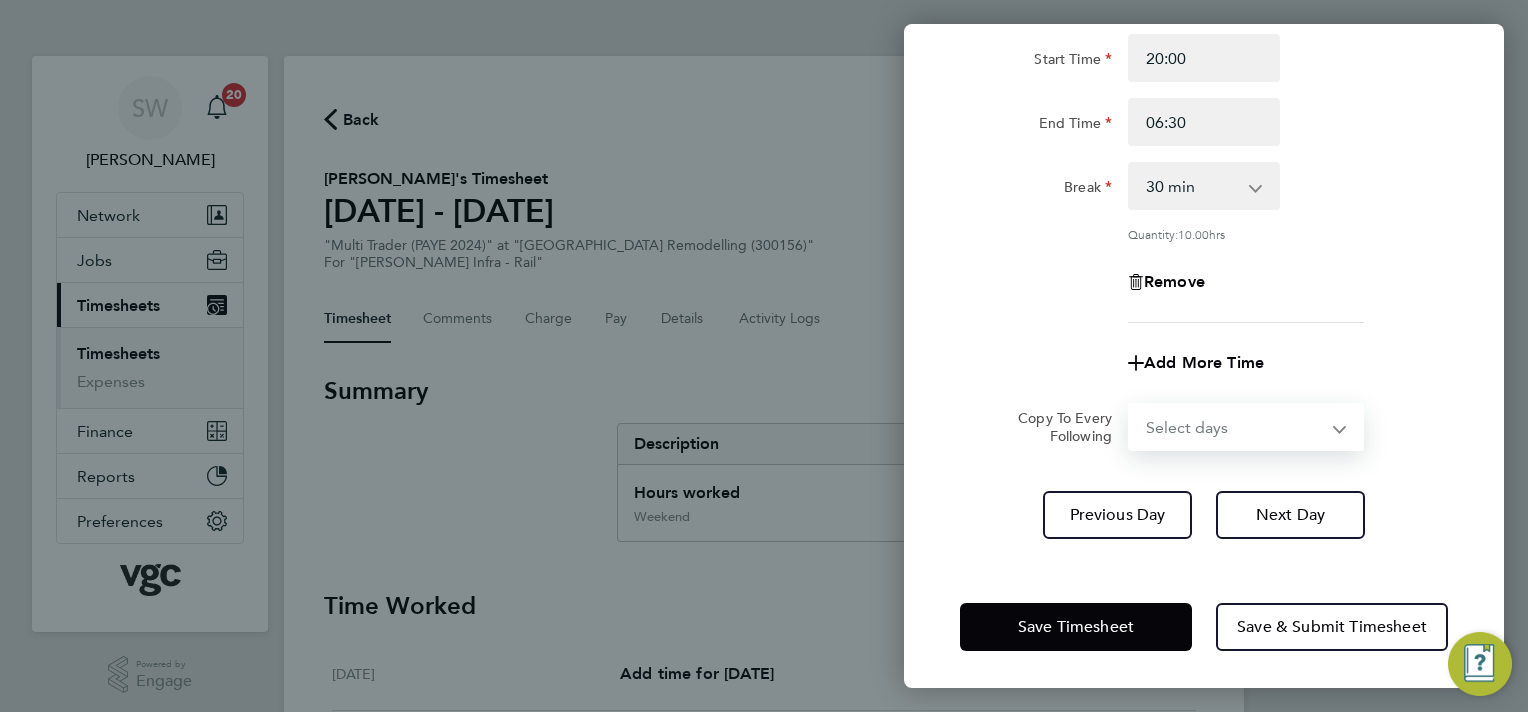 select on "TUE" 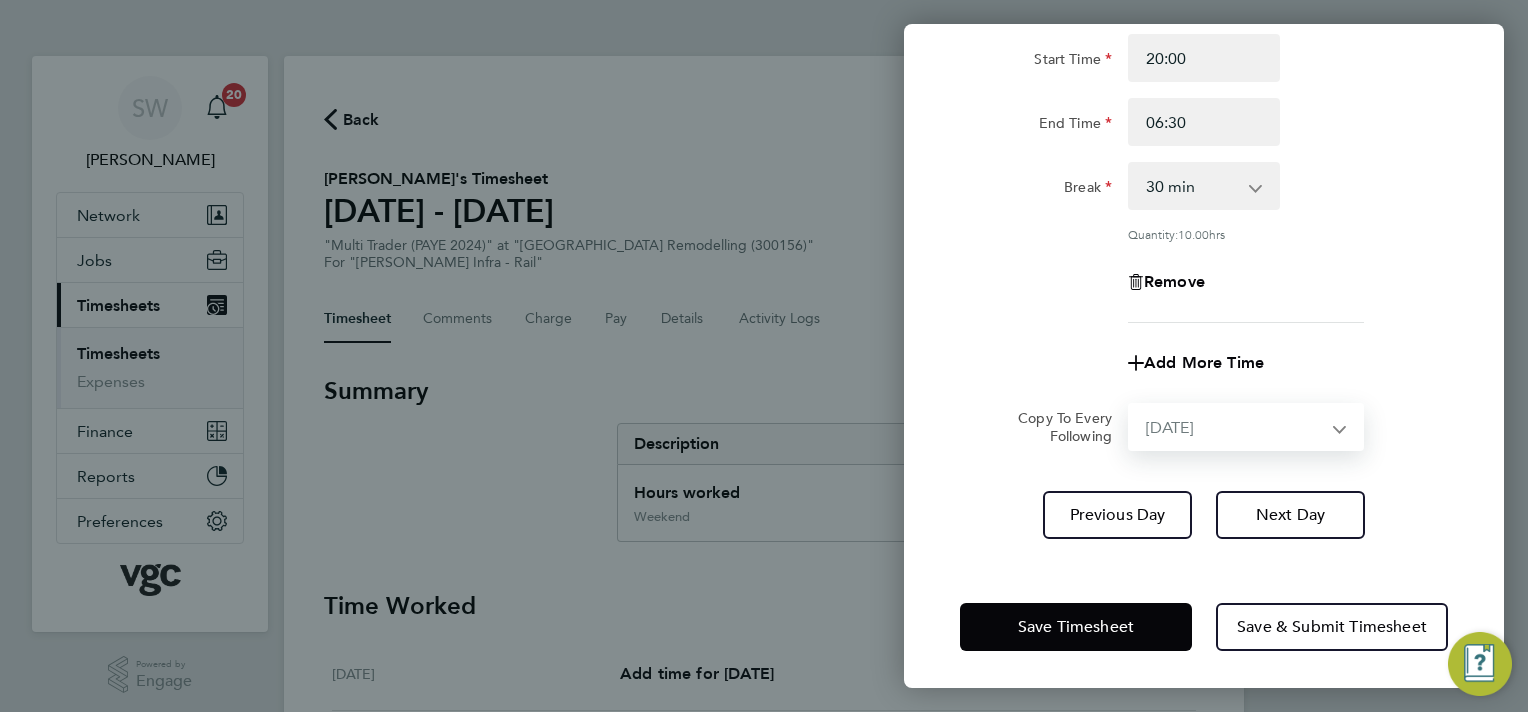 click on "Select days   Day   [DATE]   [DATE]   [DATE]   [DATE]" at bounding box center [1235, 427] 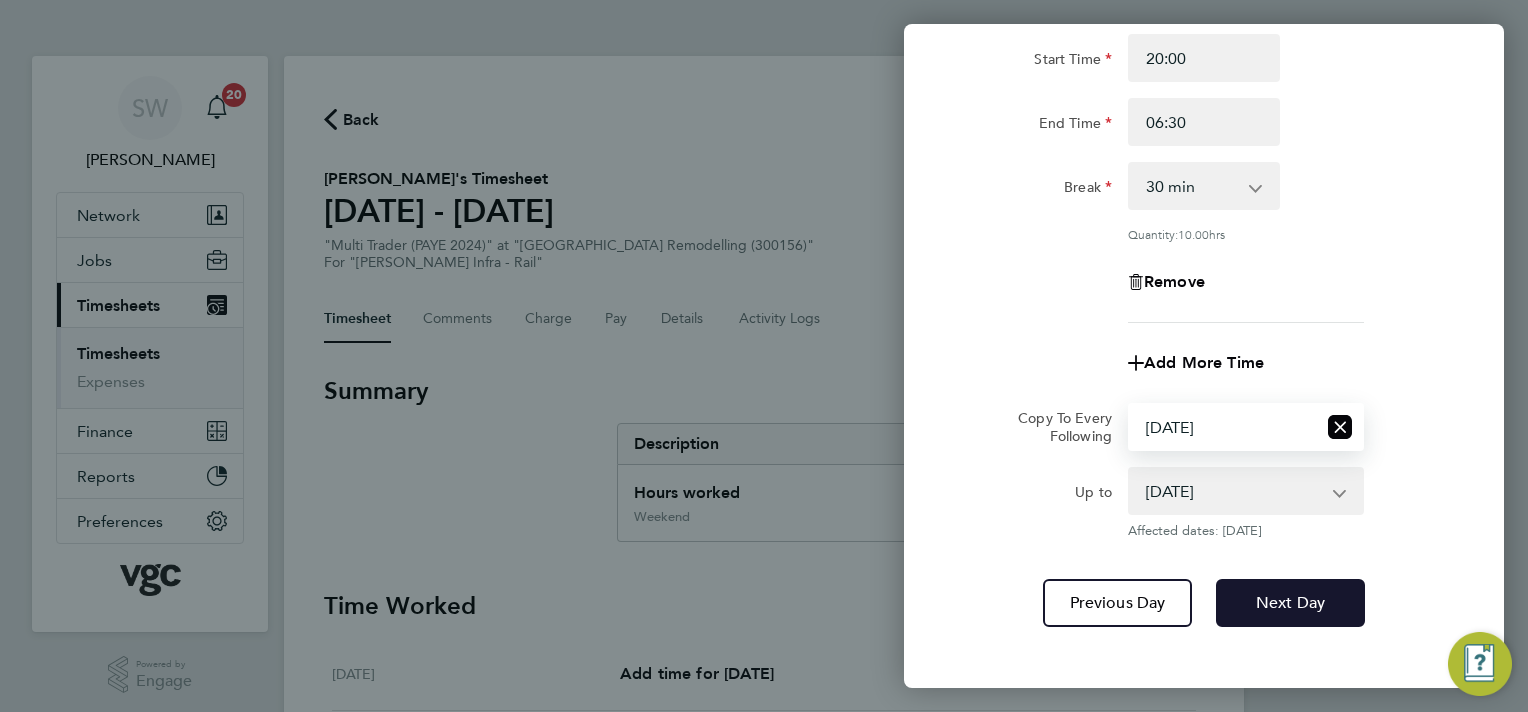click on "Next Day" 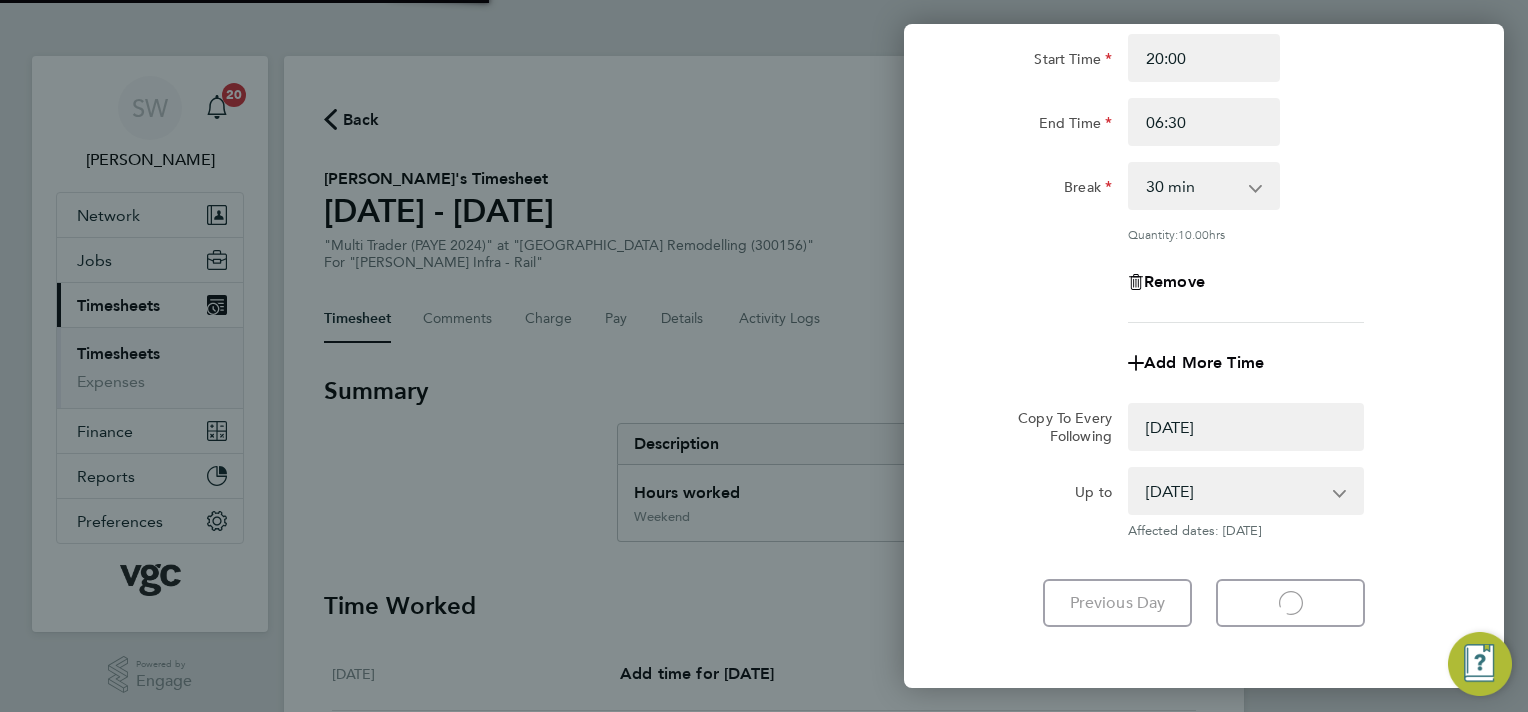 select on "0: null" 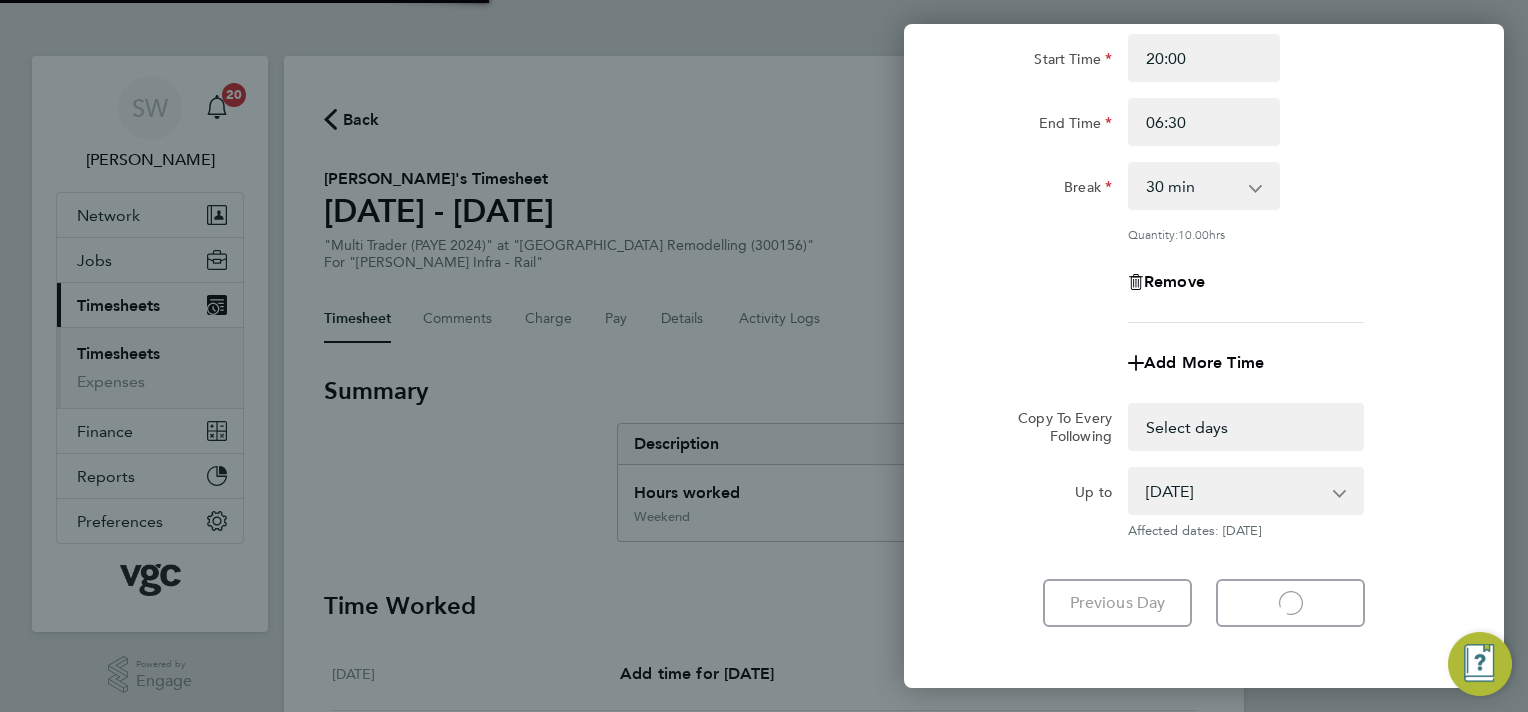 select on "30" 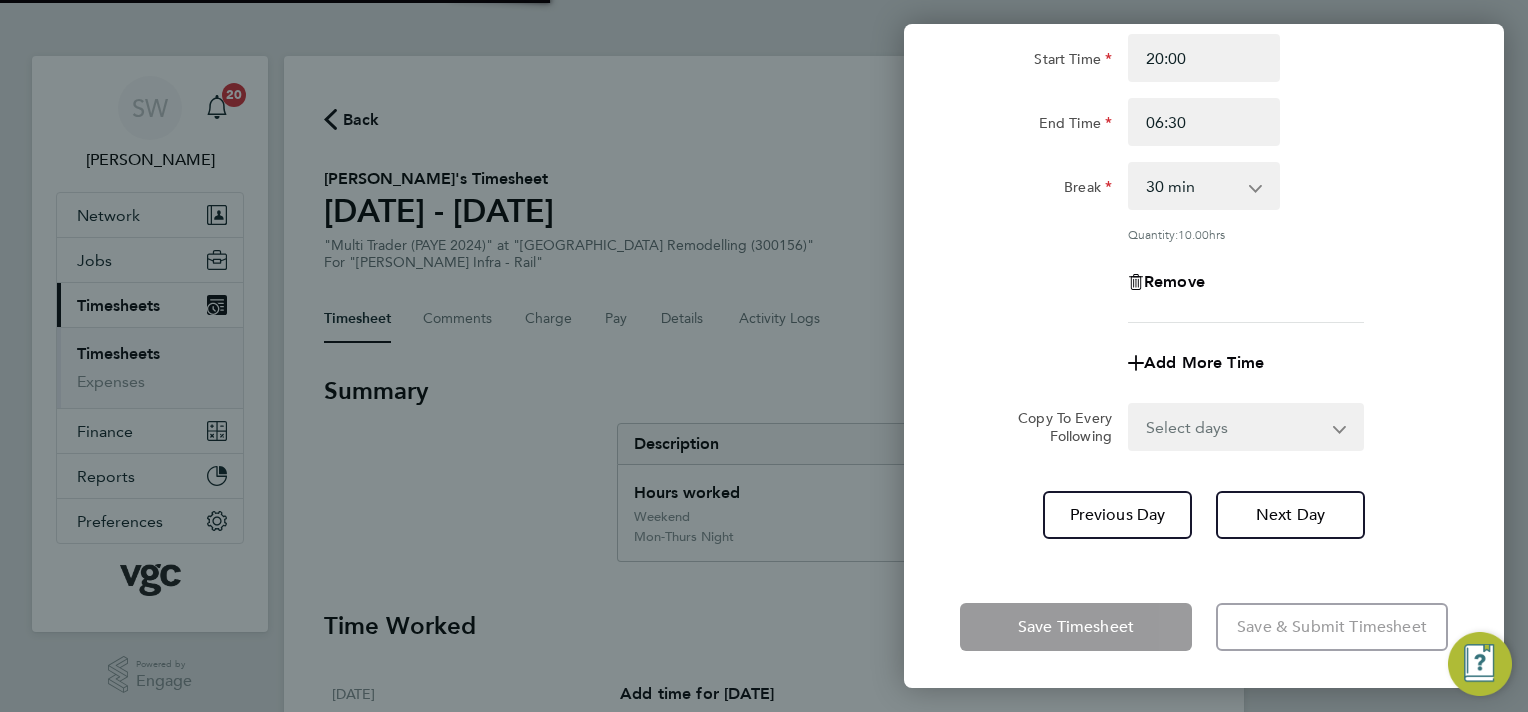 click on "Select days   Day   [DATE]   [DATE]   [DATE]" at bounding box center (1235, 427) 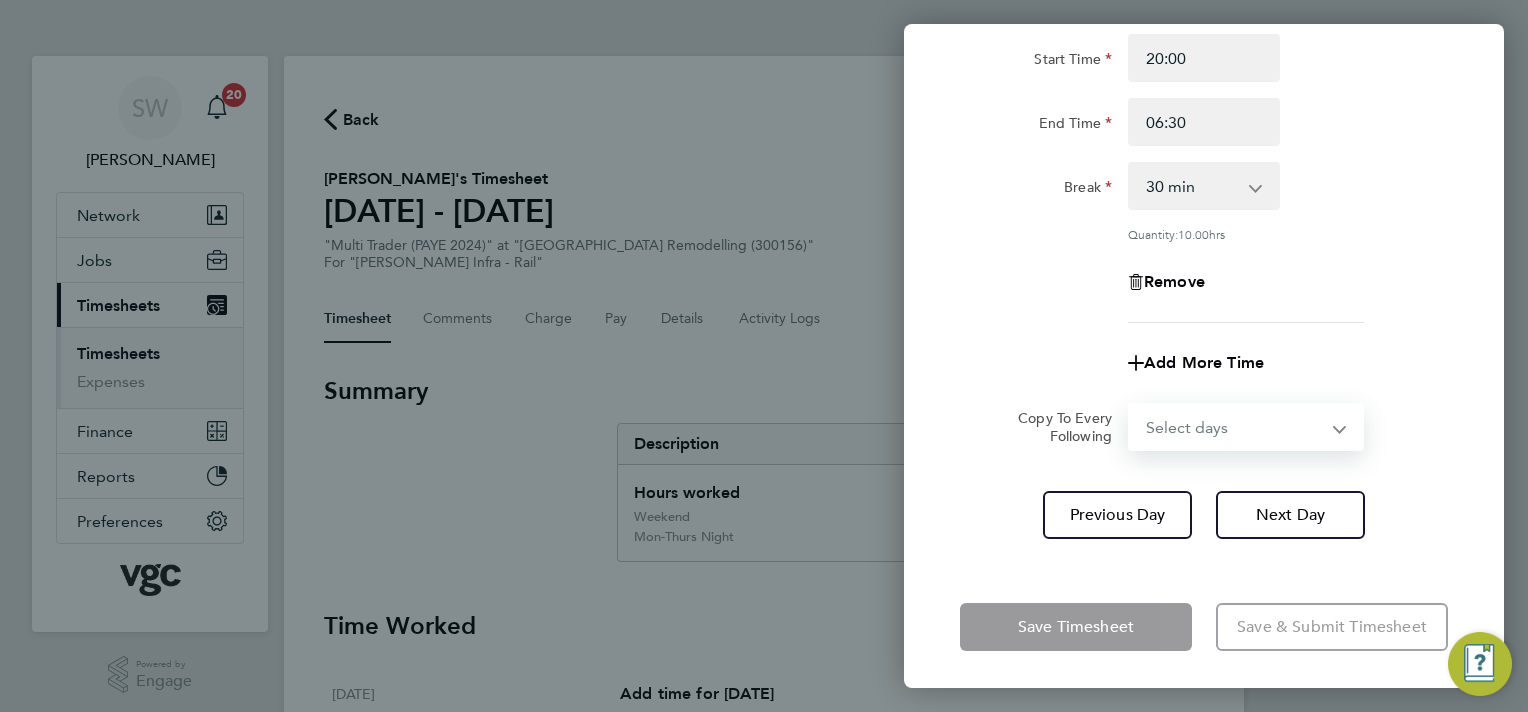 select on "WED" 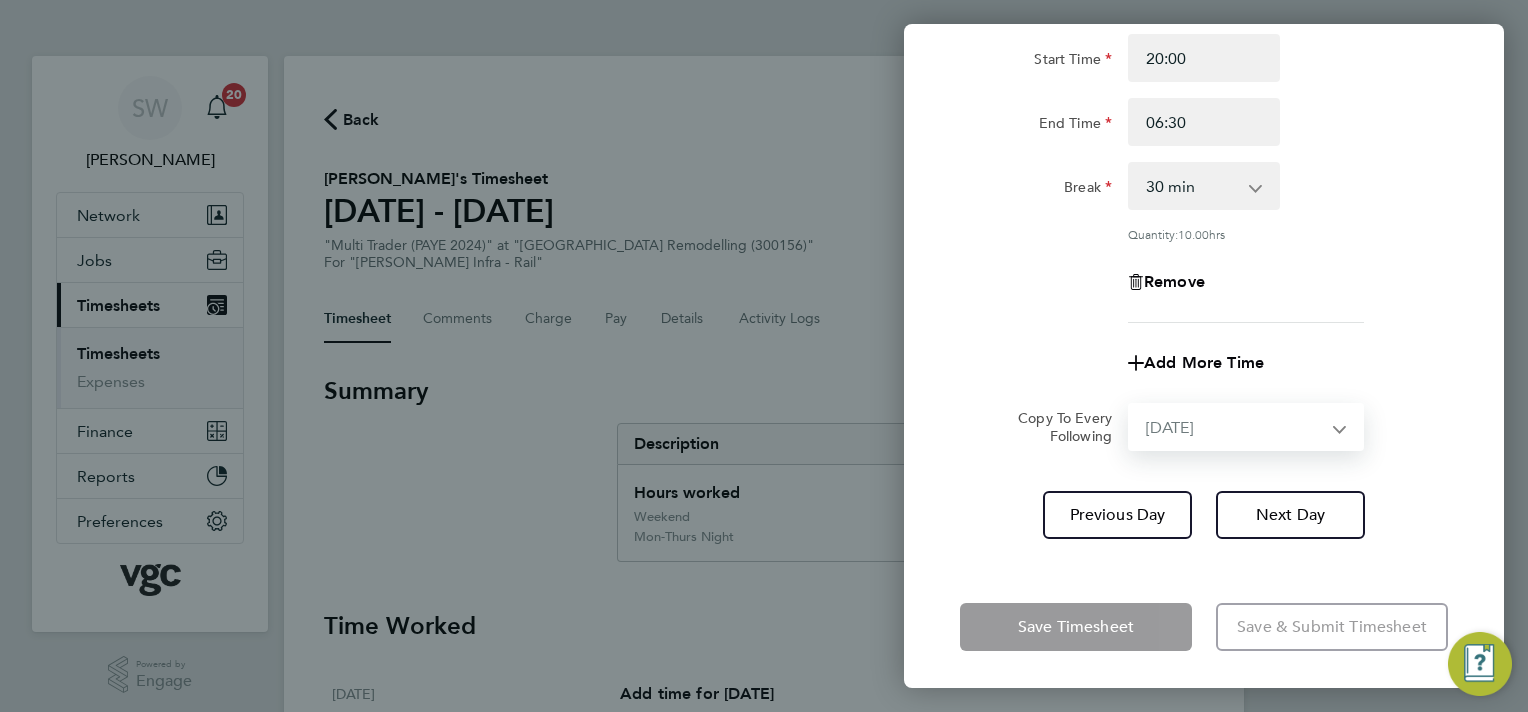 click on "Select days   Day   [DATE]   [DATE]   [DATE]" at bounding box center [1235, 427] 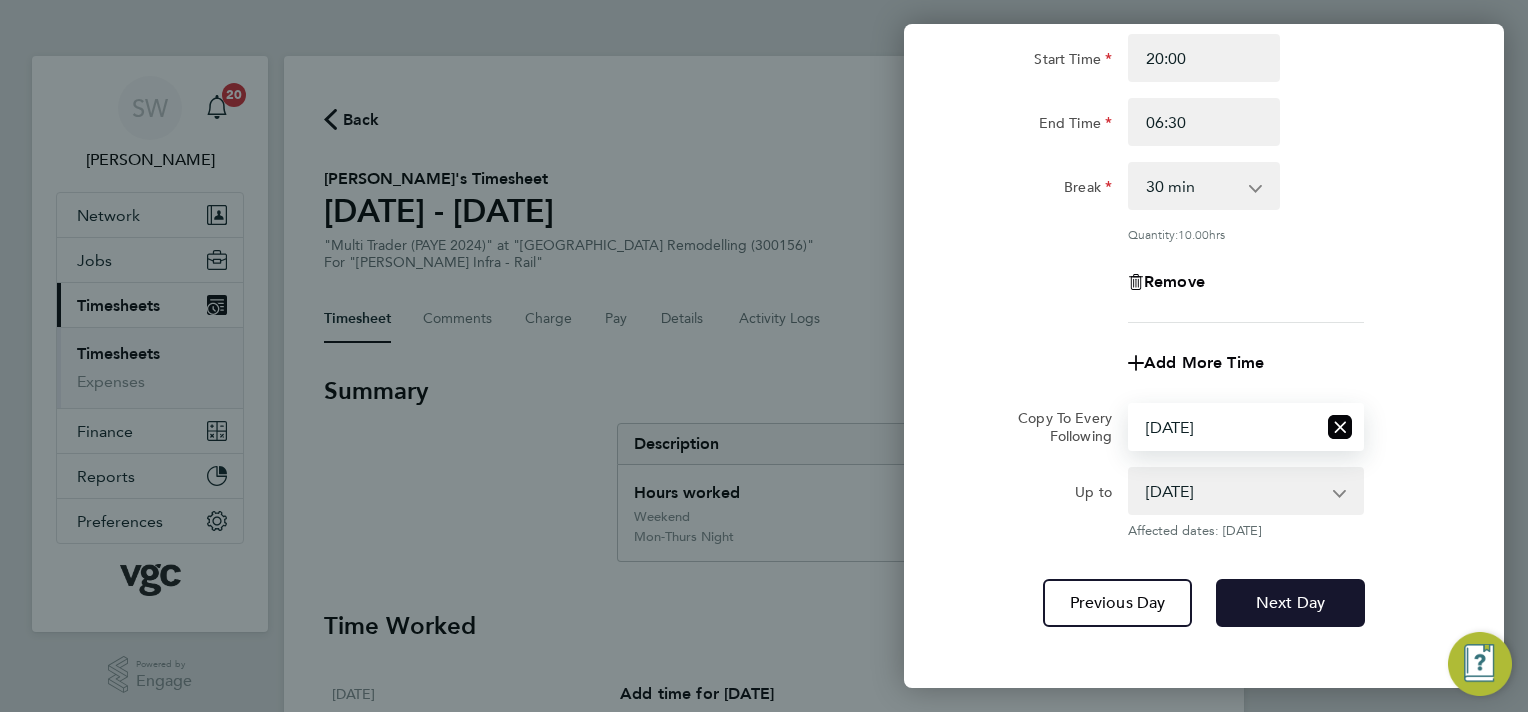 click on "Next Day" 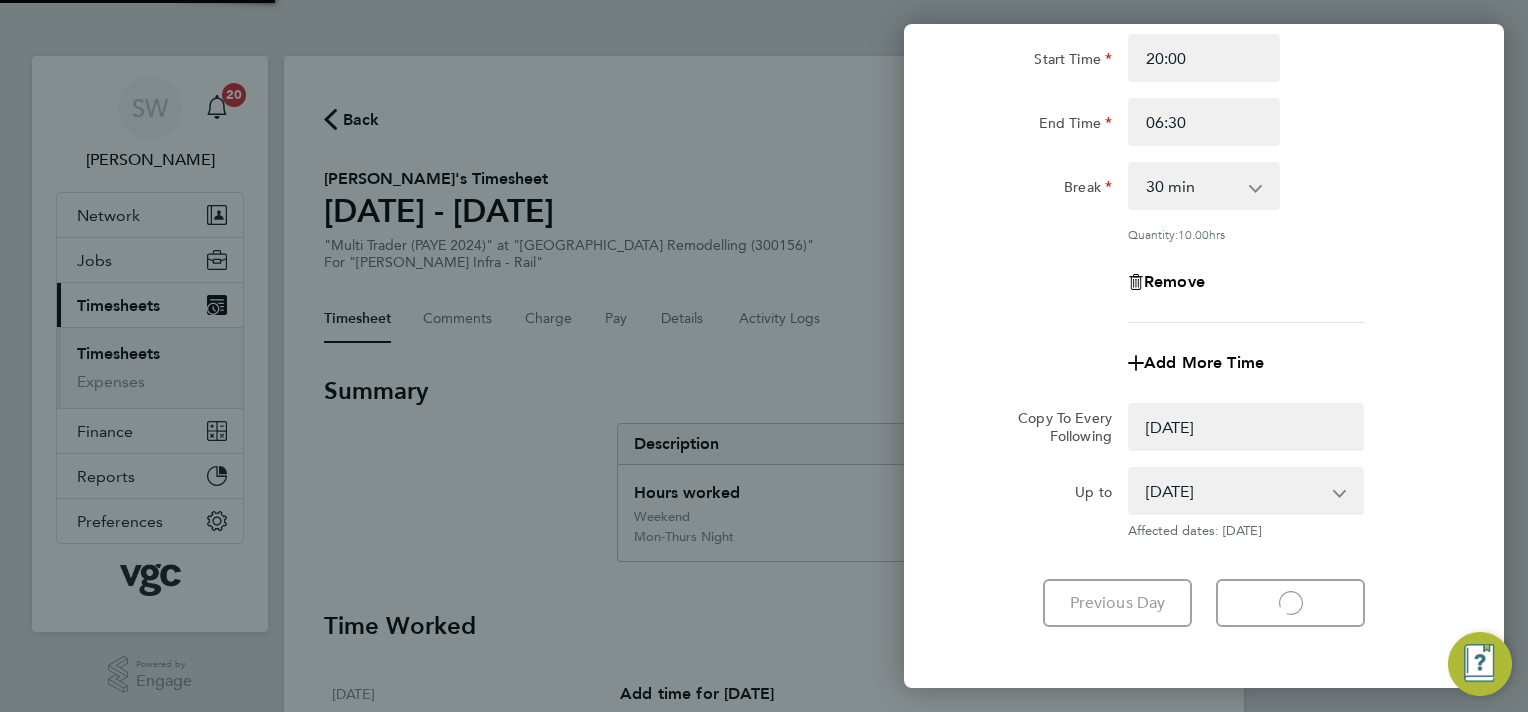 select on "0: null" 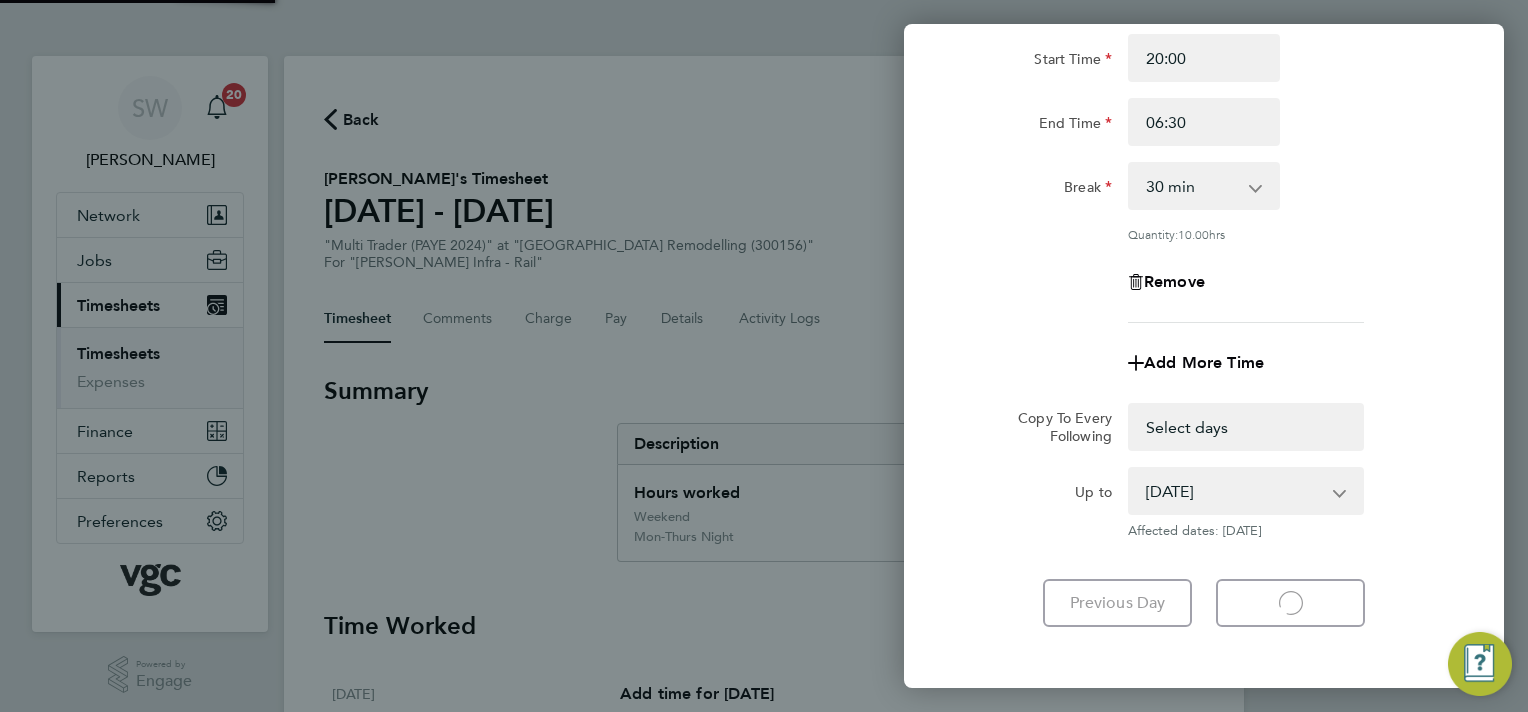 select on "30" 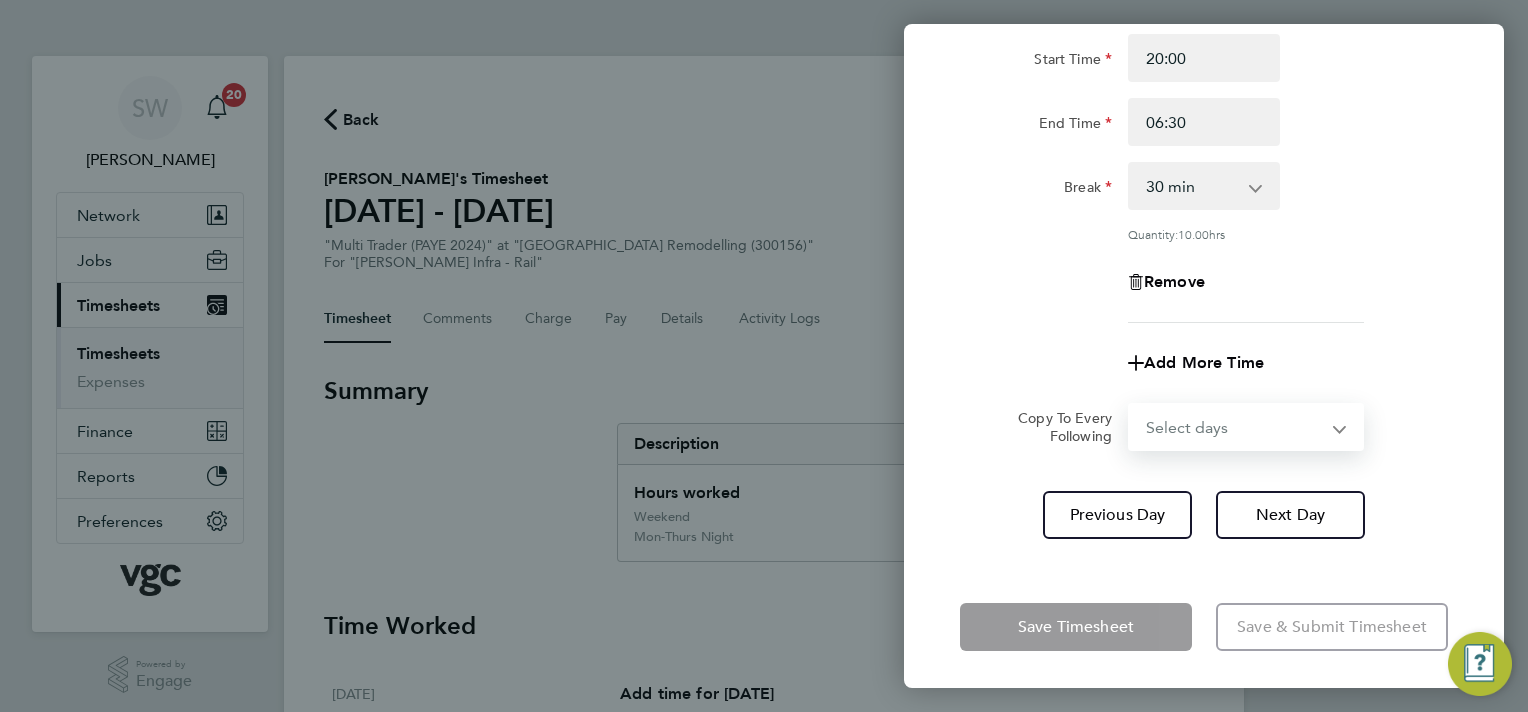 drag, startPoint x: 1332, startPoint y: 429, endPoint x: 1310, endPoint y: 436, distance: 23.086792 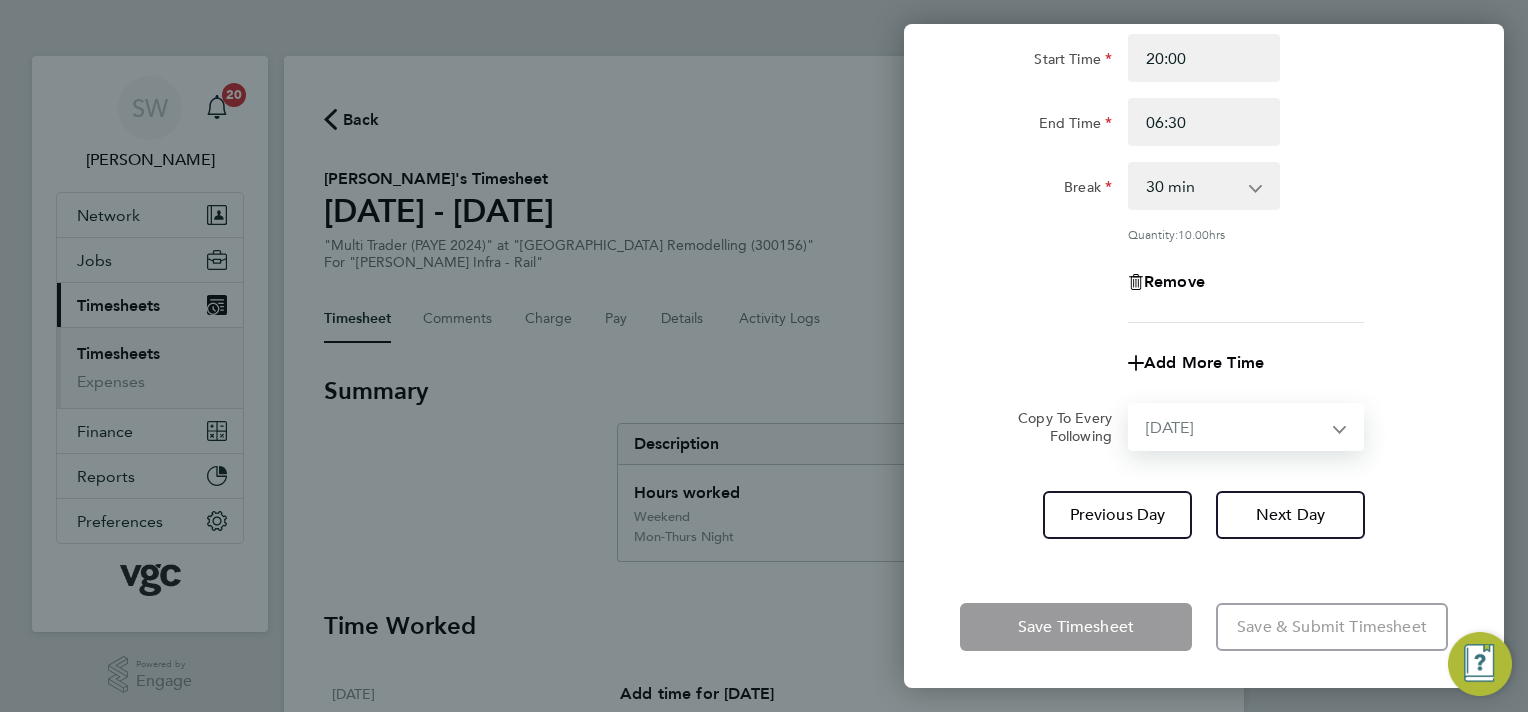 click on "Select days   Day   [DATE]   [DATE]" at bounding box center (1235, 427) 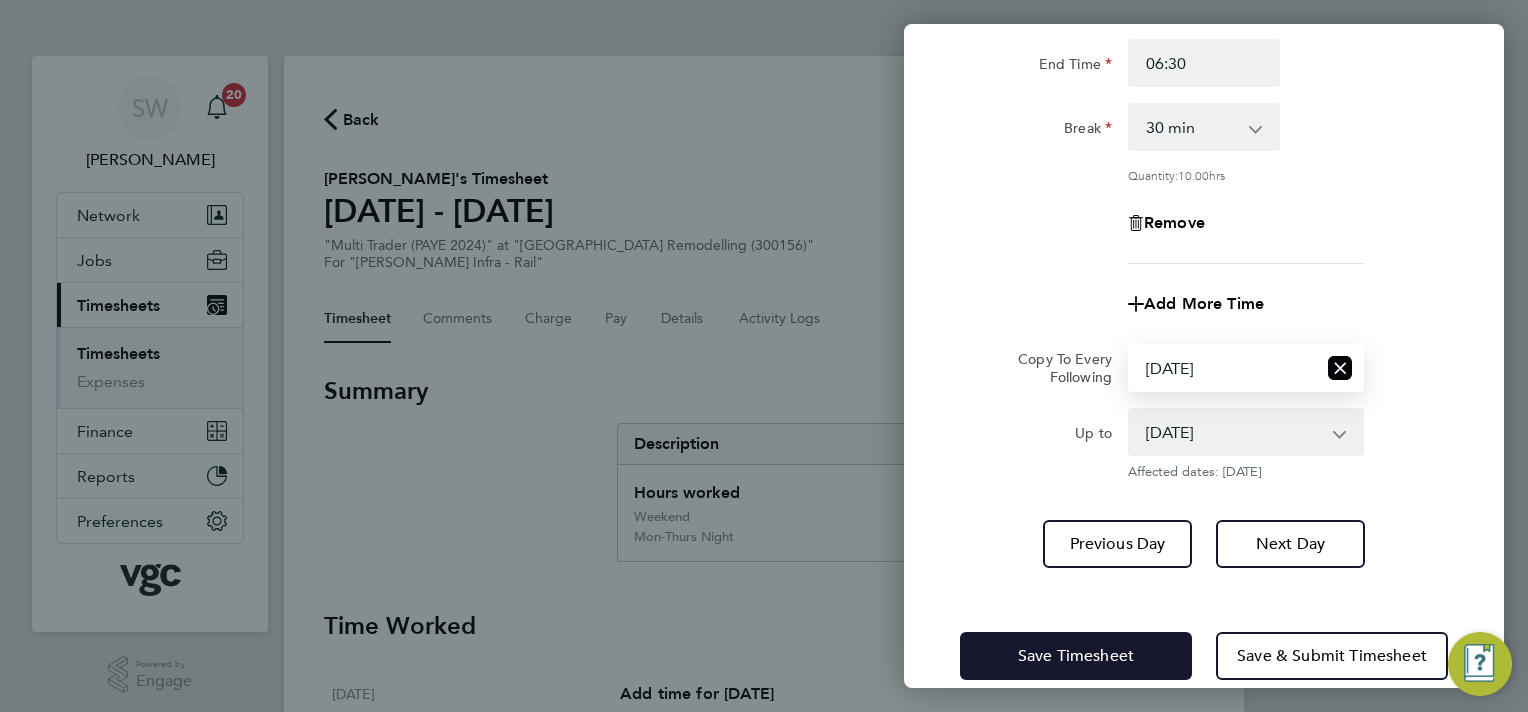 scroll, scrollTop: 278, scrollLeft: 0, axis: vertical 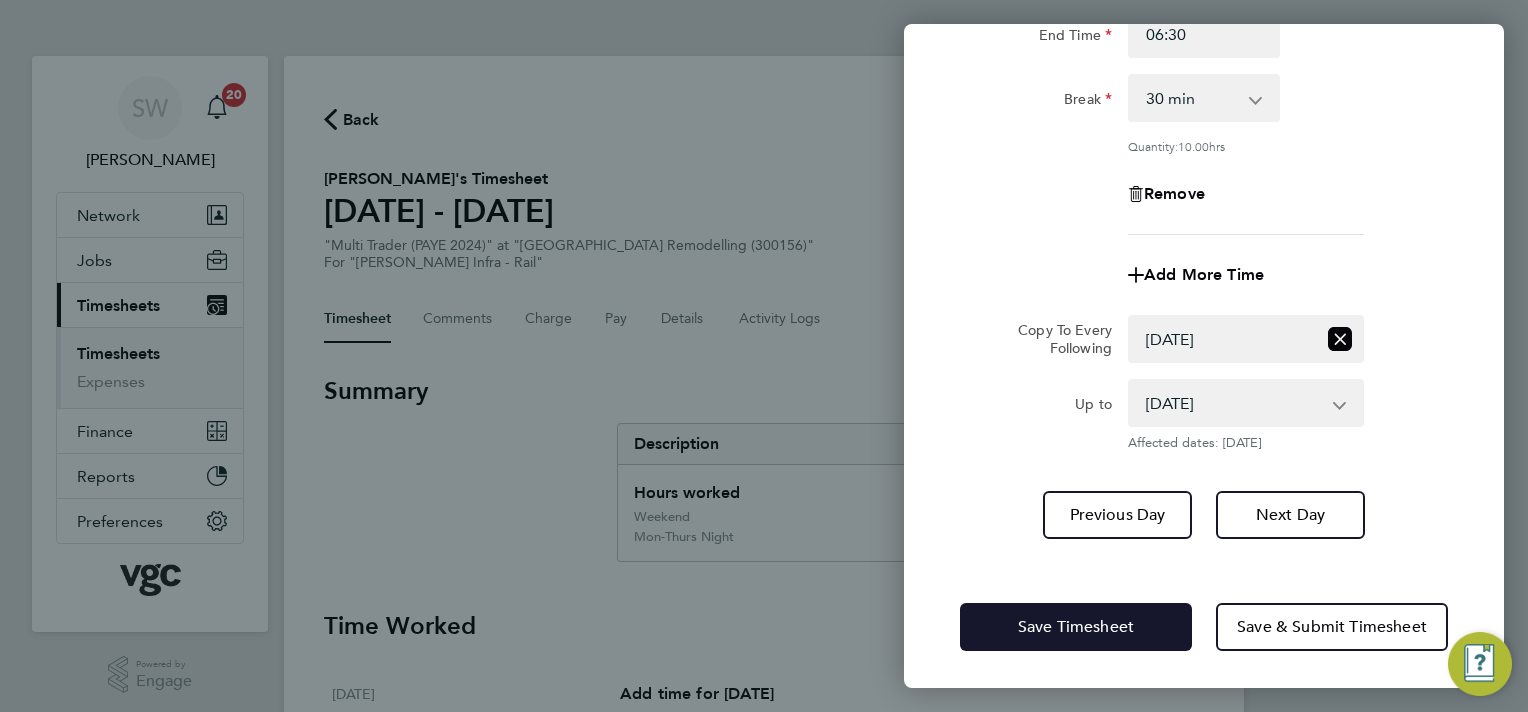 drag, startPoint x: 1043, startPoint y: 615, endPoint x: 1024, endPoint y: 613, distance: 19.104973 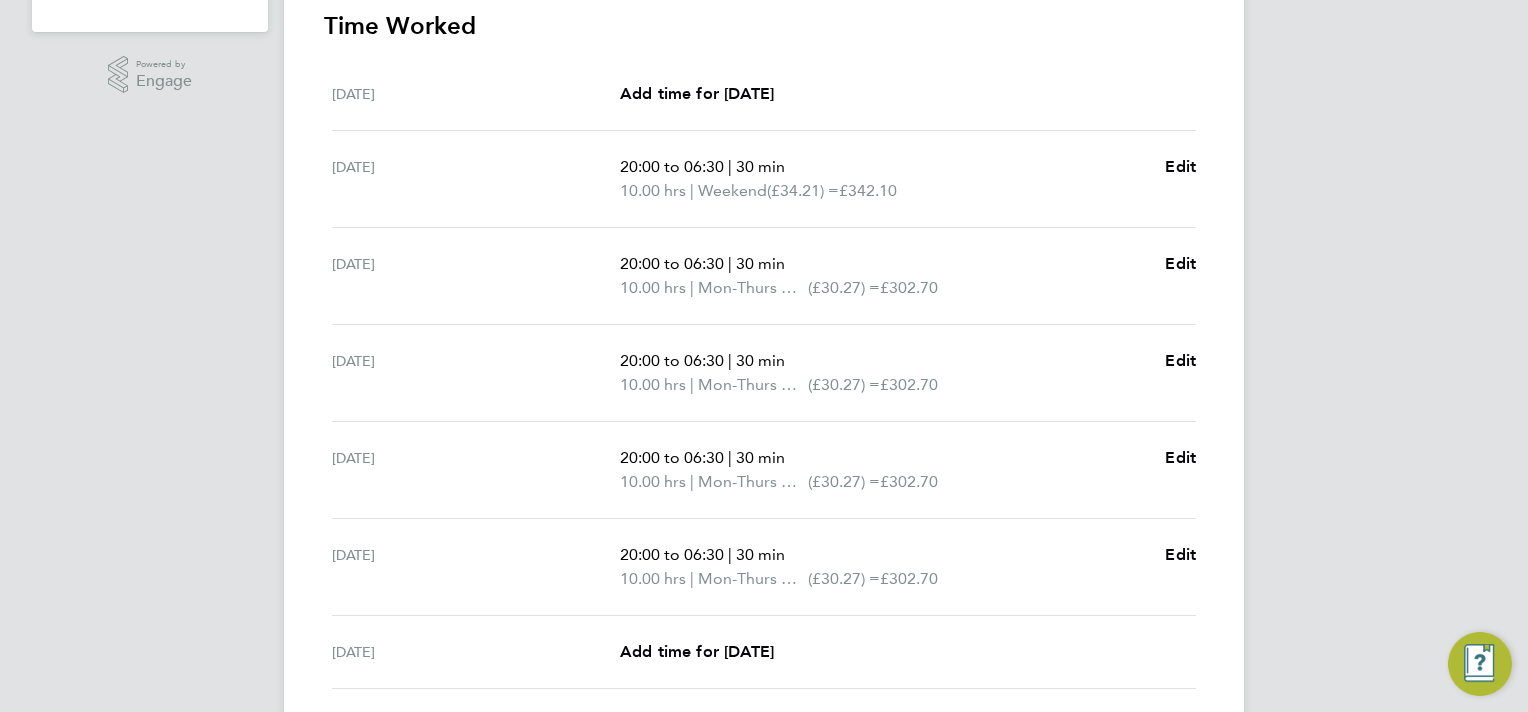 scroll, scrollTop: 750, scrollLeft: 0, axis: vertical 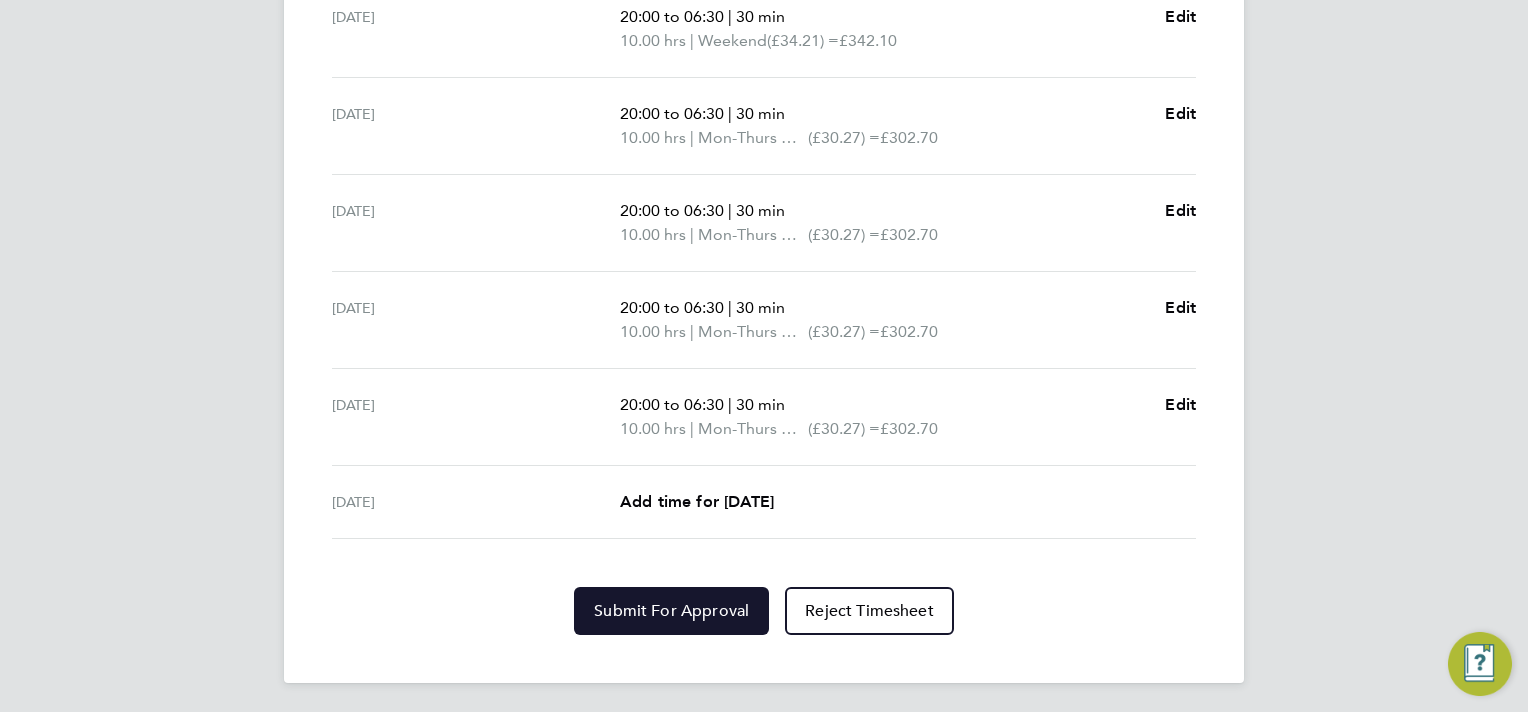 click on "Submit For Approval" 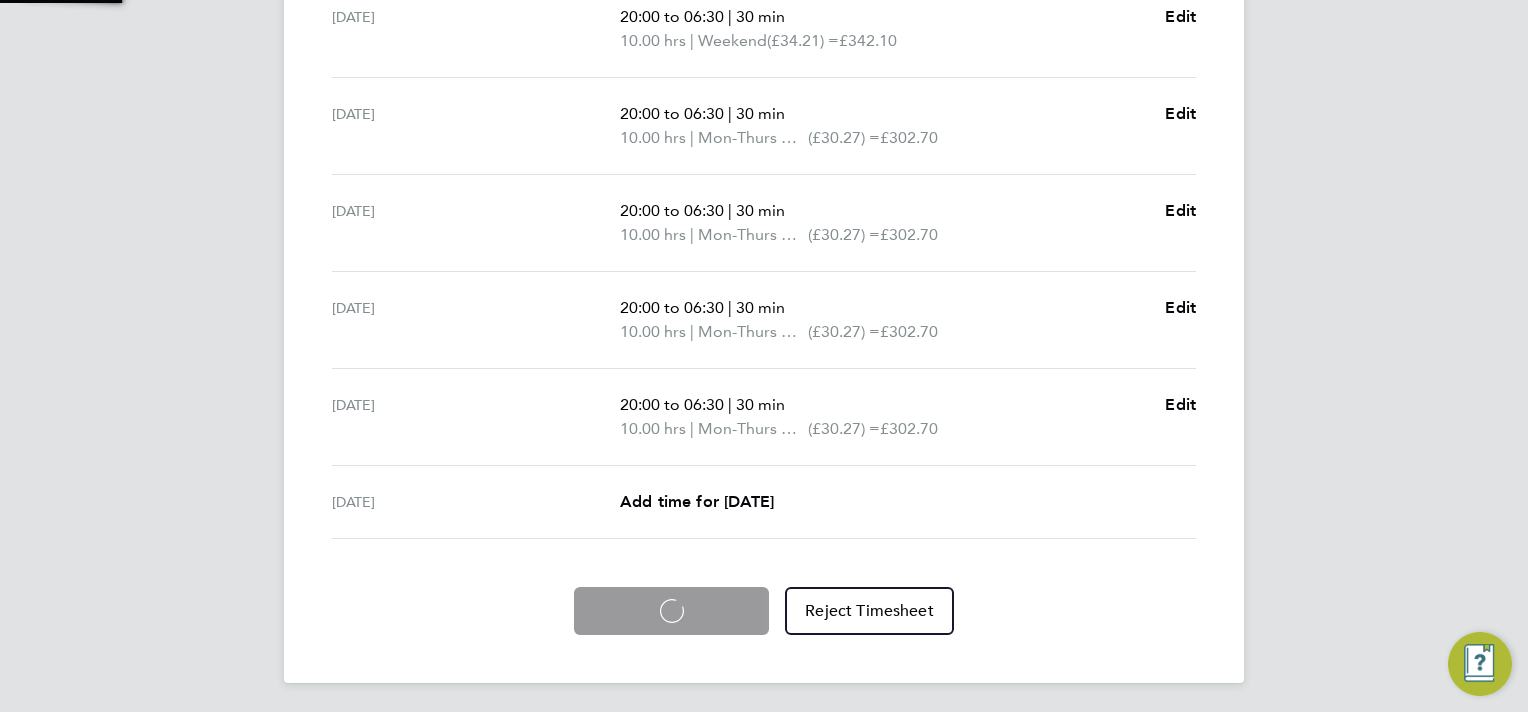 scroll, scrollTop: 749, scrollLeft: 0, axis: vertical 